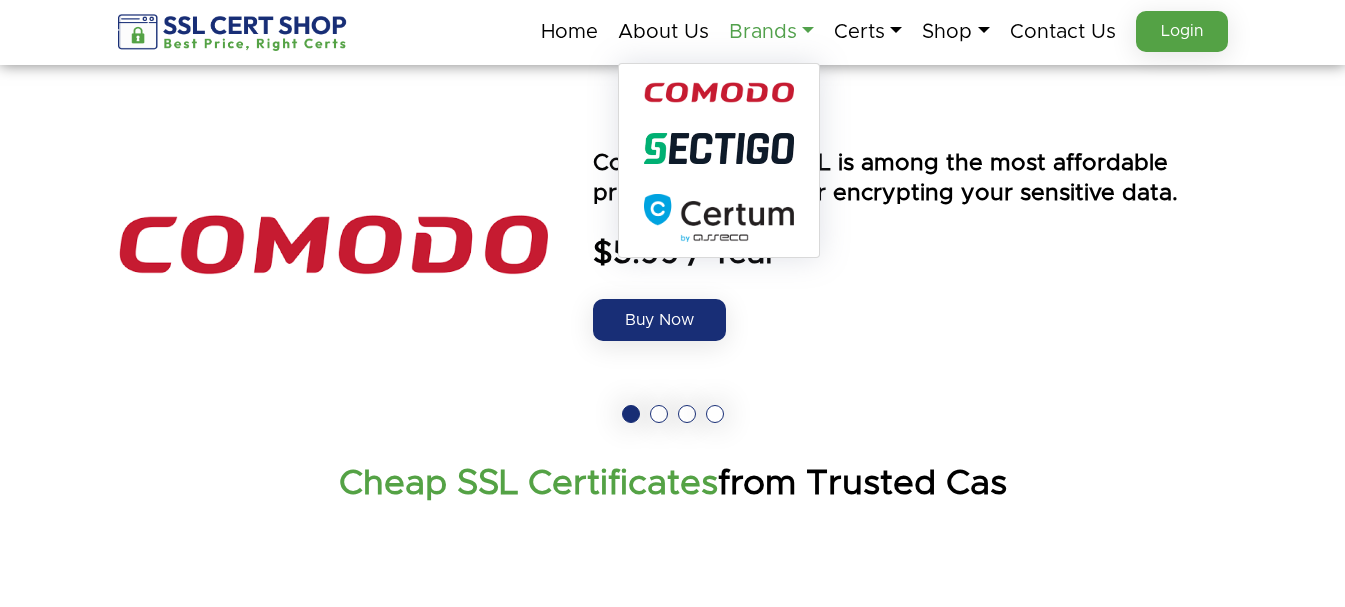 scroll, scrollTop: 0, scrollLeft: 0, axis: both 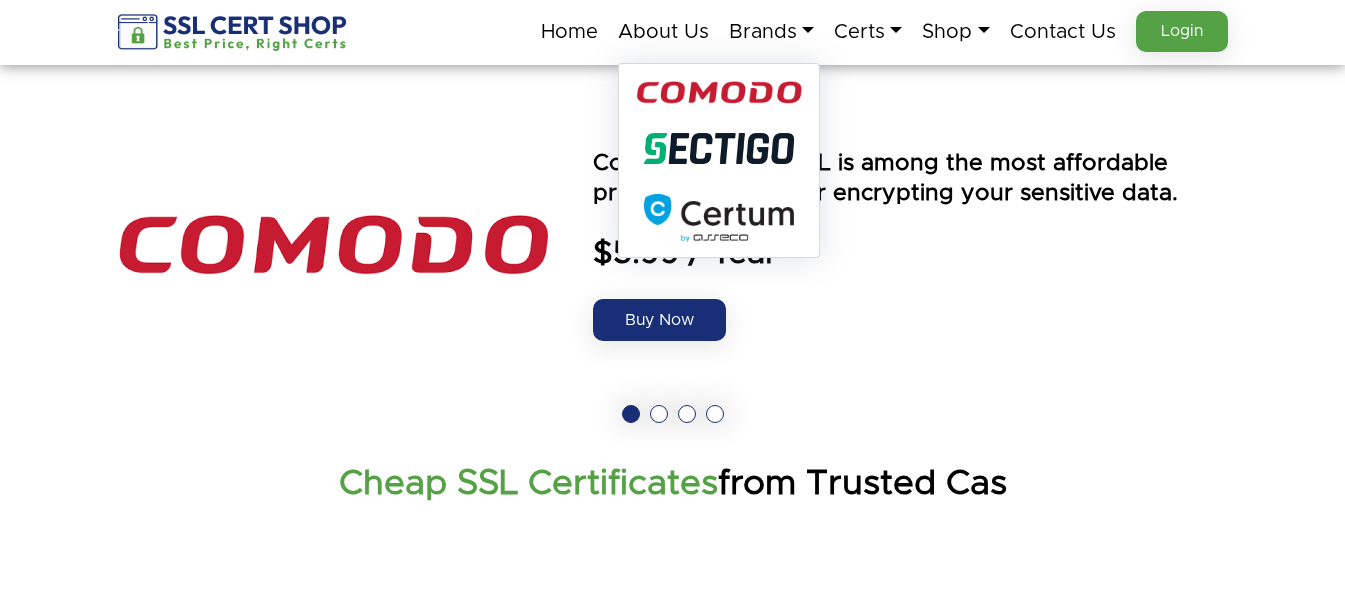 click at bounding box center [719, 93] 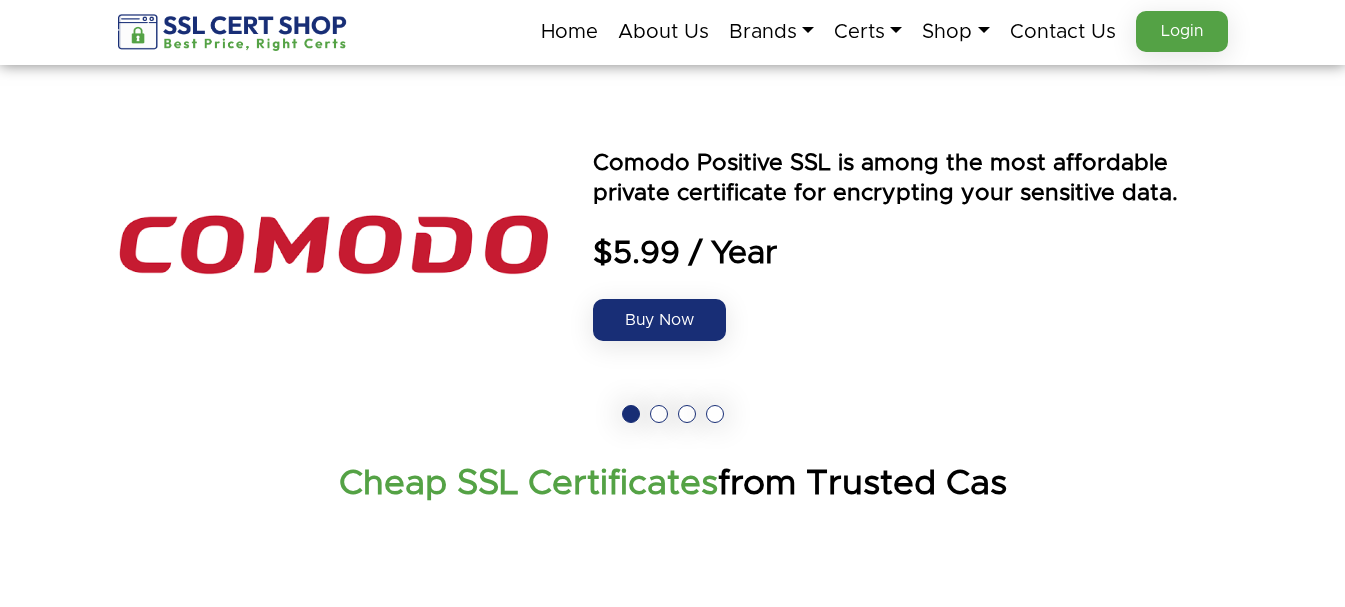 scroll, scrollTop: 0, scrollLeft: 0, axis: both 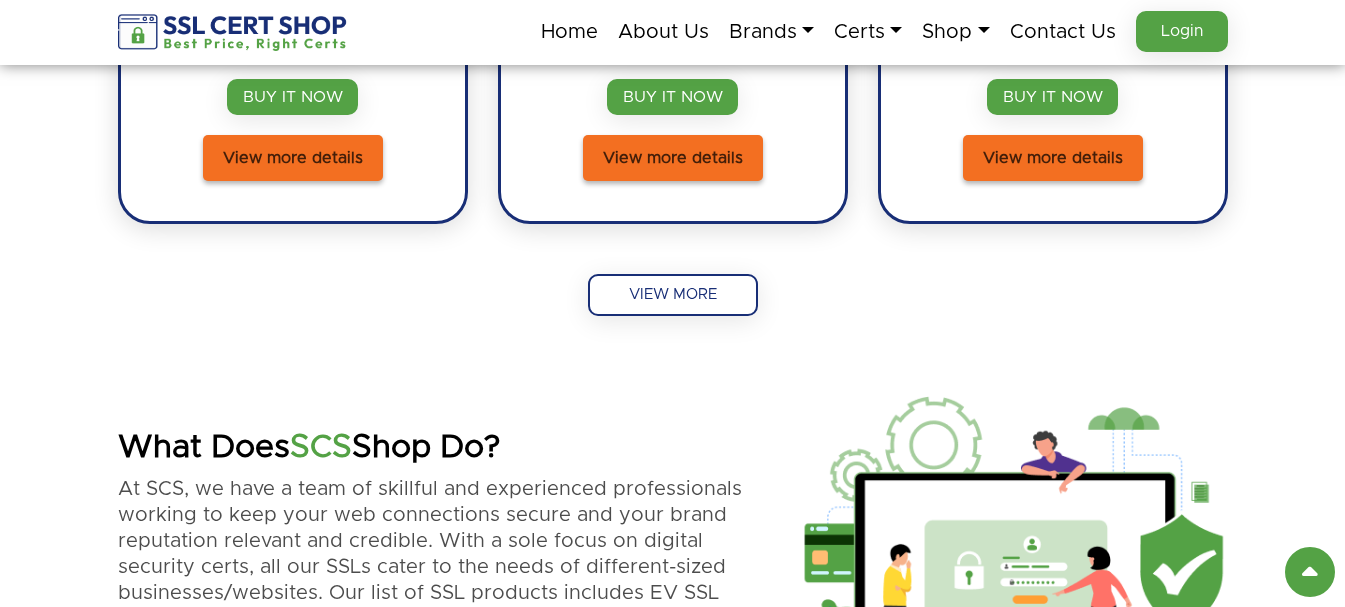 click on "VIEW MORE" at bounding box center (673, 295) 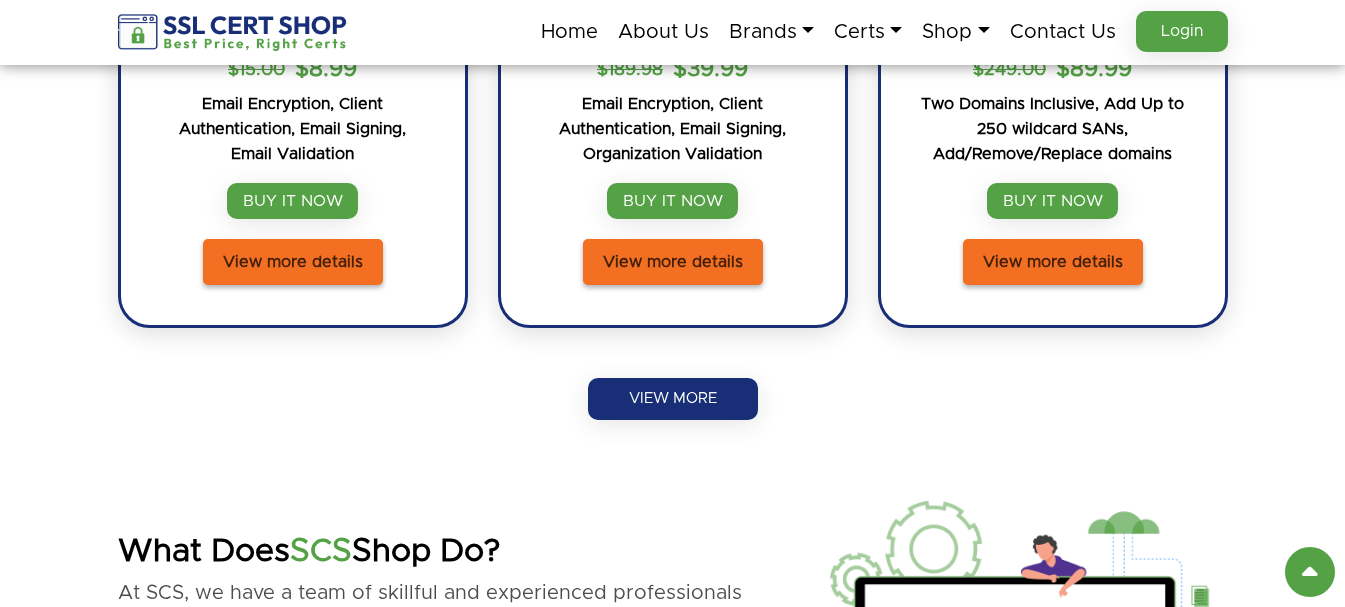 scroll, scrollTop: 2100, scrollLeft: 0, axis: vertical 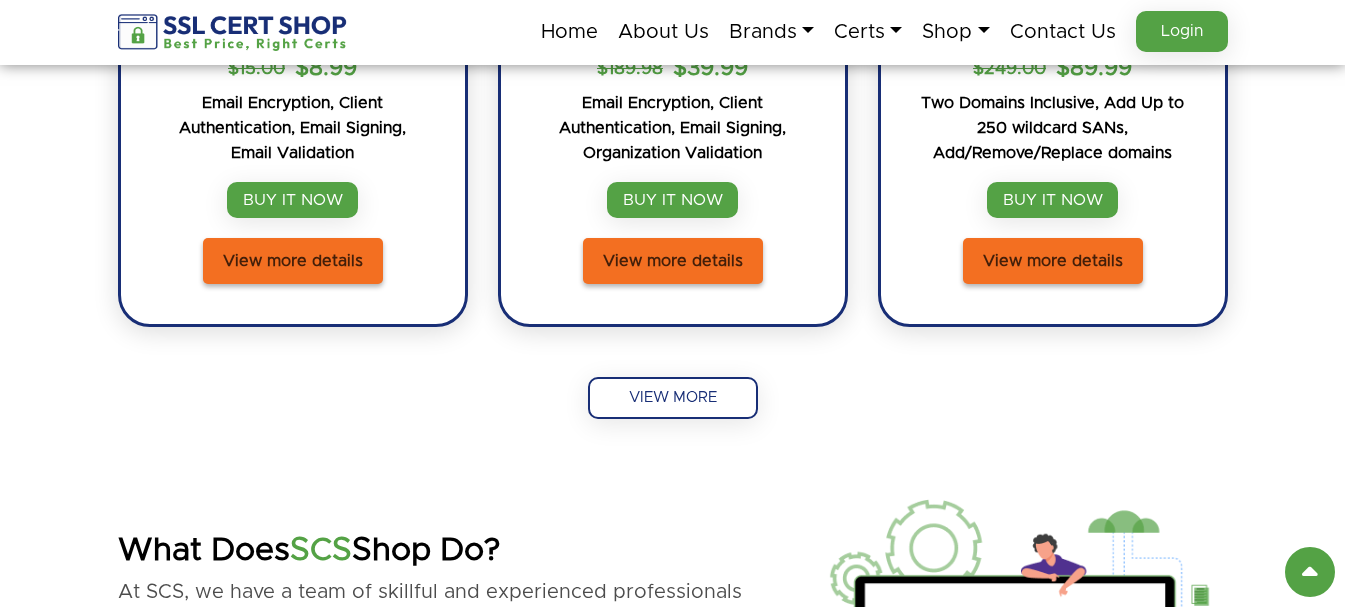 click on "VIEW MORE" at bounding box center [673, 398] 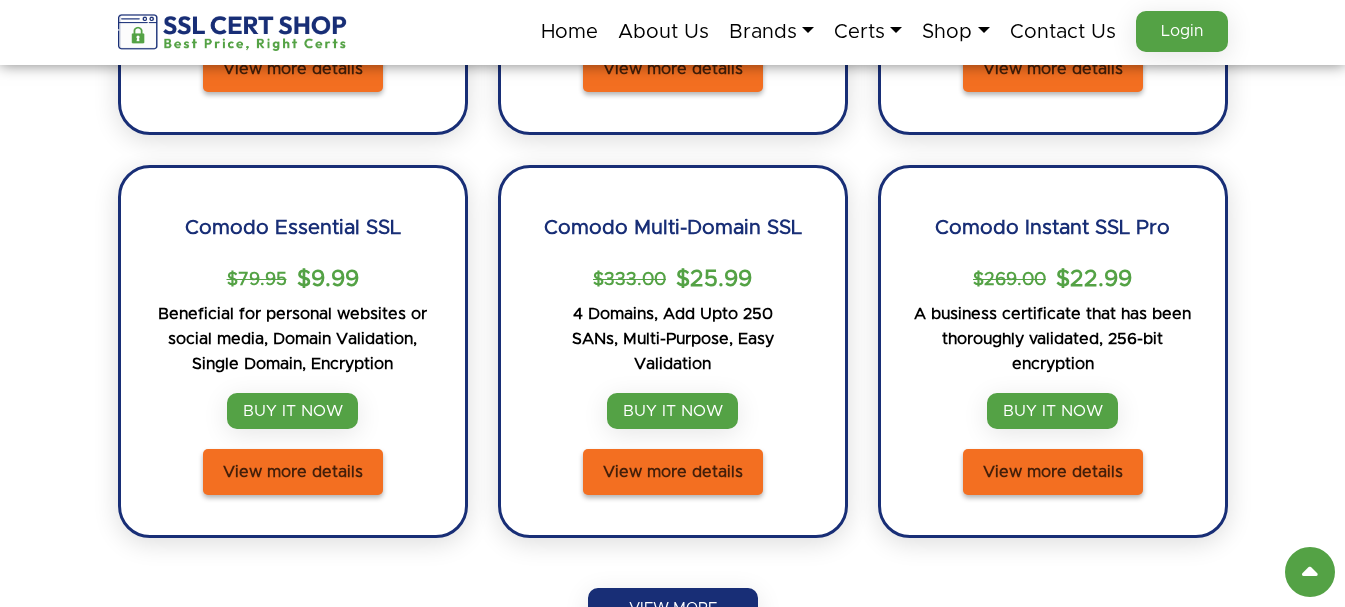 scroll, scrollTop: 2300, scrollLeft: 0, axis: vertical 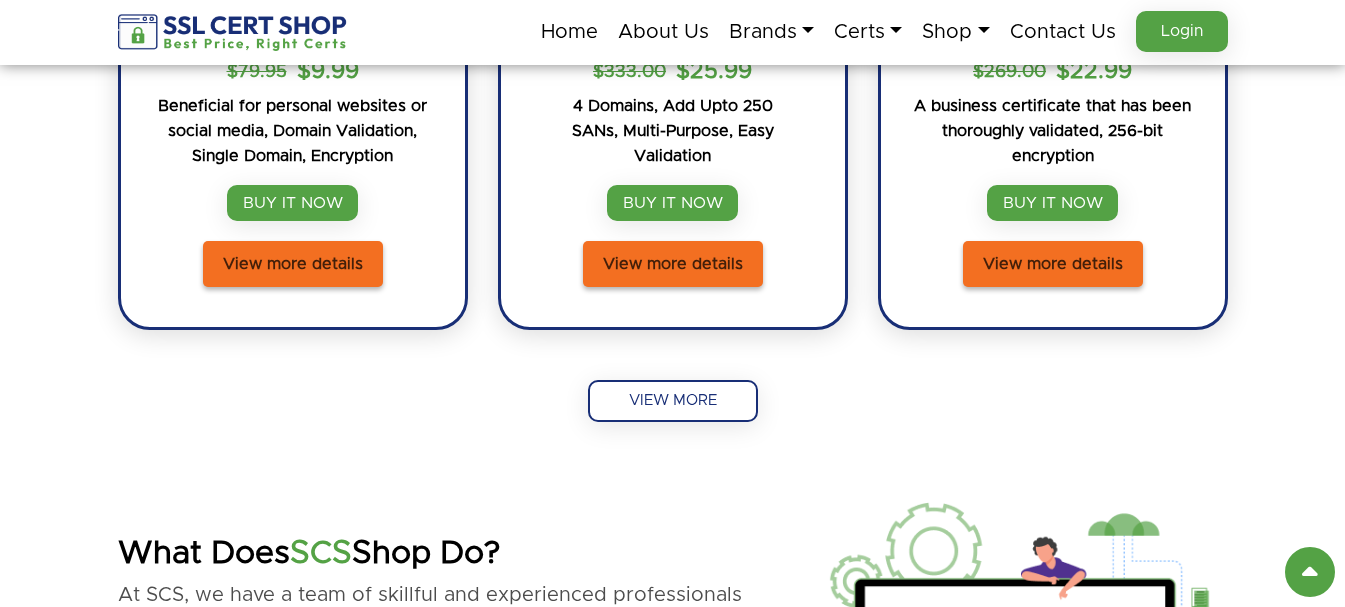 click on "VIEW MORE" at bounding box center [673, 401] 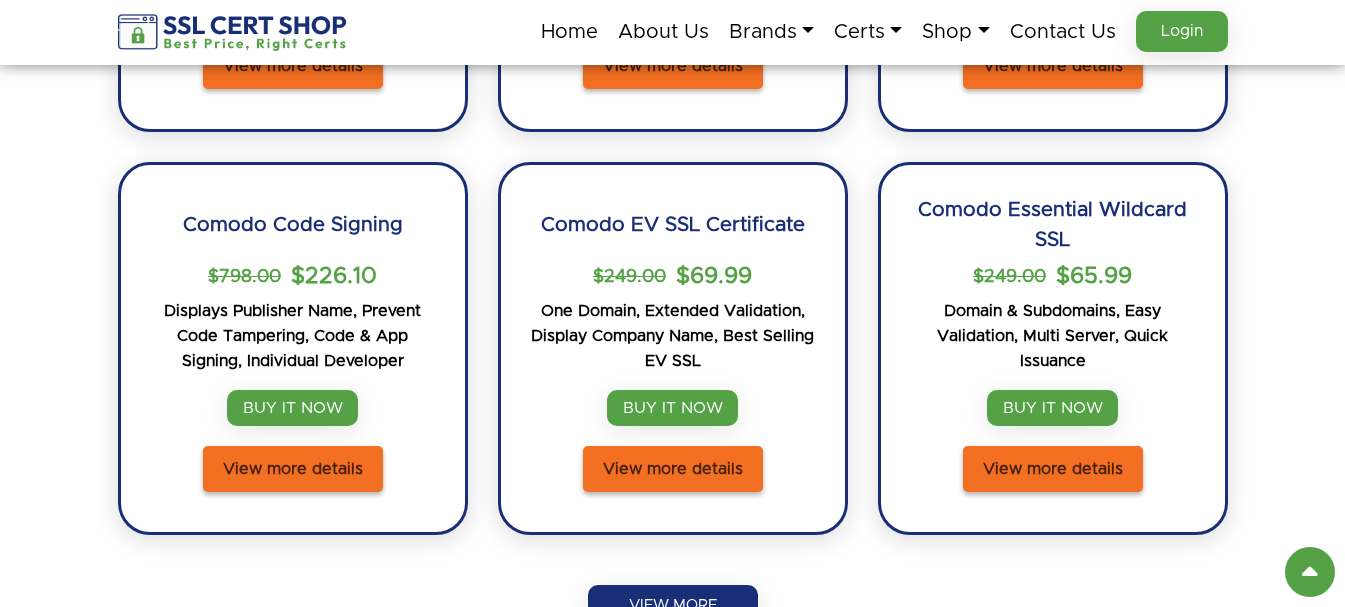 scroll, scrollTop: 2700, scrollLeft: 0, axis: vertical 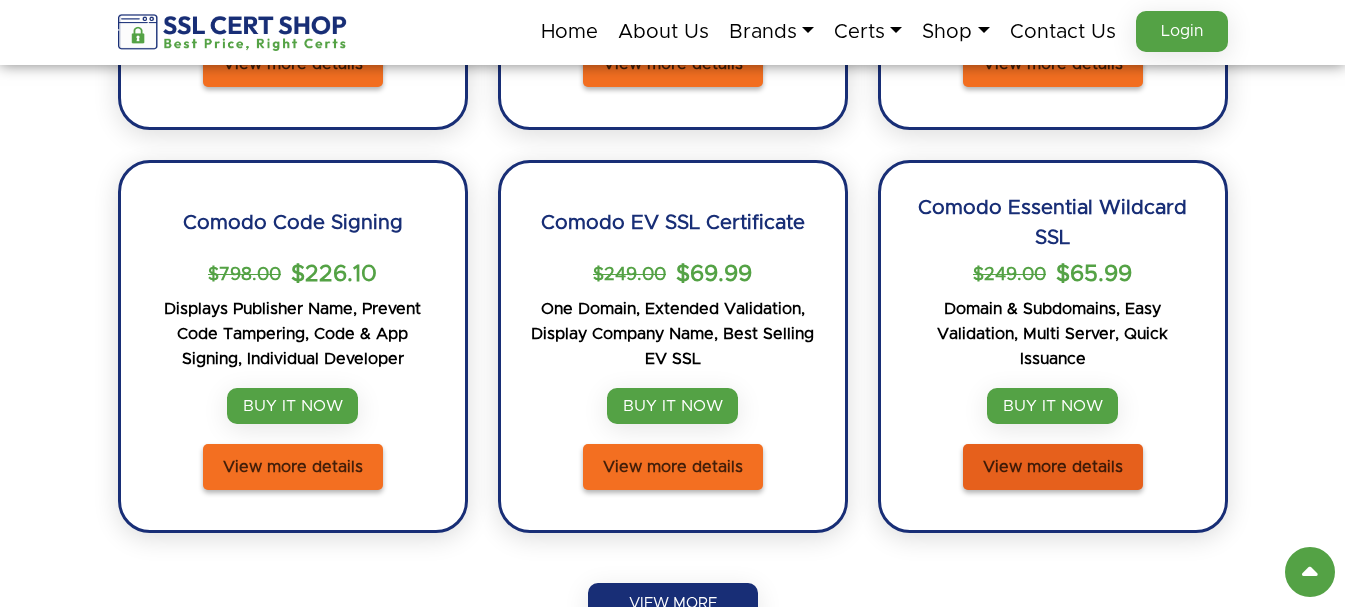click on "View more details" at bounding box center [1053, 467] 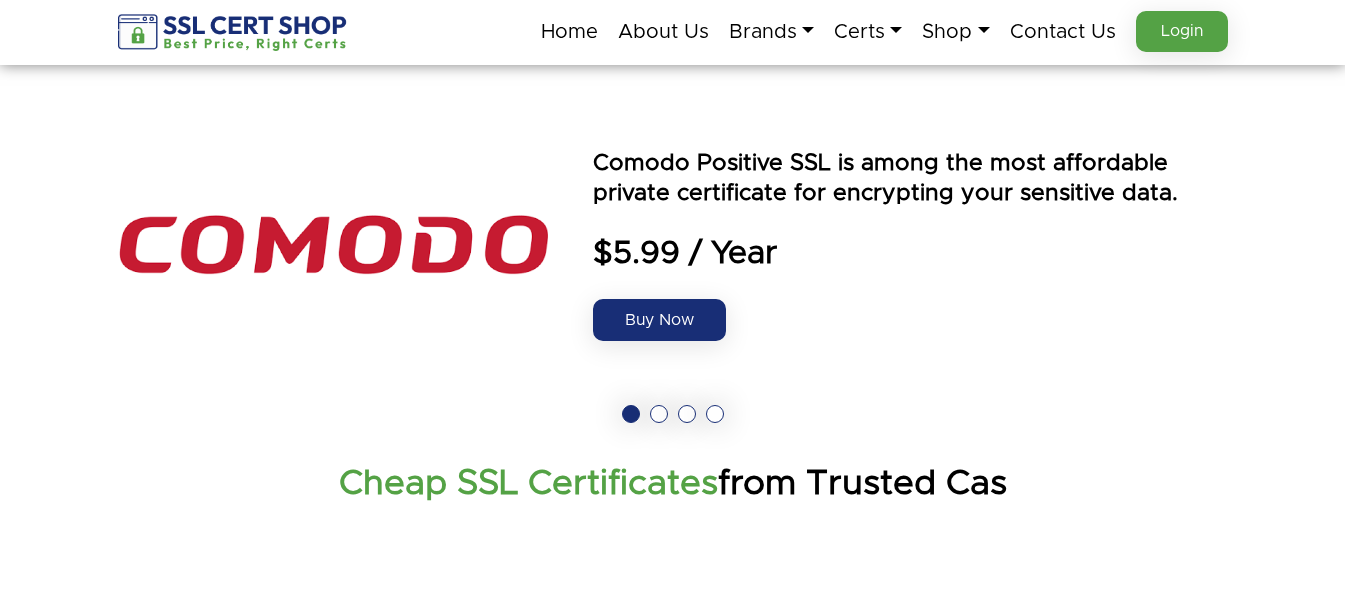scroll, scrollTop: 0, scrollLeft: 0, axis: both 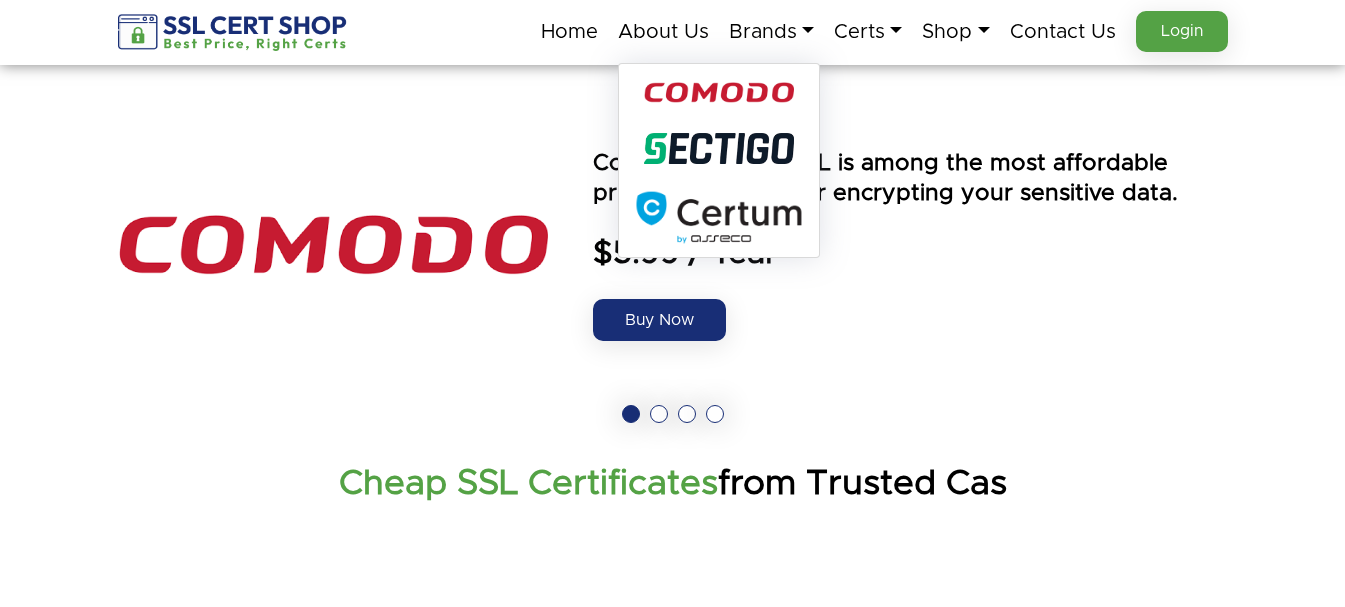 click at bounding box center (719, 218) 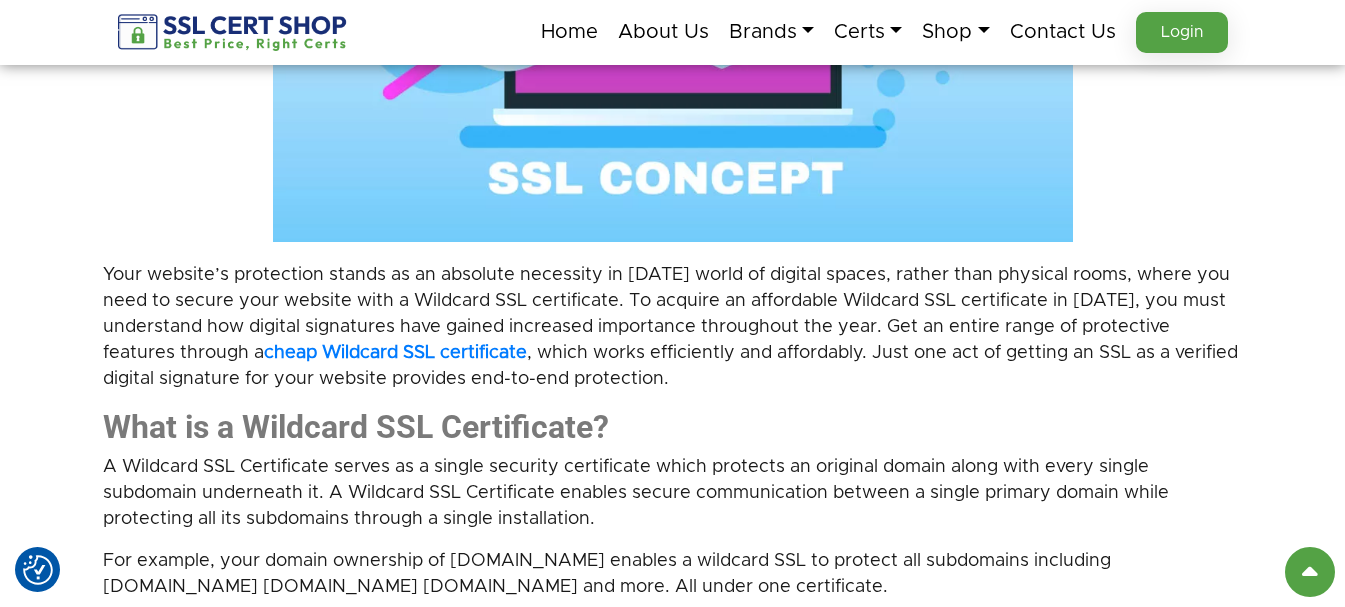 scroll, scrollTop: 1000, scrollLeft: 0, axis: vertical 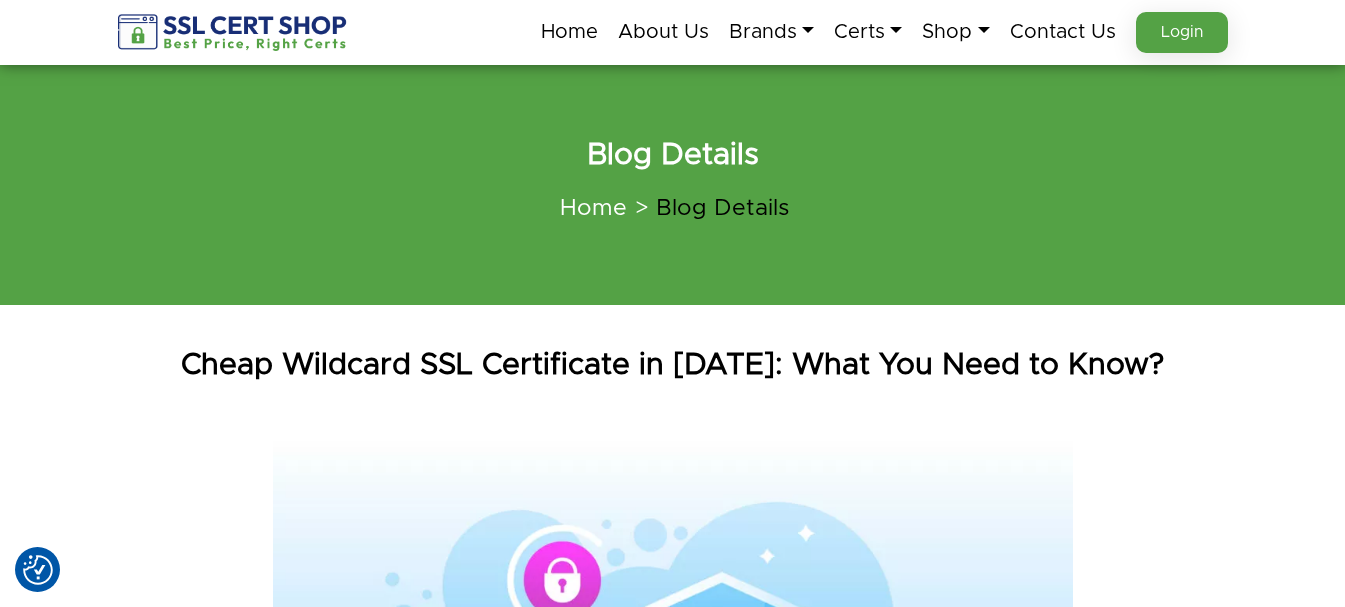 click on "Blog Details" at bounding box center [708, 209] 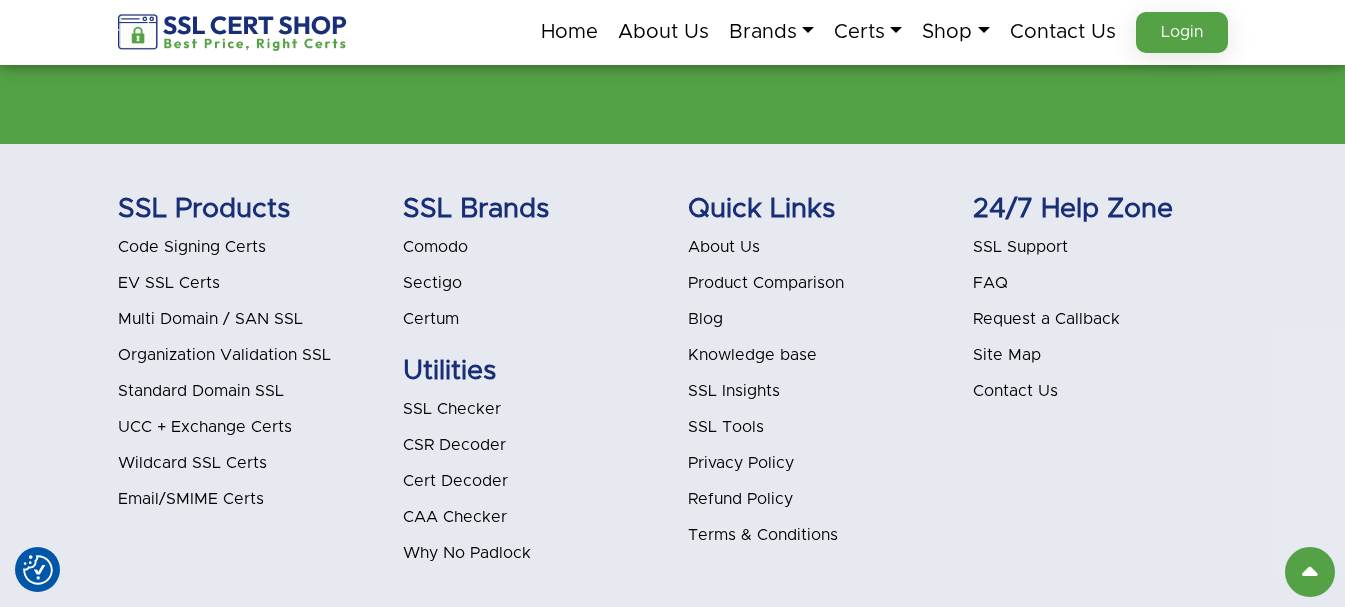 scroll, scrollTop: 6419, scrollLeft: 0, axis: vertical 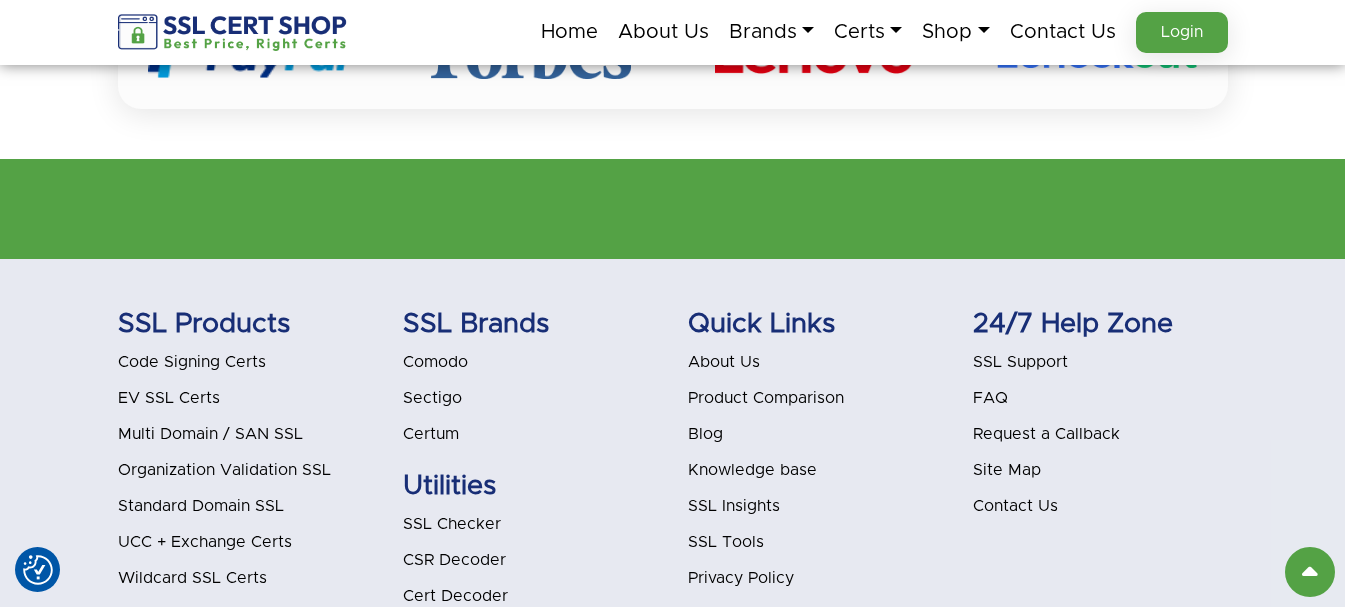 click on "Blog" at bounding box center (705, 434) 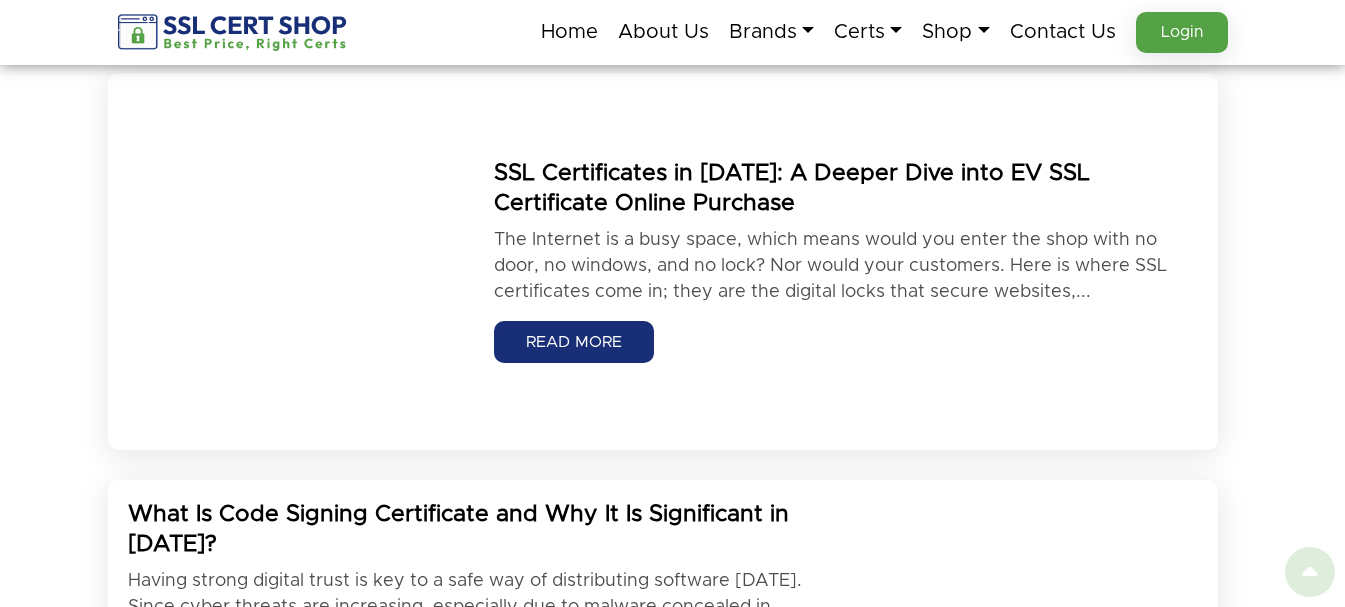 scroll, scrollTop: 400, scrollLeft: 0, axis: vertical 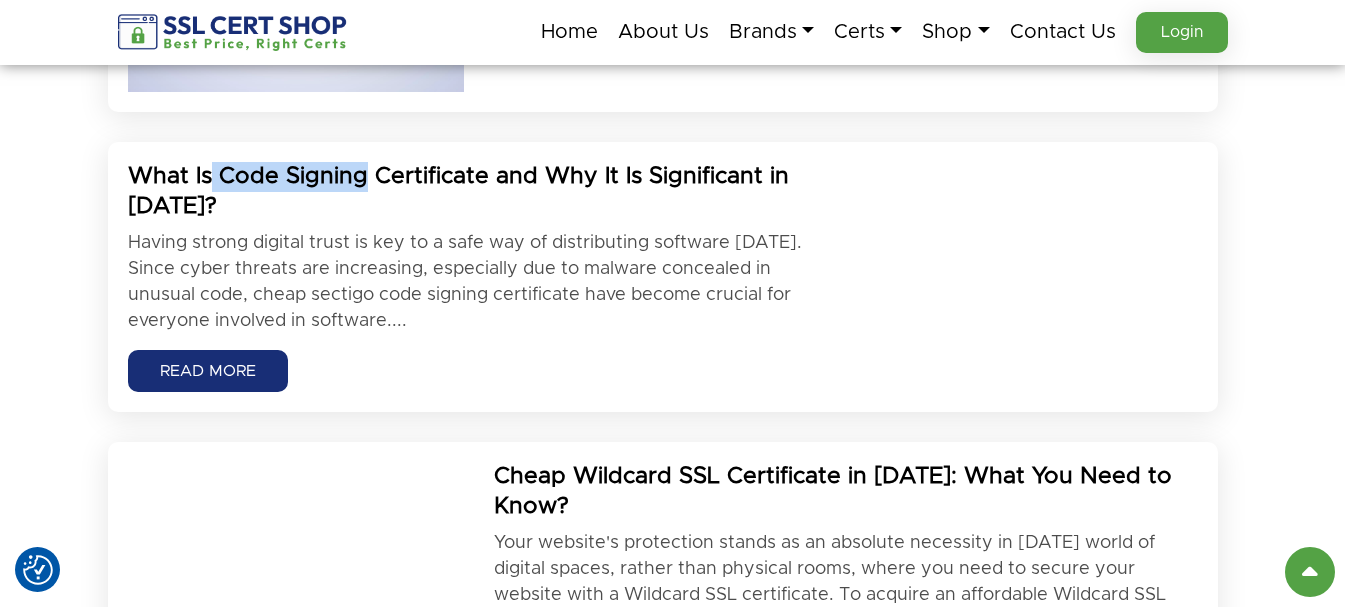drag, startPoint x: 214, startPoint y: 163, endPoint x: 363, endPoint y: 169, distance: 149.12076 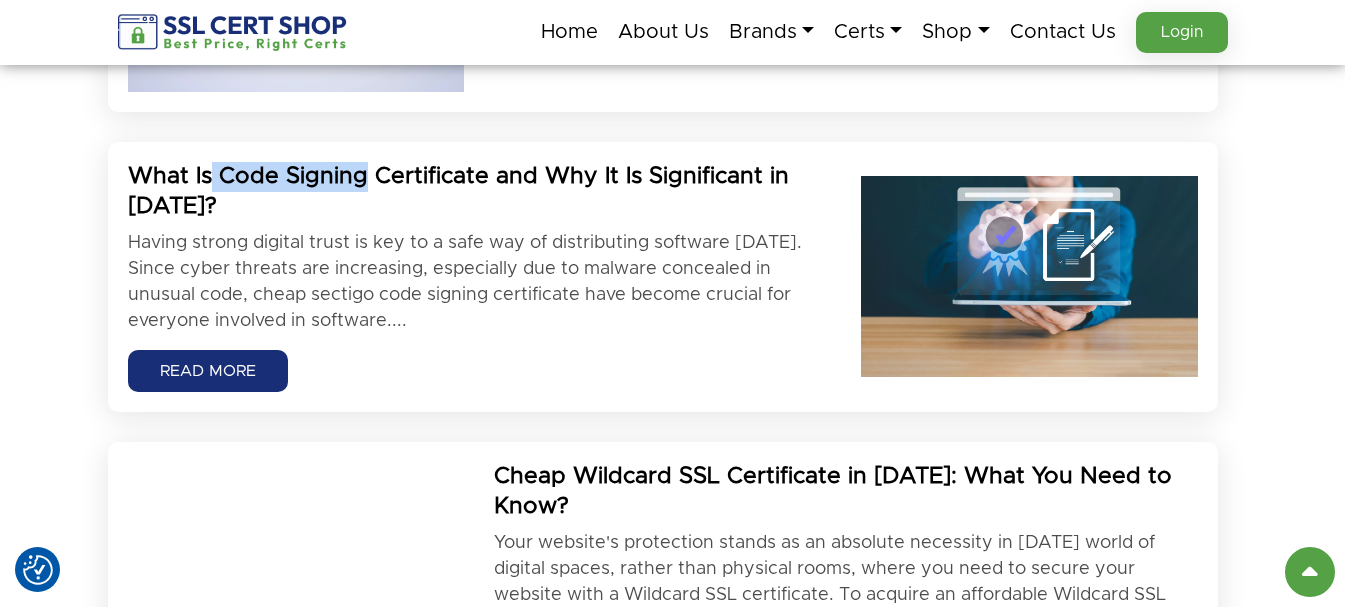 click on "What Is Code Signing Certificate and Why It Is Significant in [DATE]?" at bounding box center [479, 192] 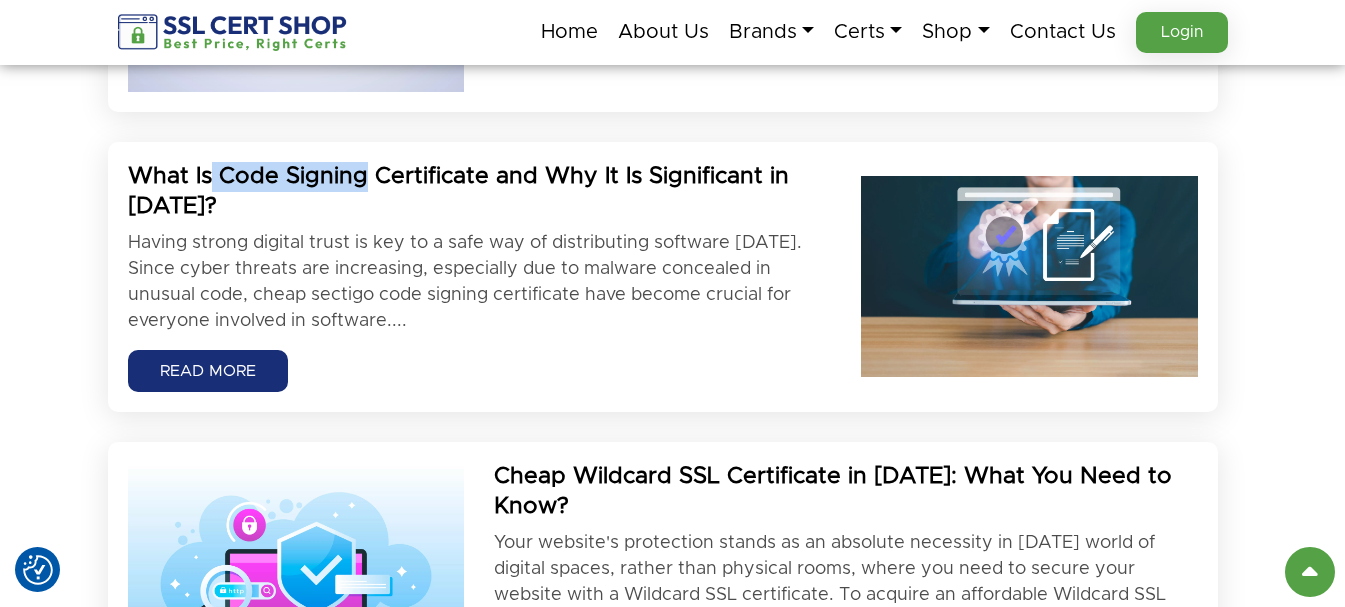 copy on "Code Signing" 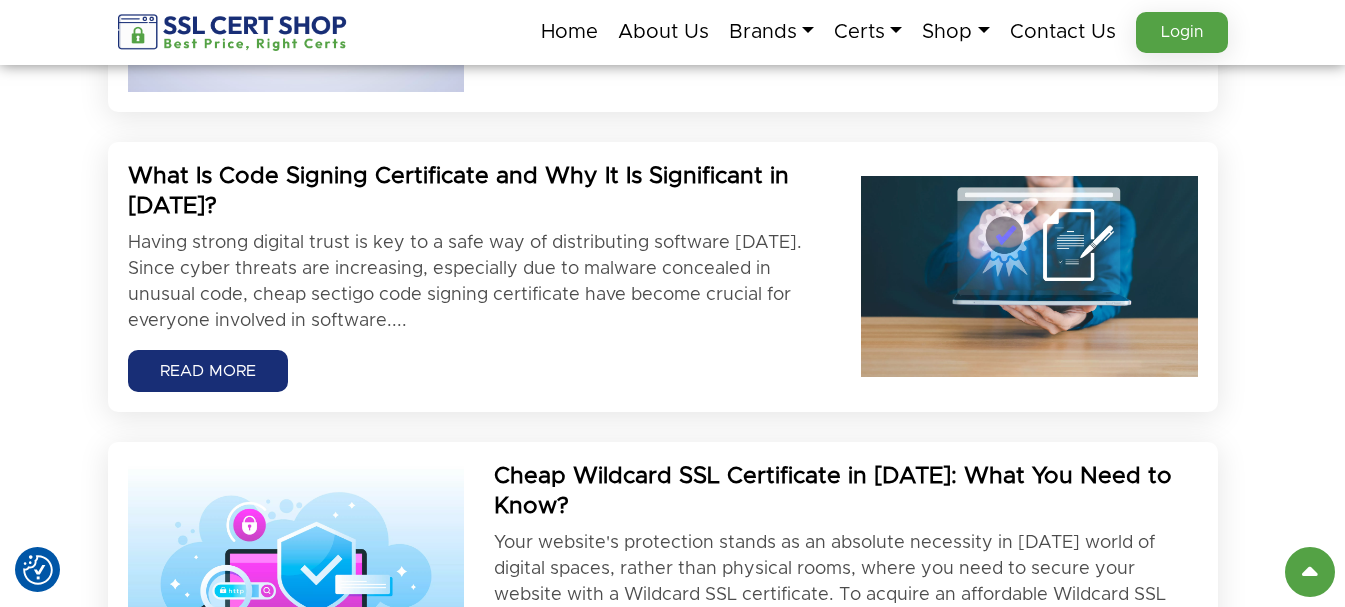 click on "Having strong digital trust is key to a safe way of distributing software [DATE]. Since cyber threats are increasing, especially due to malware concealed in unusual code, cheap sectigo code signing certificate have become crucial for everyone involved in software...." at bounding box center [479, 282] 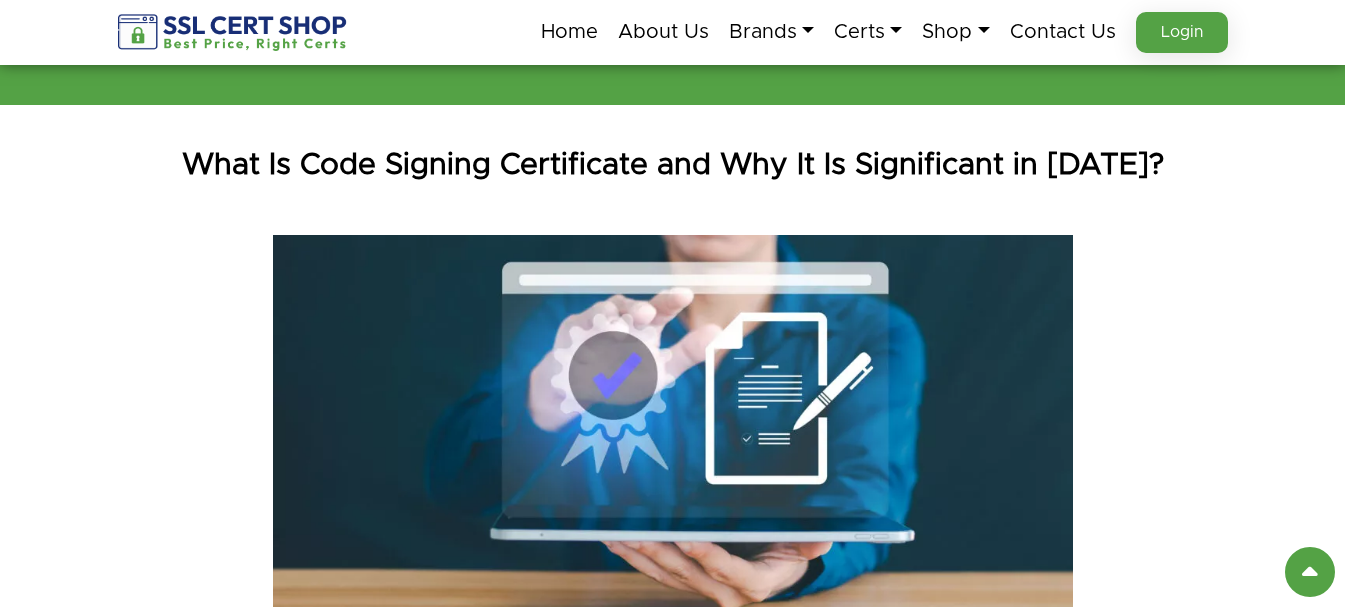 scroll, scrollTop: 200, scrollLeft: 0, axis: vertical 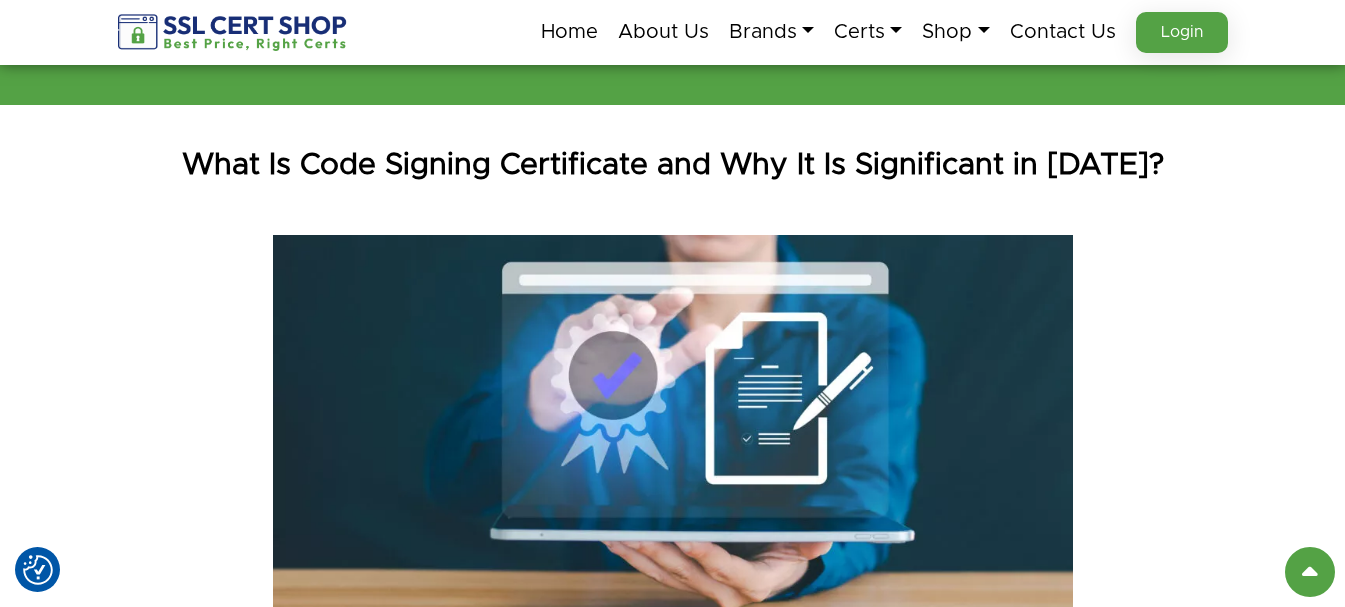 click on "What Is Code Signing Certificate and Why It Is Significant in [DATE]?" at bounding box center (673, 165) 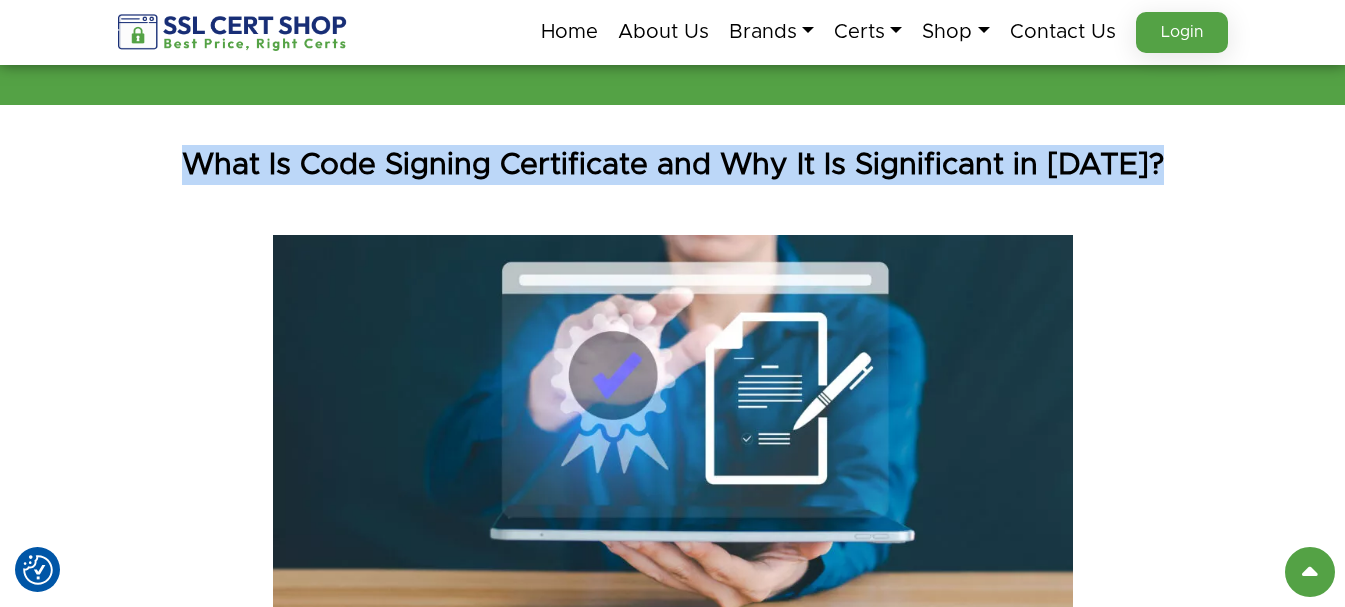 click on "What Is Code Signing Certificate and Why It Is Significant in [DATE]?" at bounding box center [673, 165] 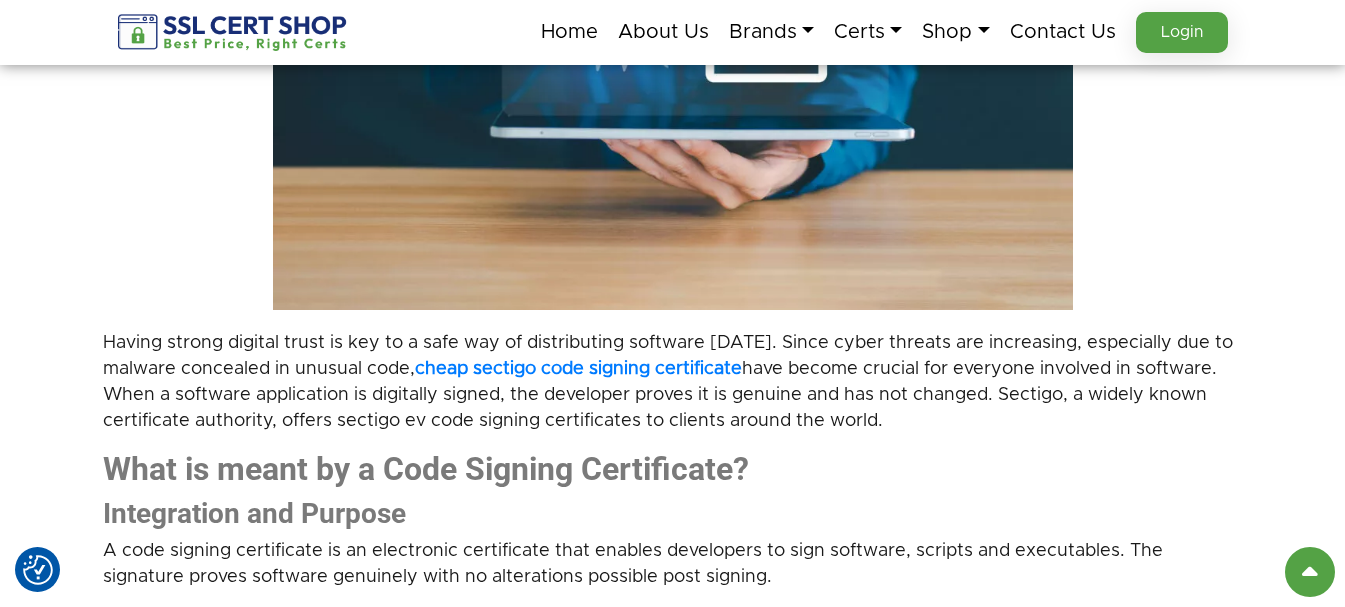 scroll, scrollTop: 700, scrollLeft: 0, axis: vertical 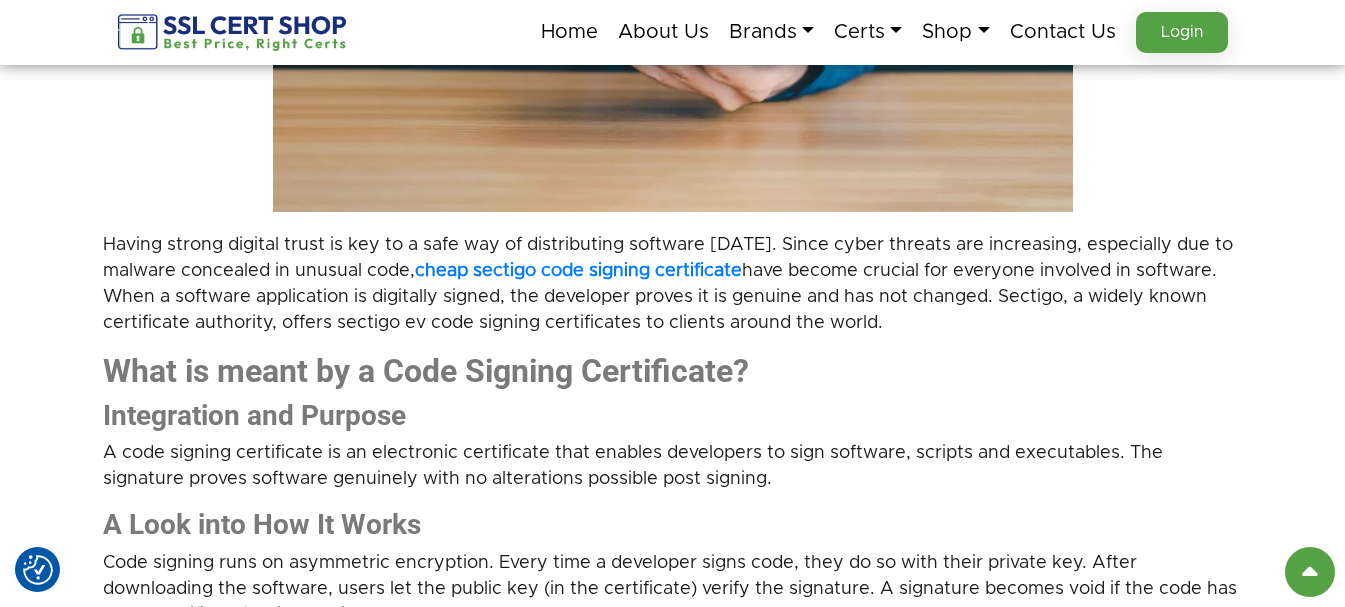 drag, startPoint x: 166, startPoint y: 274, endPoint x: 994, endPoint y: 324, distance: 829.5083 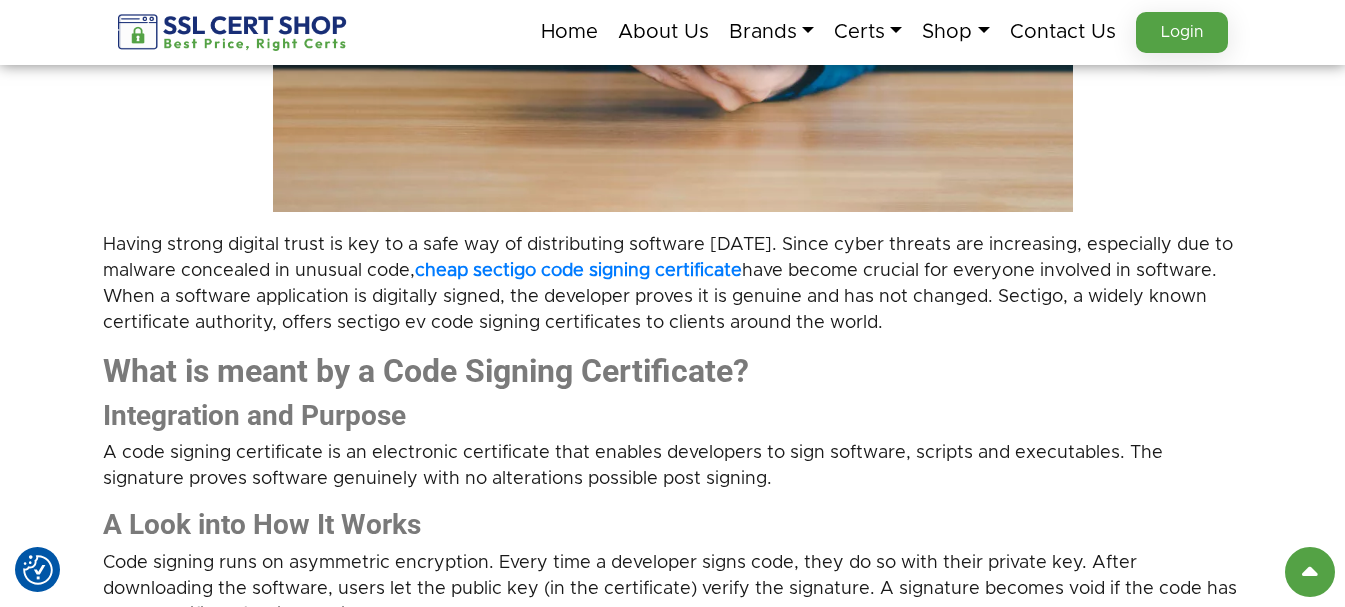 click on "Having strong digital trust is key to a safe way of distributing software today. Since cyber threats are increasing, especially due to malware concealed in unusual code,  cheap sectigo code signing certificate  have become crucial for everyone involved in software. When a software application is digitally signed, the developer proves it is genuine and has not changed. Sectigo, a widely known certificate authority, offers sectigo ev code signing certificates to clients around the world.
What is meant by a Code Signing Certificate?
Integration and Purpose
A code signing certificate is an electronic certificate that enables developers to sign software, scripts and executables. The signature proves software genuinely with no alterations possible post signing.
A Look into How It Works
Organizational Validation (OV) vs Extended Validation (EV)
Organization Validation is known as OV.
Simple checking of the company.
Your computer keeps the private key safe." at bounding box center [673, 2467] 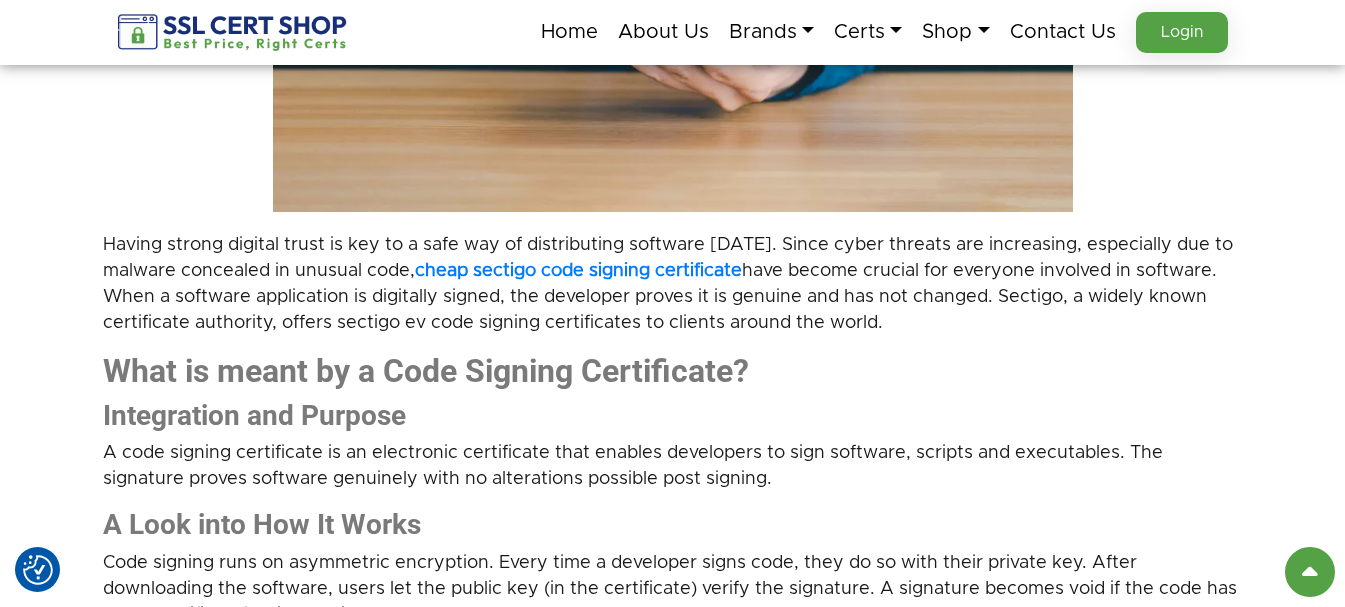 click on "What is meant by a Code Signing Certificate?" at bounding box center [426, 371] 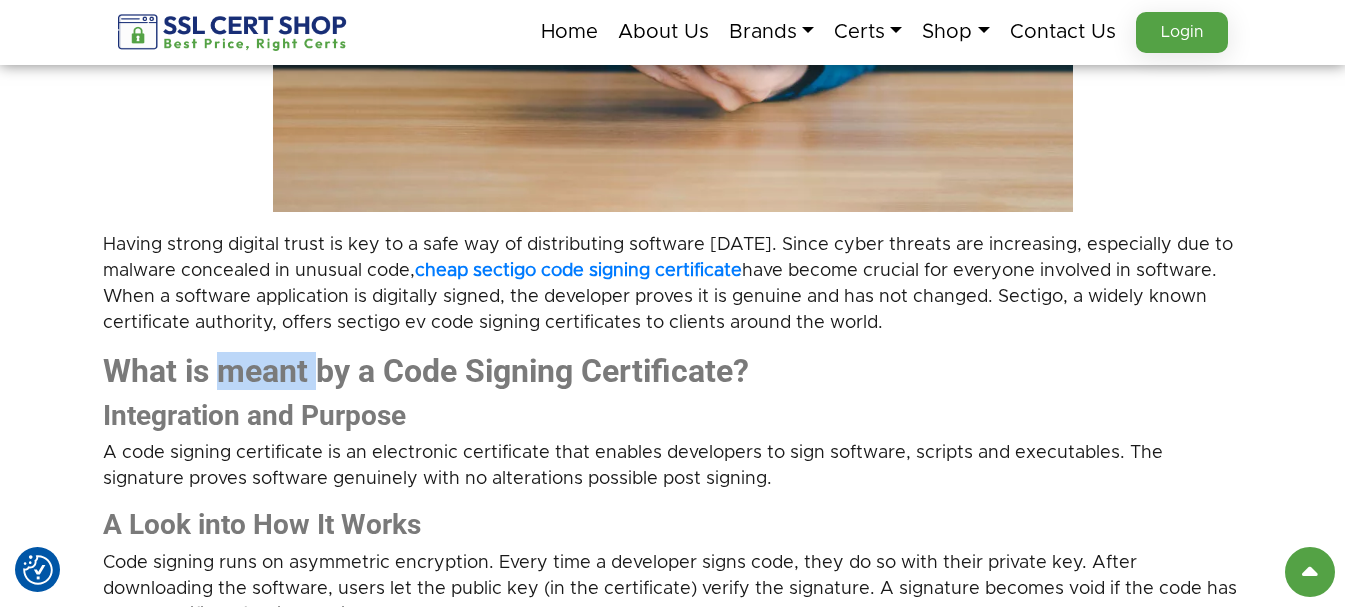 click on "What is meant by a Code Signing Certificate?" at bounding box center [426, 371] 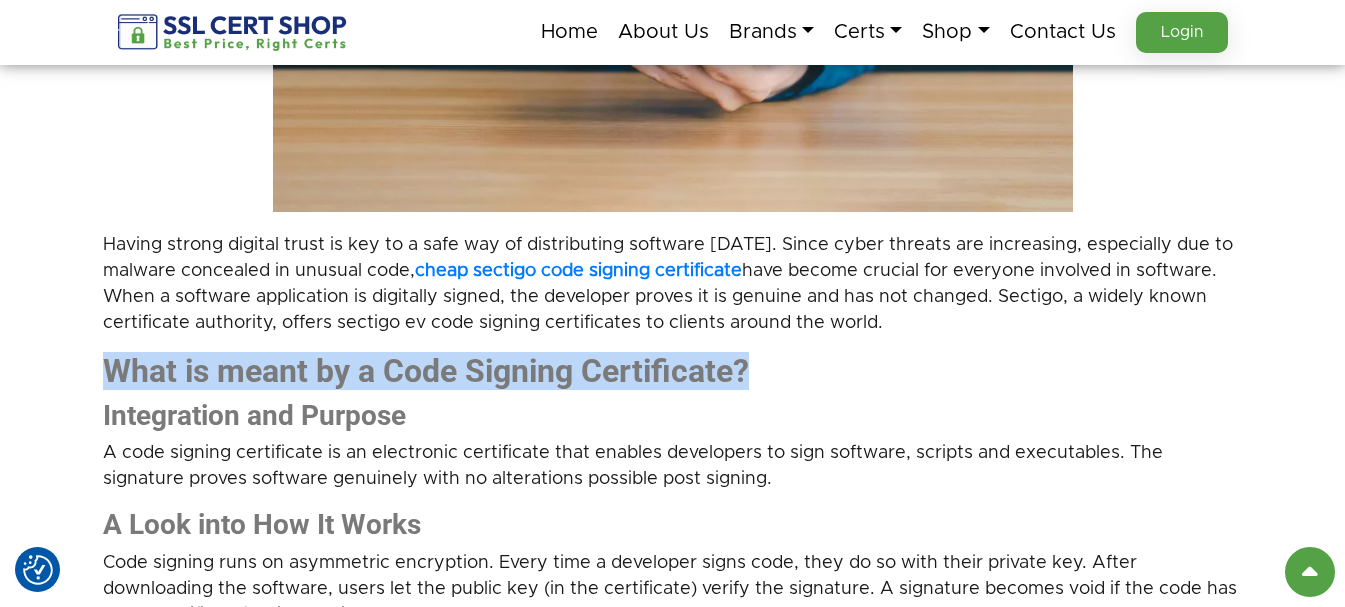 click on "What is meant by a Code Signing Certificate?" at bounding box center [426, 371] 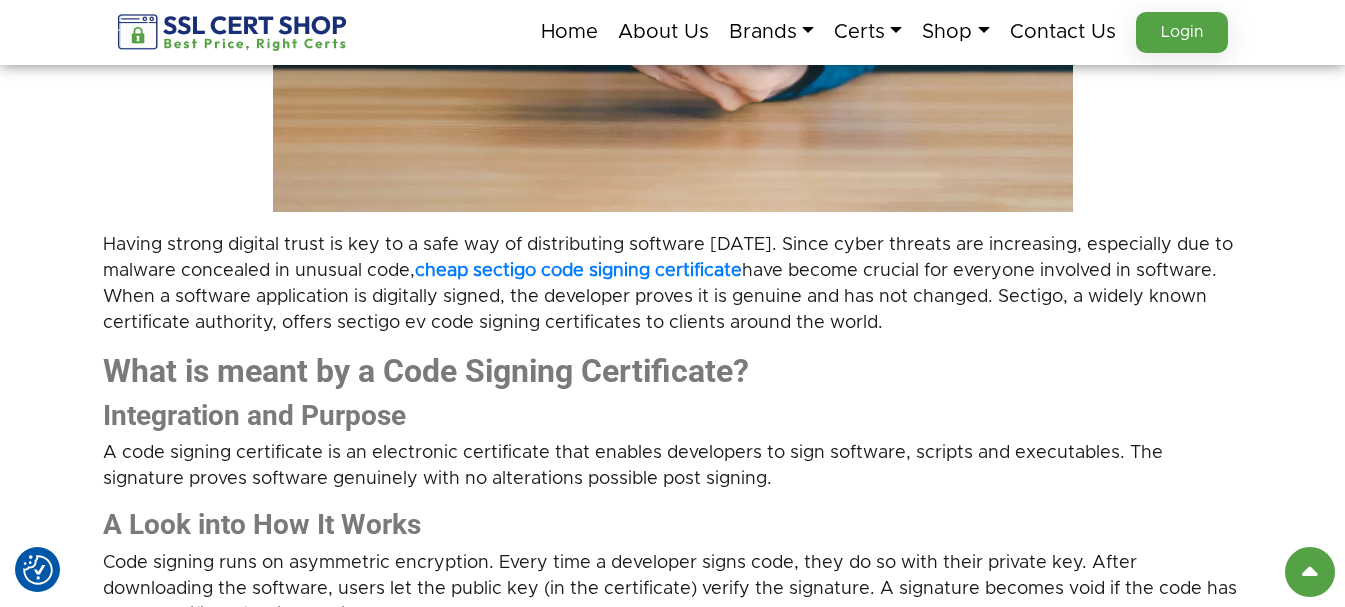 click on "Integration and Purpose" at bounding box center (254, 415) 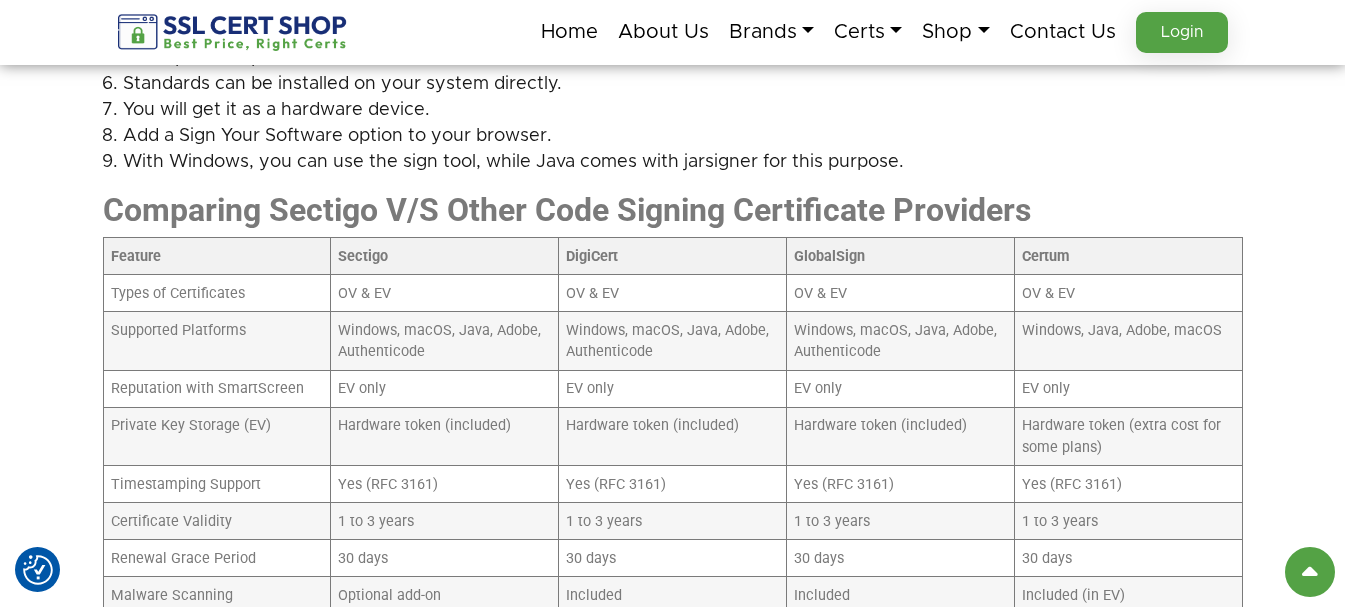 scroll, scrollTop: 3600, scrollLeft: 0, axis: vertical 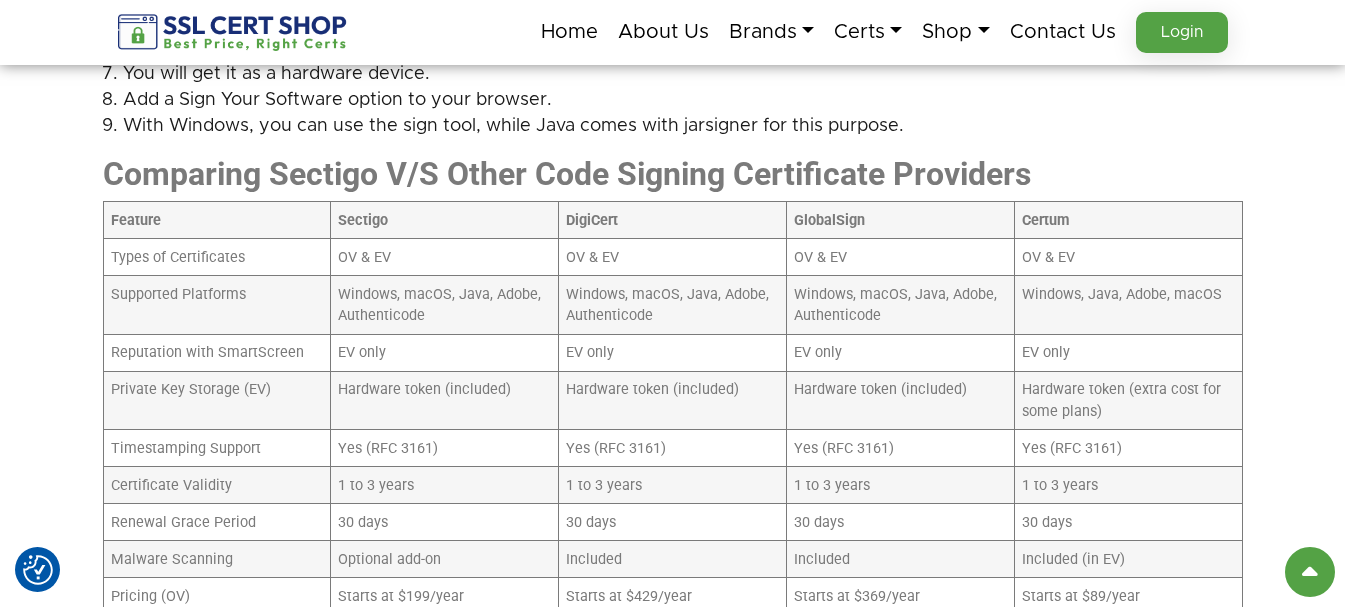 click on "Having strong digital trust is key to a safe way of distributing software today. Since cyber threats are increasing, especially due to malware concealed in unusual code,  cheap sectigo code signing certificate  have become crucial for everyone involved in software. When a software application is digitally signed, the developer proves it is genuine and has not changed. Sectigo, a widely known certificate authority, offers sectigo ev code signing certificates to clients around the world.
What is meant by a Code Signing Certificate?
Integration and Purpose
A code signing certificate is an electronic certificate that enables developers to sign software, scripts and executables. The signature proves software genuinely with no alterations possible post signing.
A Look into How It Works
Organizational Validation (OV) vs Extended Validation (EV)
Organization Validation is known as OV.
Simple checking of the company.
Your computer keeps the private key safe." at bounding box center [673, -433] 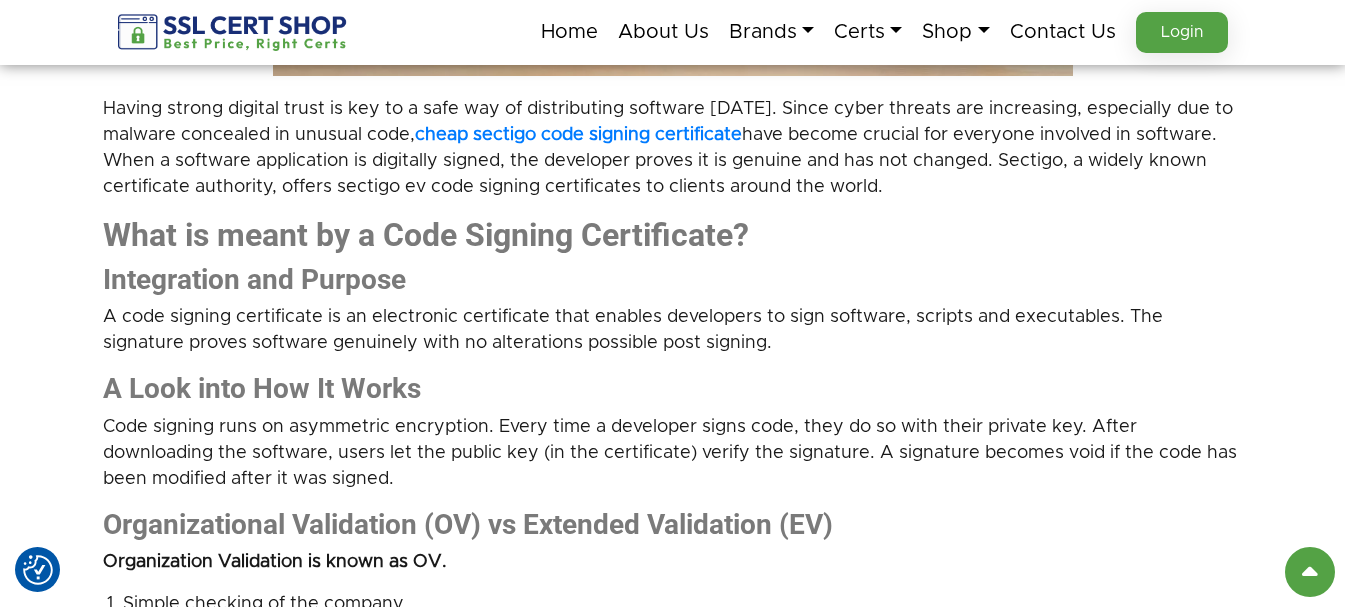 scroll, scrollTop: 800, scrollLeft: 0, axis: vertical 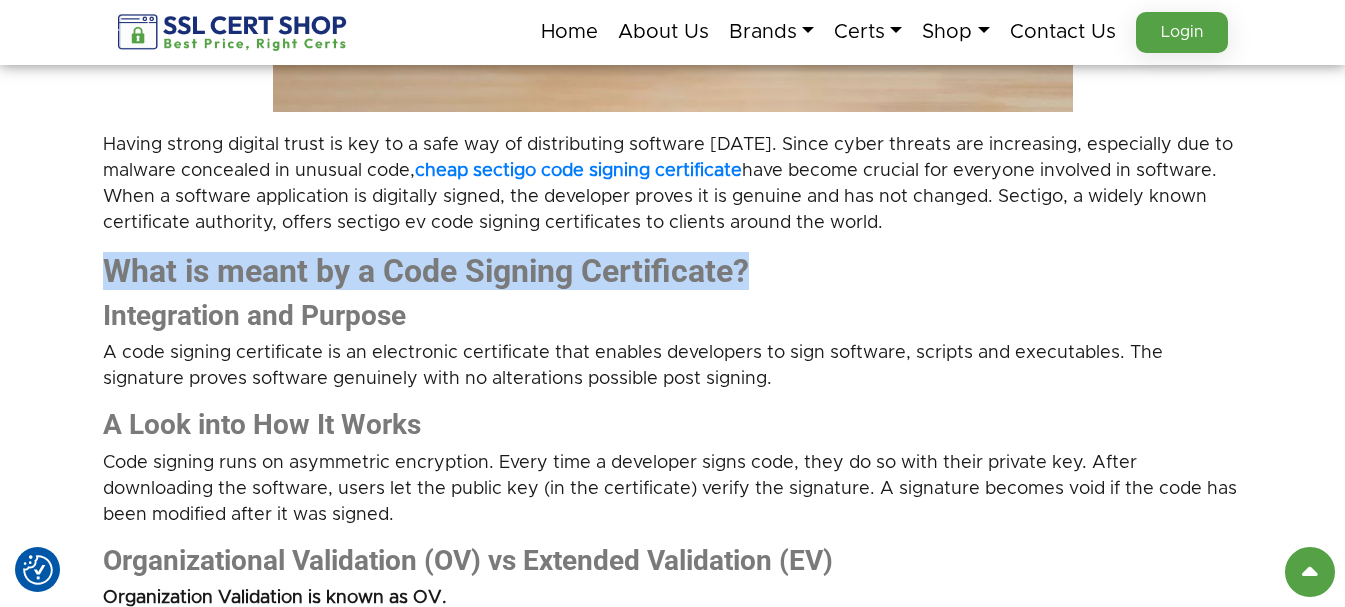 drag, startPoint x: 93, startPoint y: 265, endPoint x: 759, endPoint y: 271, distance: 666.02704 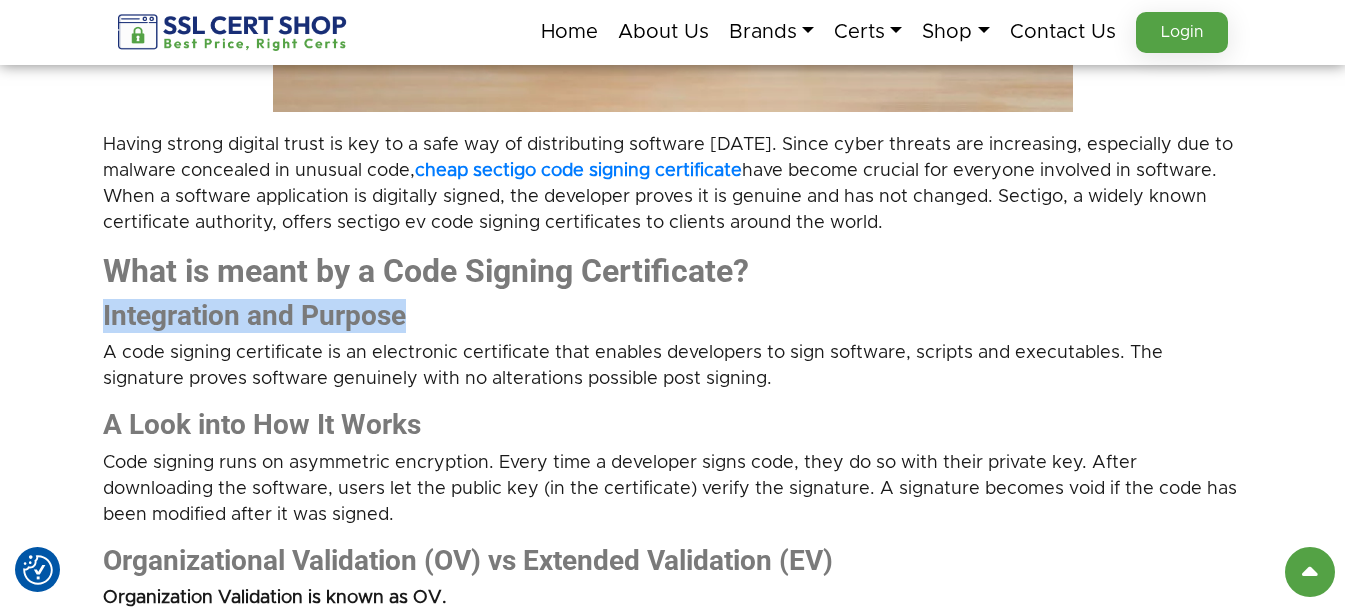 drag, startPoint x: 95, startPoint y: 316, endPoint x: 460, endPoint y: 304, distance: 365.1972 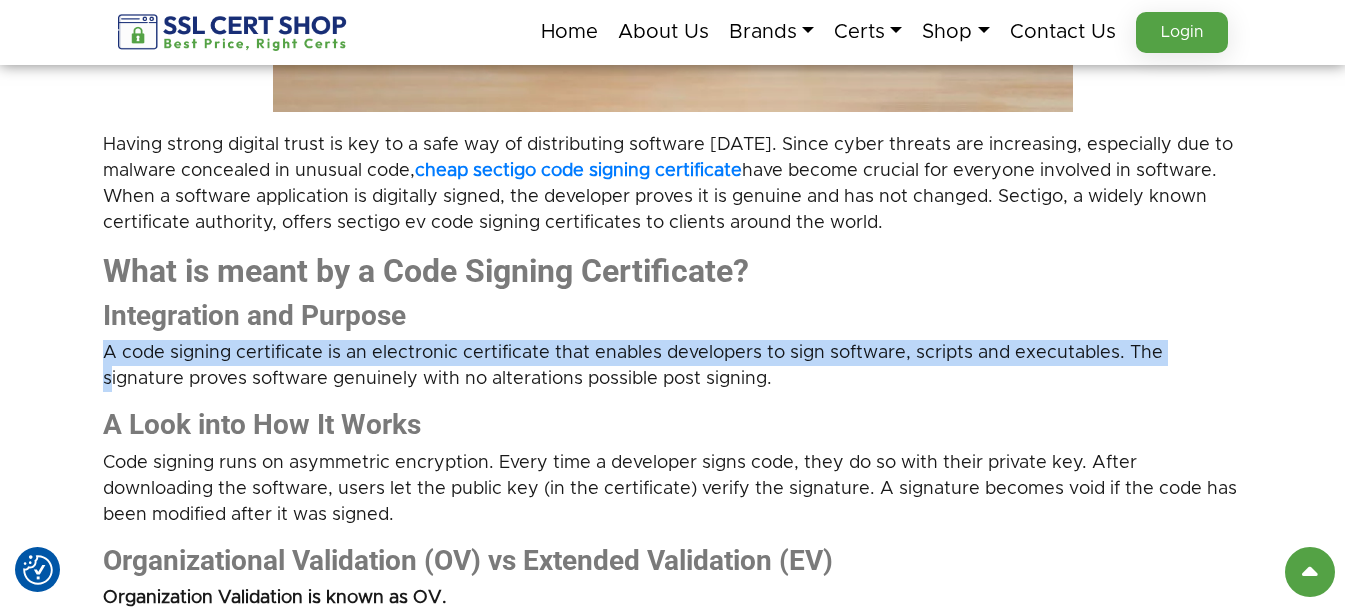 drag, startPoint x: 100, startPoint y: 348, endPoint x: 113, endPoint y: 373, distance: 28.178005 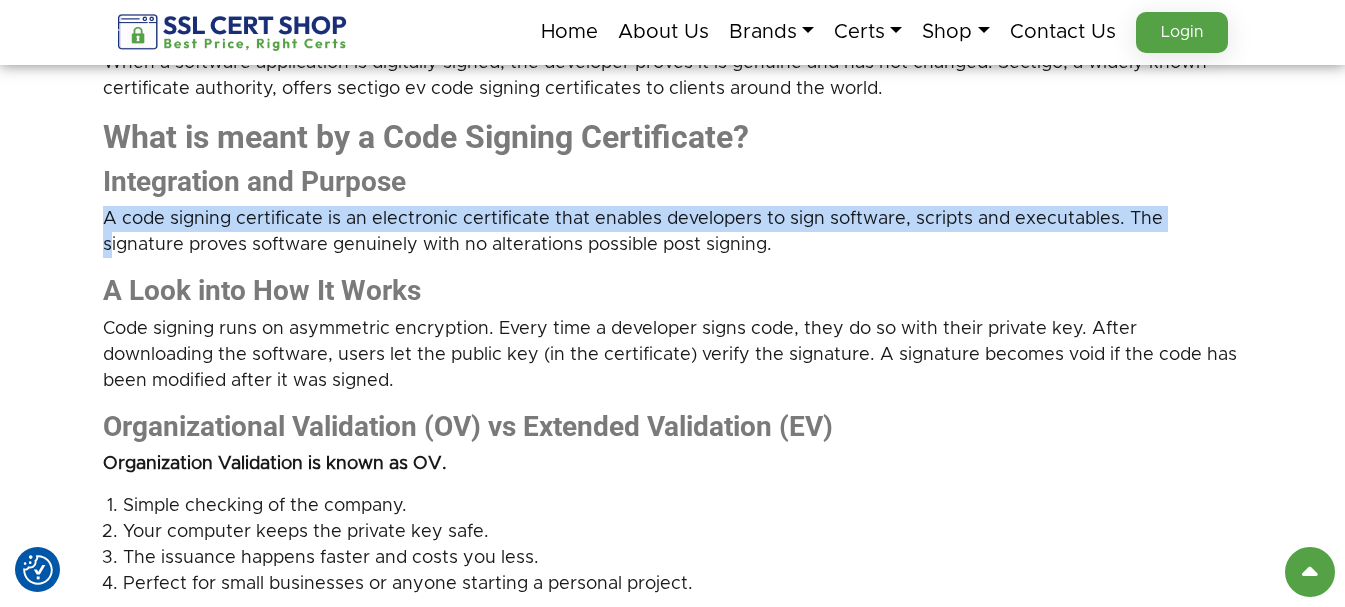 scroll, scrollTop: 900, scrollLeft: 0, axis: vertical 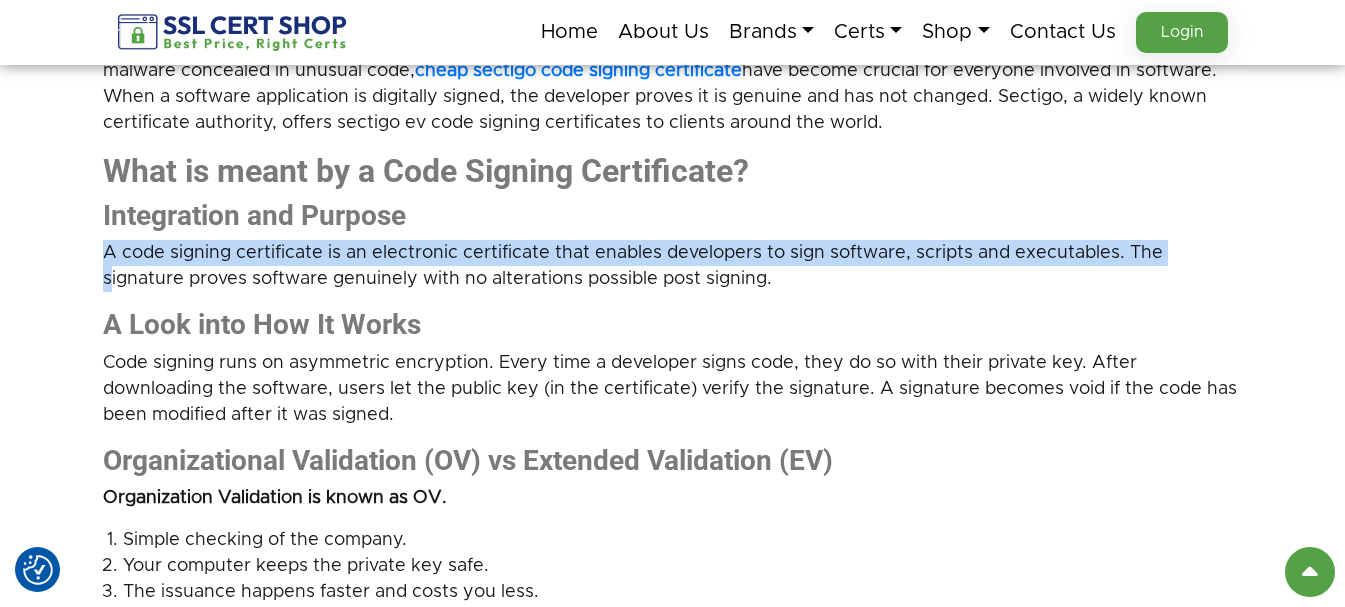 click on "What Is Code Signing Certificate and Why It Is Significant in 2025?
Having strong digital trust is key to a safe way of distributing software today. Since cyber threats are increasing, especially due to malware concealed in unusual code,  cheap sectigo code signing certificate  have become crucial for everyone involved in software. When a software application is digitally signed, the developer proves it is genuine and has not changed. Sectigo, a widely known certificate authority, offers sectigo ev code signing certificates to clients around the world.
What is meant by a Code Signing Certificate?
Integration and Purpose
A code signing certificate is an electronic certificate that enables developers to sign software, scripts and executables. The signature proves software genuinely with no alterations possible post signing.
A Look into How It Works" at bounding box center [672, 1958] 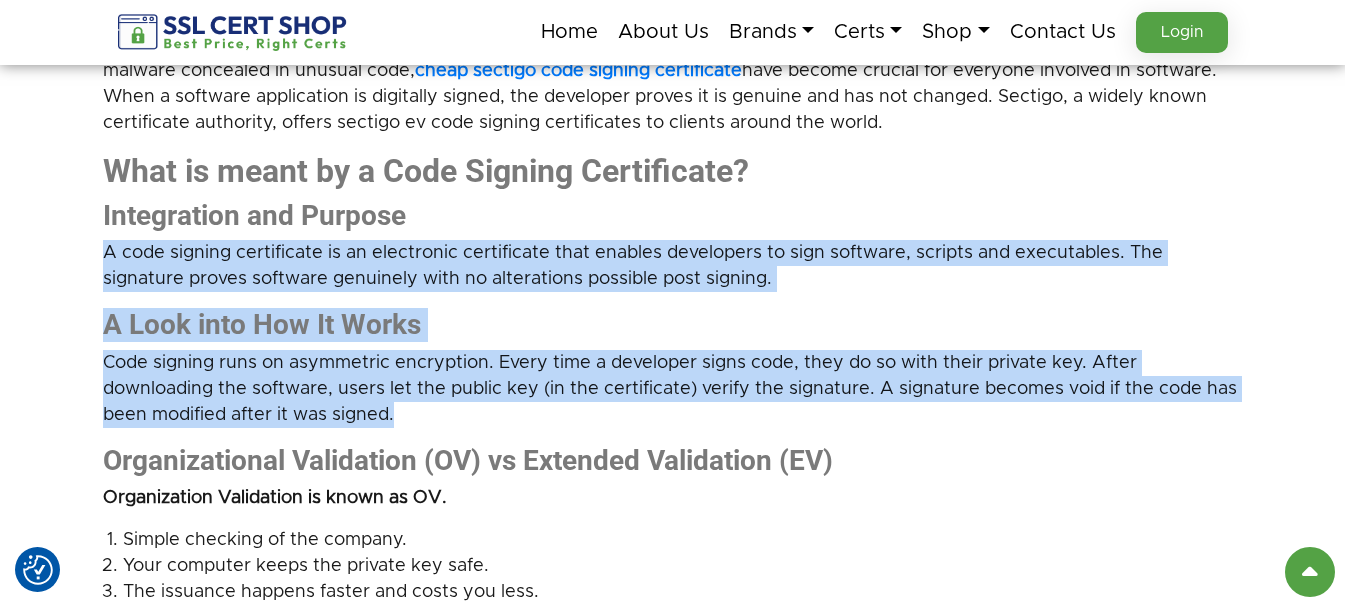 drag, startPoint x: 83, startPoint y: 248, endPoint x: 444, endPoint y: 408, distance: 394.86835 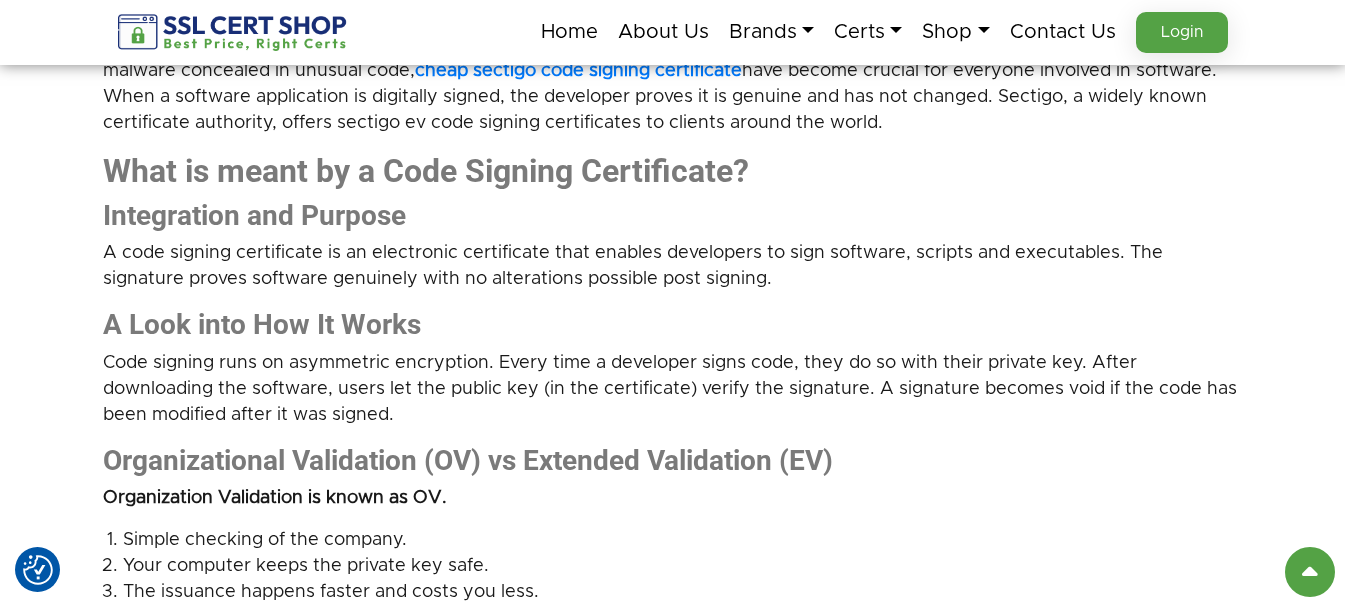 click on "What Is Code Signing Certificate and Why It Is Significant in 2025?
Having strong digital trust is key to a safe way of distributing software today. Since cyber threats are increasing, especially due to malware concealed in unusual code,  cheap sectigo code signing certificate  have become crucial for everyone involved in software. When a software application is digitally signed, the developer proves it is genuine and has not changed. Sectigo, a widely known certificate authority, offers sectigo ev code signing certificates to clients around the world.
What is meant by a Code Signing Certificate?
Integration and Purpose
A code signing certificate is an electronic certificate that enables developers to sign software, scripts and executables. The signature proves software genuinely with no alterations possible post signing.
A Look into How It Works" at bounding box center (672, 1958) 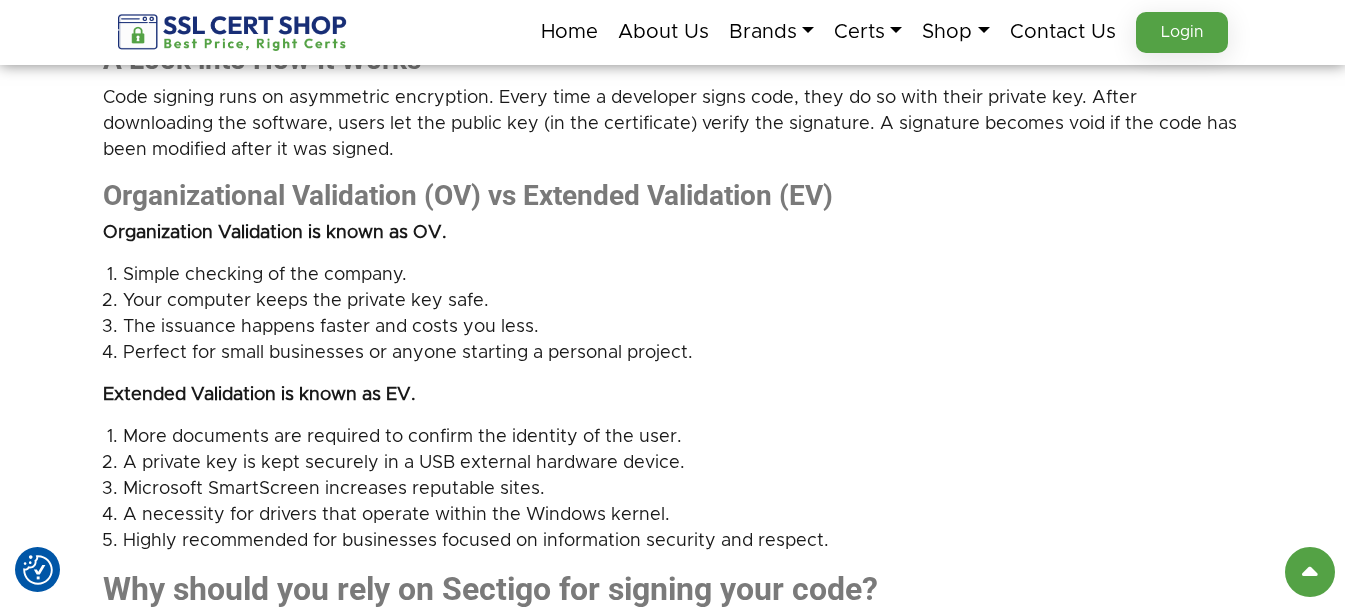 scroll, scrollTop: 1200, scrollLeft: 0, axis: vertical 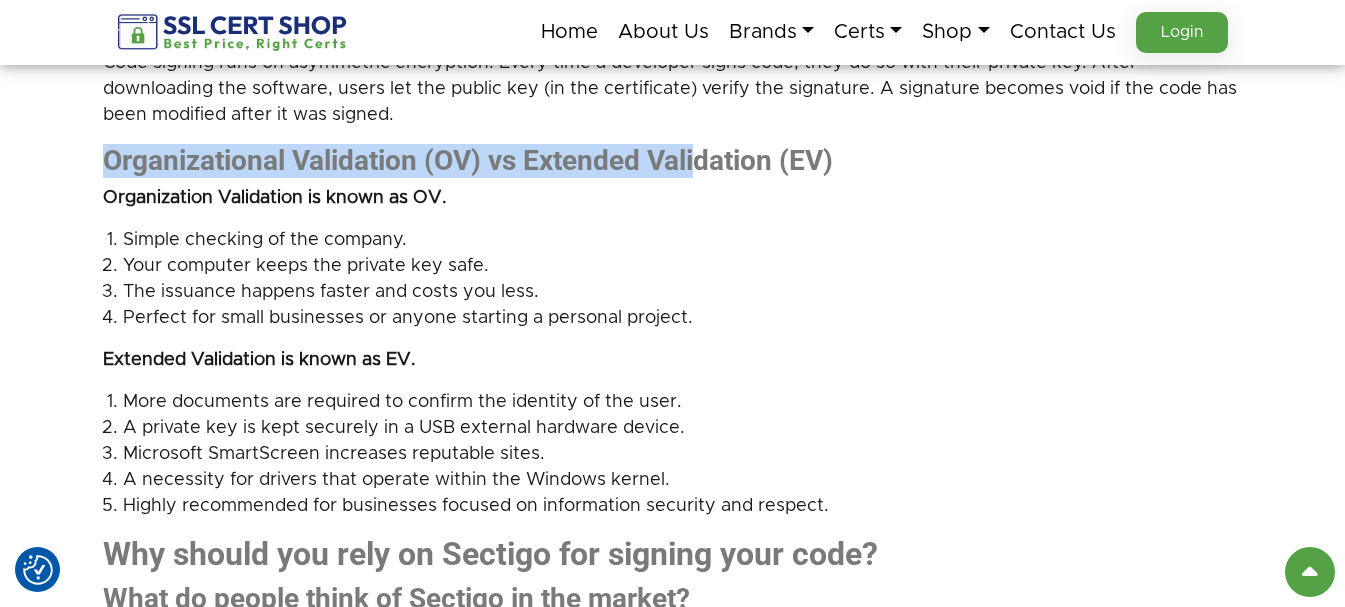 drag, startPoint x: 87, startPoint y: 158, endPoint x: 698, endPoint y: 157, distance: 611.0008 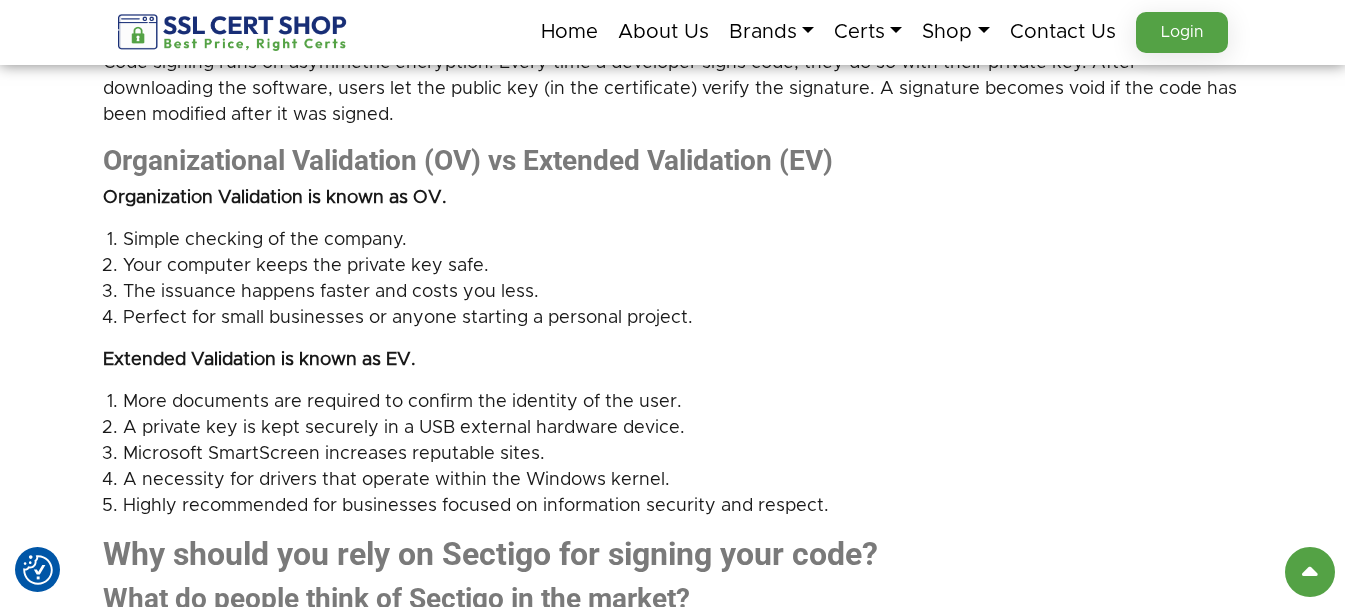 click on "What Is Code Signing Certificate and Why It Is Significant in 2025?
Having strong digital trust is key to a safe way of distributing software today. Since cyber threats are increasing, especially due to malware concealed in unusual code,  cheap sectigo code signing certificate  have become crucial for everyone involved in software. When a software application is digitally signed, the developer proves it is genuine and has not changed. Sectigo, a widely known certificate authority, offers sectigo ev code signing certificates to clients around the world.
What is meant by a Code Signing Certificate?
Integration and Purpose
A code signing certificate is an electronic certificate that enables developers to sign software, scripts and executables. The signature proves software genuinely with no alterations possible post signing.
A Look into How It Works" at bounding box center [672, 1658] 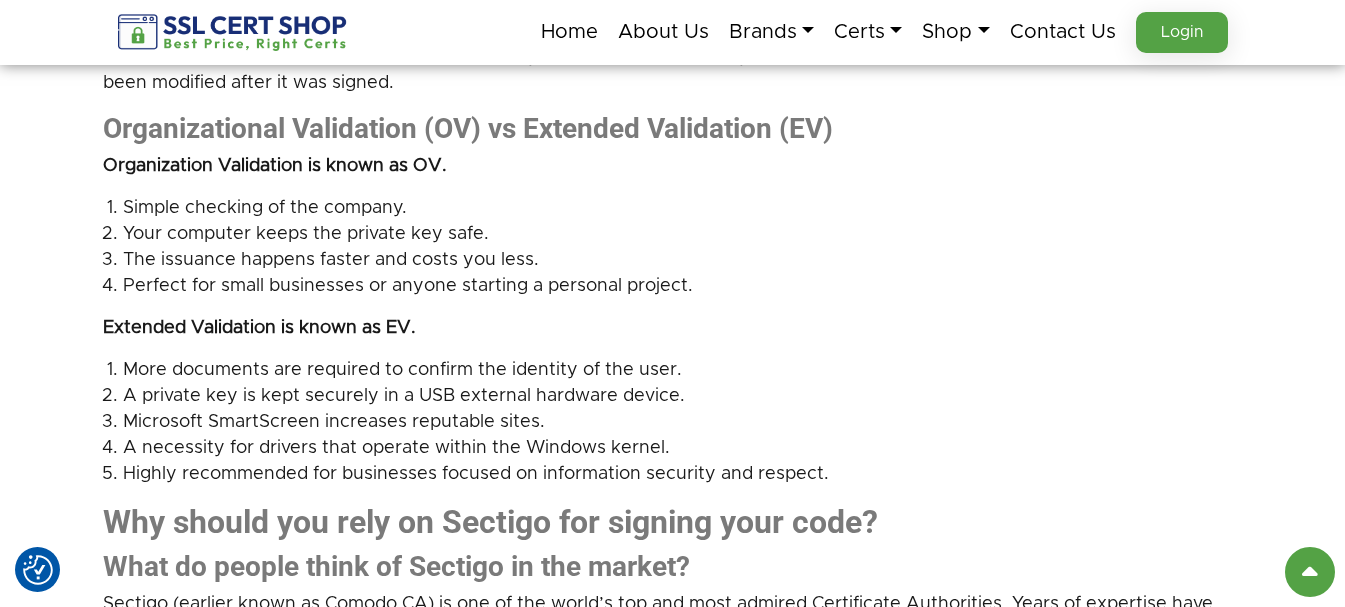 scroll, scrollTop: 1200, scrollLeft: 0, axis: vertical 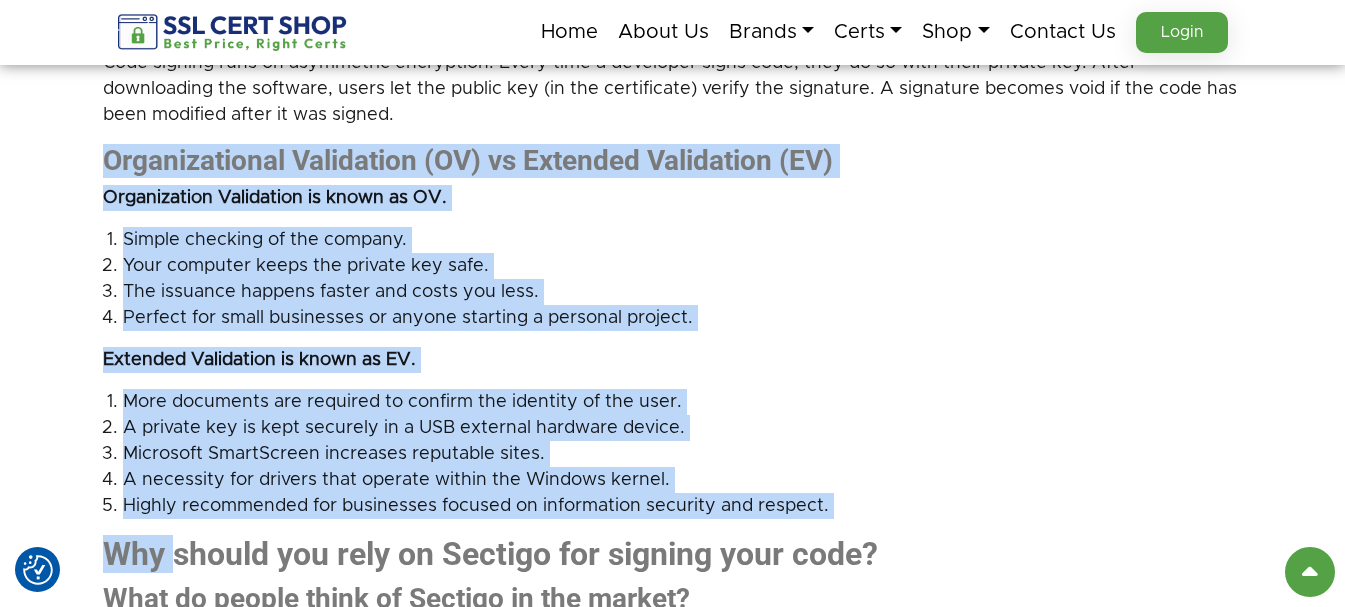 drag, startPoint x: 91, startPoint y: 149, endPoint x: 172, endPoint y: 520, distance: 379.73938 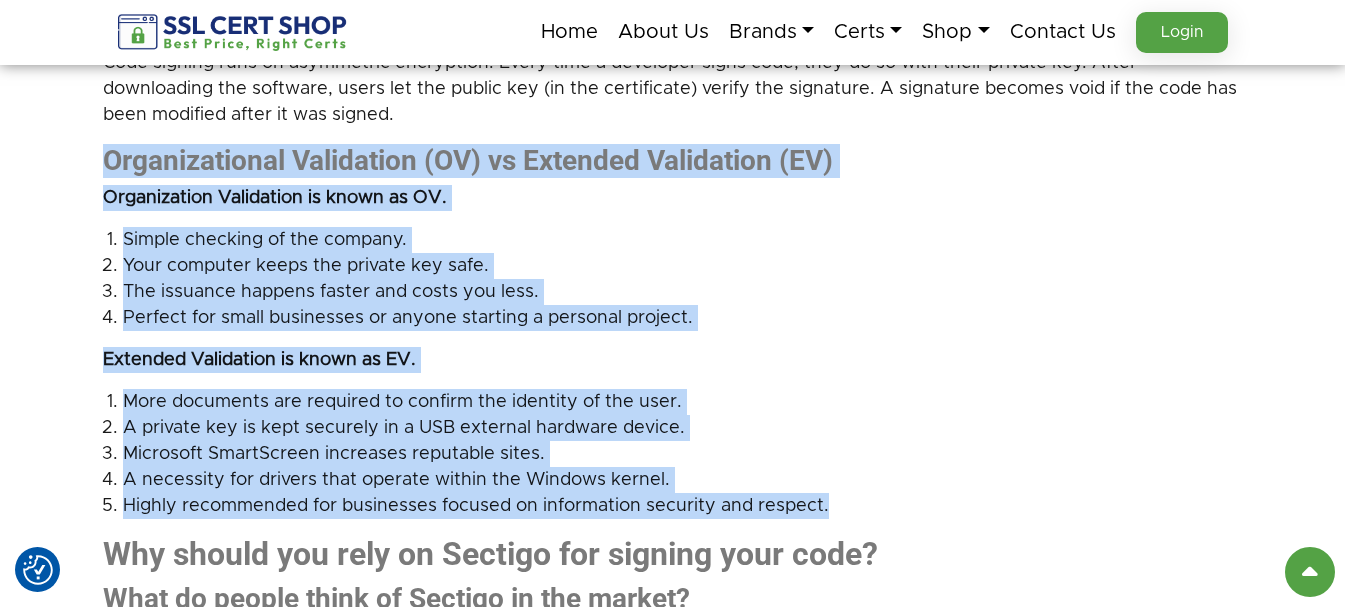 drag, startPoint x: 838, startPoint y: 502, endPoint x: 0, endPoint y: 161, distance: 904.7237 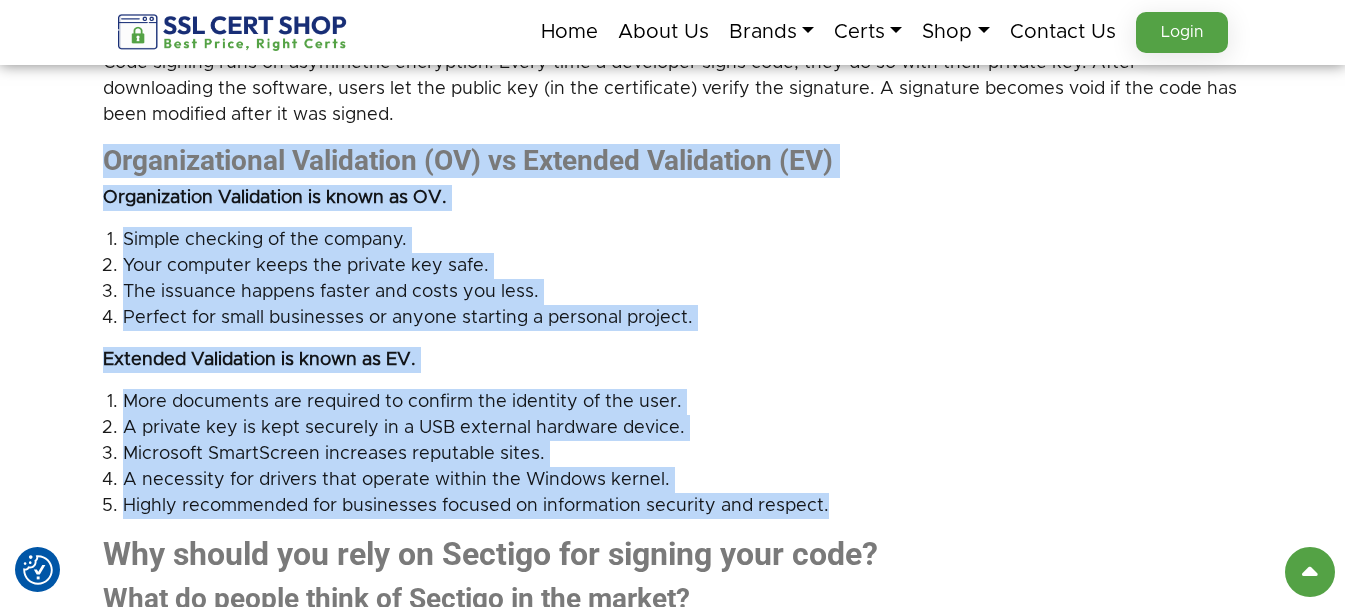 click on "Simple checking of the company." at bounding box center (683, 240) 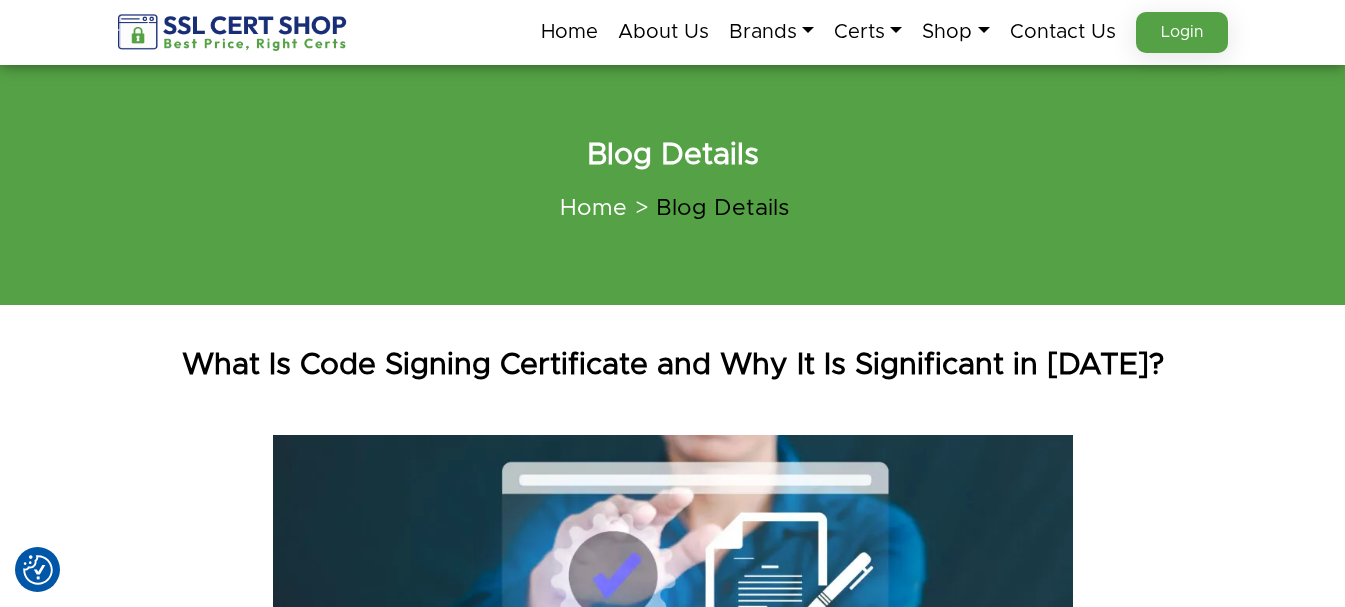 scroll, scrollTop: 100, scrollLeft: 0, axis: vertical 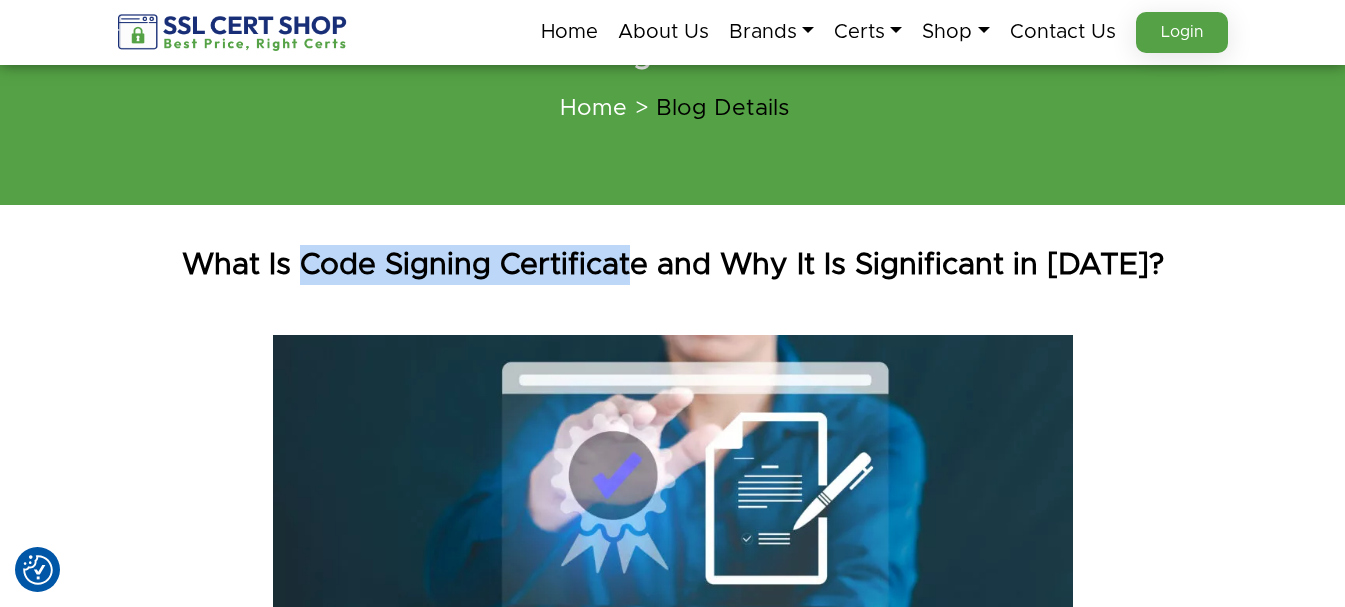 drag, startPoint x: 316, startPoint y: 257, endPoint x: 649, endPoint y: 257, distance: 333 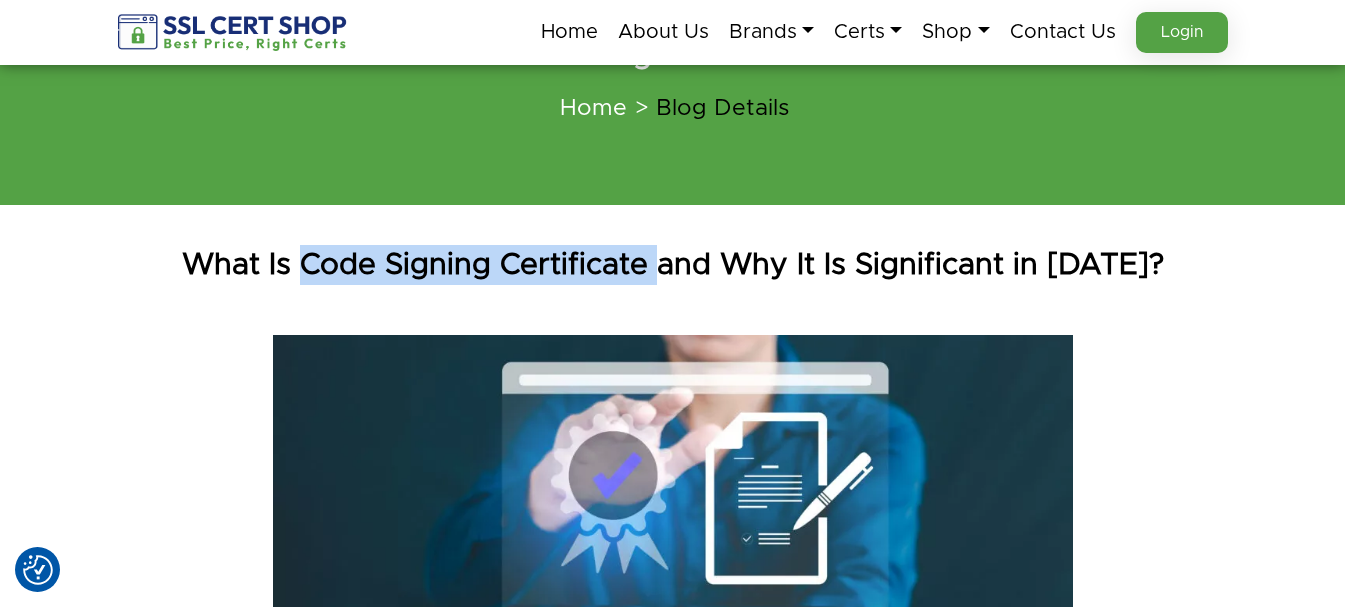 copy on "Code Signing Certificate" 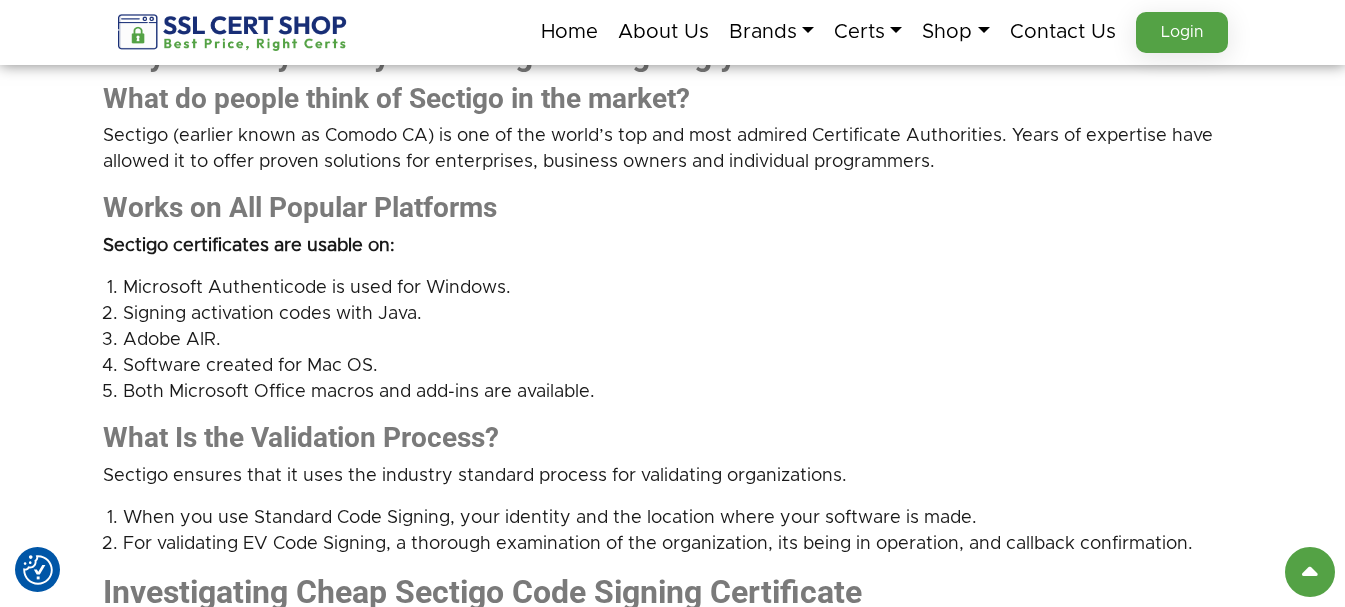 scroll, scrollTop: 1400, scrollLeft: 0, axis: vertical 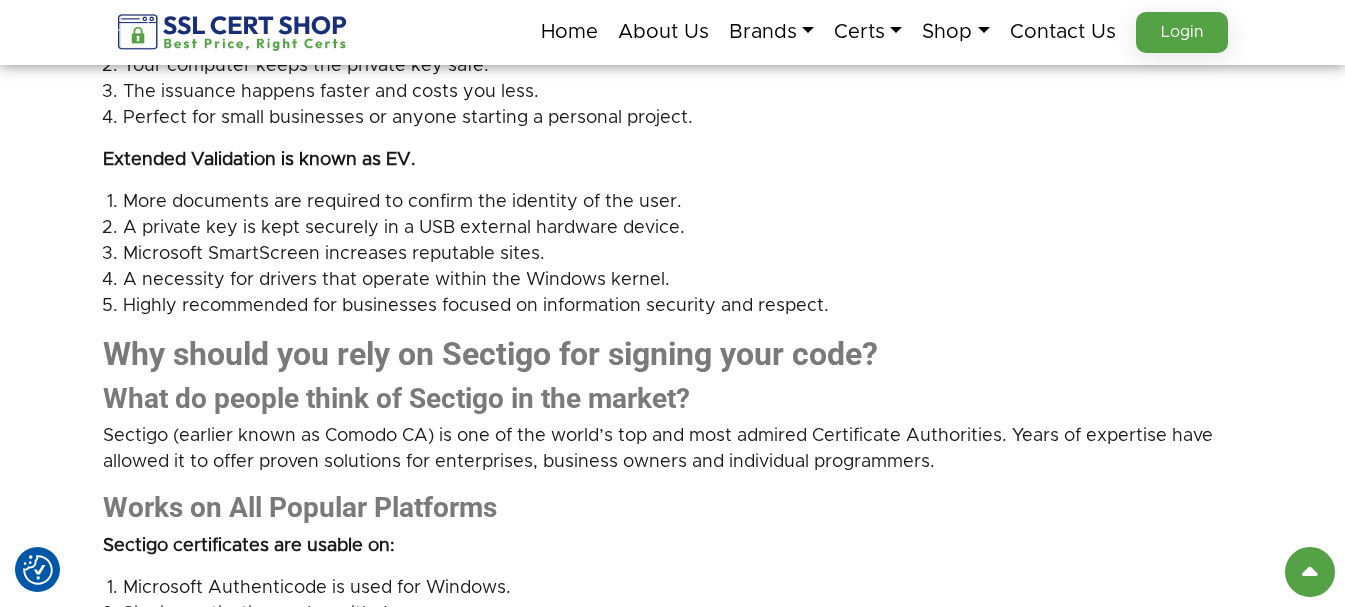 drag, startPoint x: 59, startPoint y: 335, endPoint x: 98, endPoint y: 358, distance: 45.276924 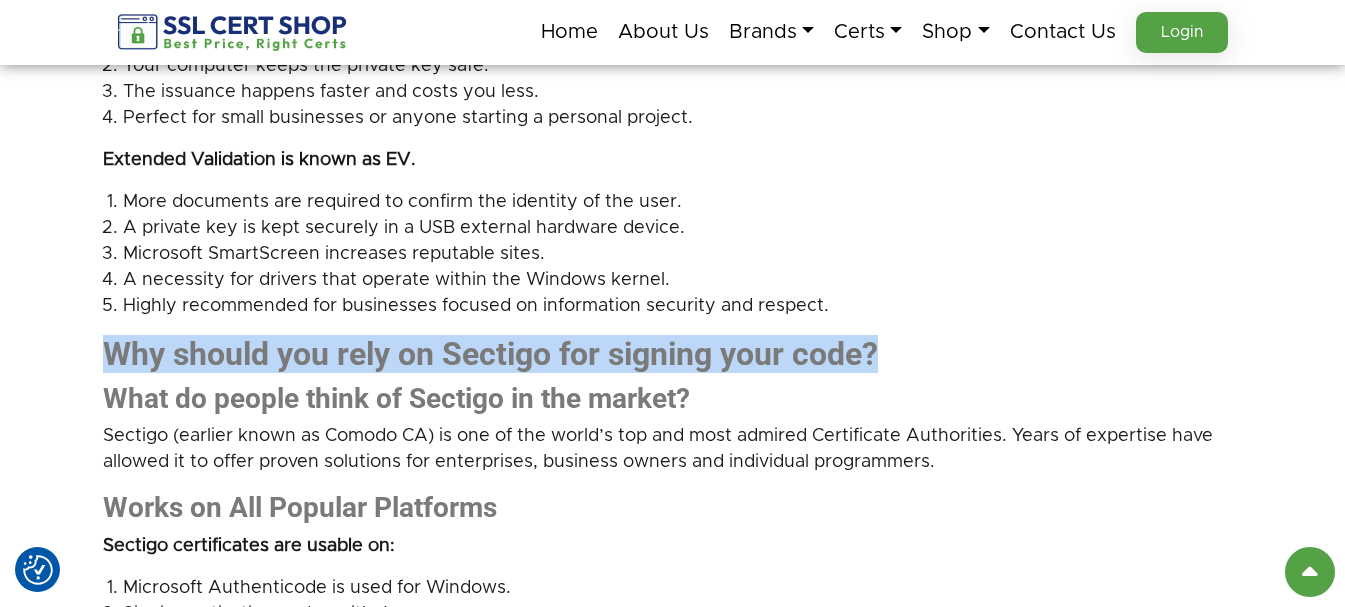 drag, startPoint x: 100, startPoint y: 353, endPoint x: 907, endPoint y: 355, distance: 807.0025 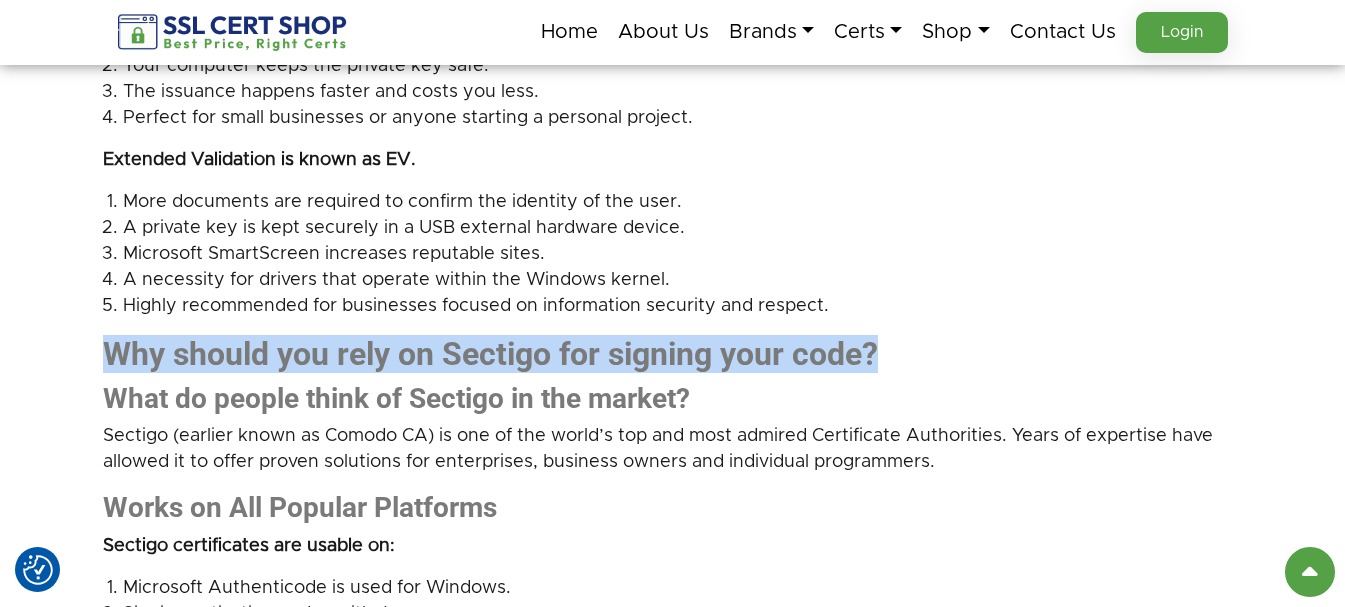 click on "What Is Code Signing Certificate and Why It Is Significant in 2025?
Having strong digital trust is key to a safe way of distributing software today. Since cyber threats are increasing, especially due to malware concealed in unusual code,  cheap sectigo code signing certificate  have become crucial for everyone involved in software. When a software application is digitally signed, the developer proves it is genuine and has not changed. Sectigo, a widely known certificate authority, offers sectigo ev code signing certificates to clients around the world.
What is meant by a Code Signing Certificate?
Integration and Purpose
A code signing certificate is an electronic certificate that enables developers to sign software, scripts and executables. The signature proves software genuinely with no alterations possible post signing.
A Look into How It Works" at bounding box center (672, 1458) 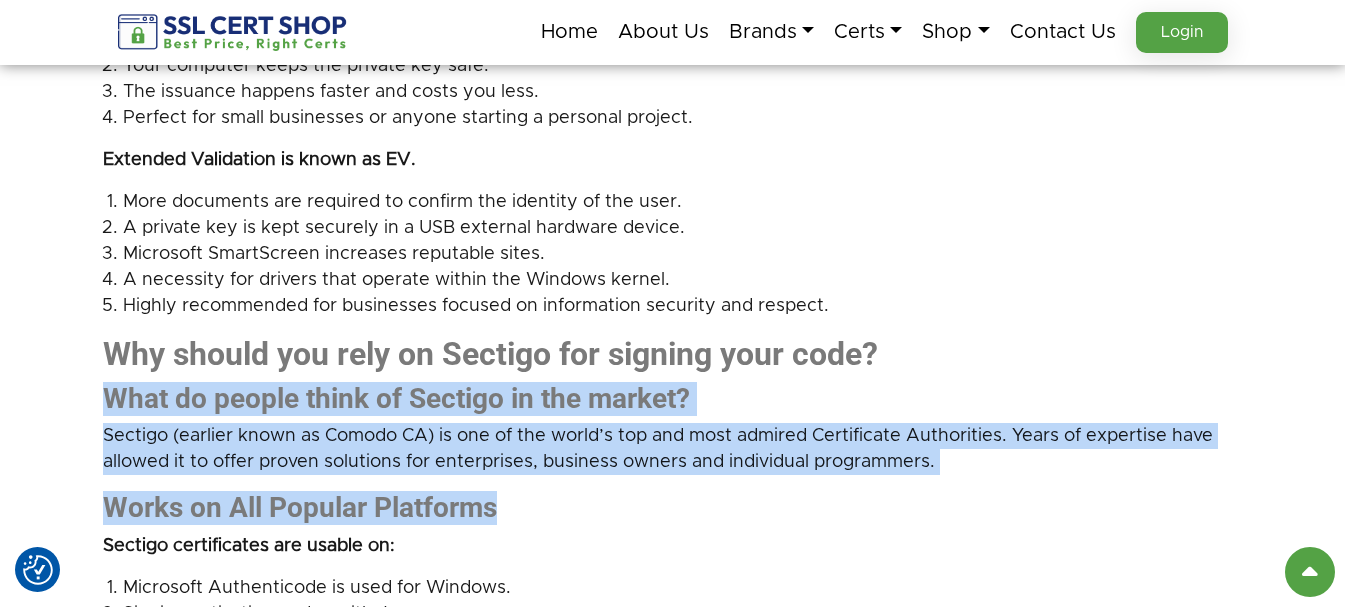 drag, startPoint x: 72, startPoint y: 385, endPoint x: 972, endPoint y: 476, distance: 904.58887 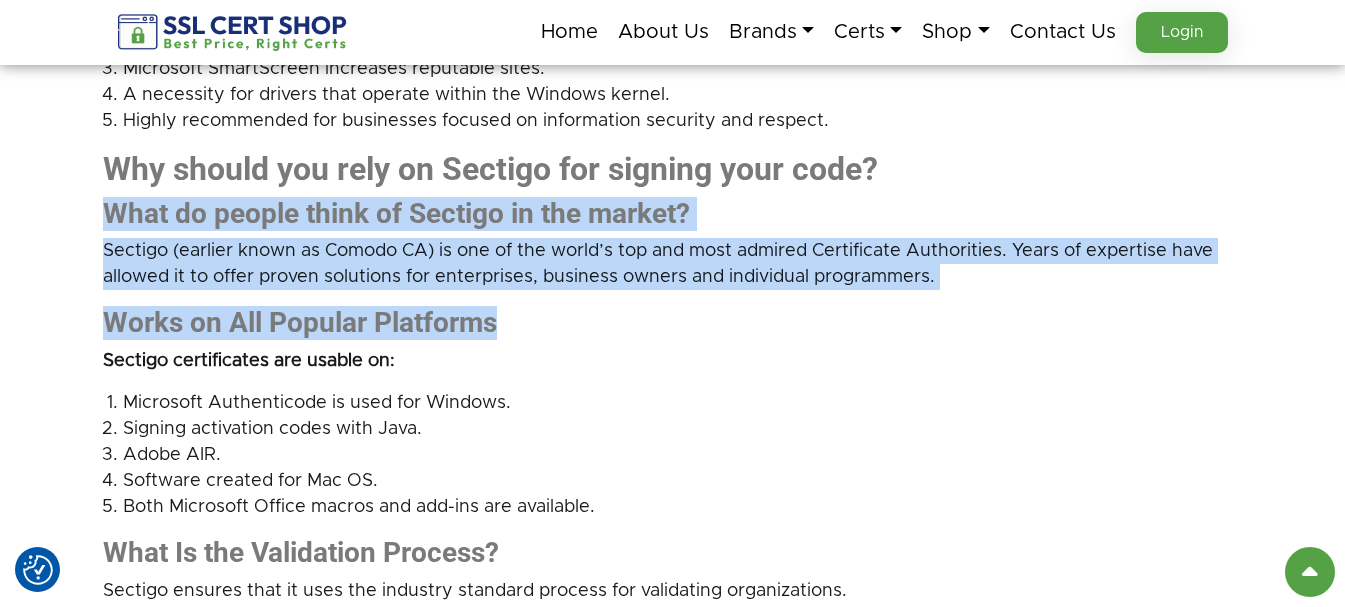 scroll, scrollTop: 1600, scrollLeft: 0, axis: vertical 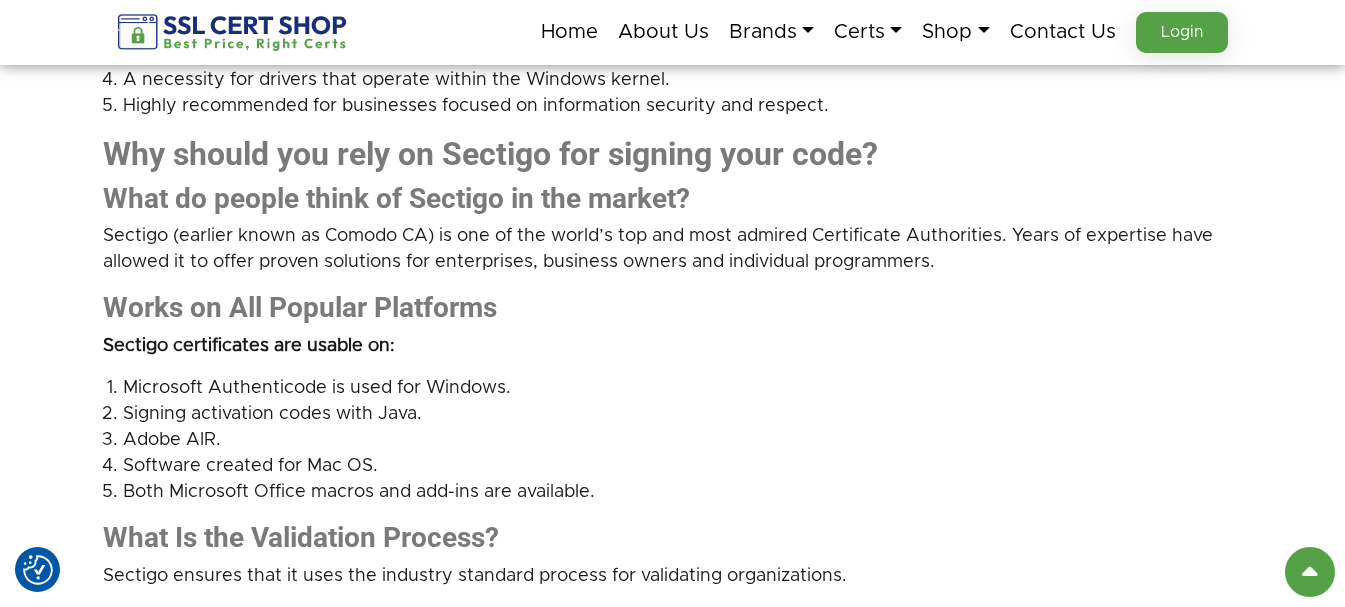 click on "What Is Code Signing Certificate and Why It Is Significant in 2025?
Having strong digital trust is key to a safe way of distributing software today. Since cyber threats are increasing, especially due to malware concealed in unusual code,  cheap sectigo code signing certificate  have become crucial for everyone involved in software. When a software application is digitally signed, the developer proves it is genuine and has not changed. Sectigo, a widely known certificate authority, offers sectigo ev code signing certificates to clients around the world.
What is meant by a Code Signing Certificate?
Integration and Purpose
A code signing certificate is an electronic certificate that enables developers to sign software, scripts and executables. The signature proves software genuinely with no alterations possible post signing.
A Look into How It Works" at bounding box center [672, 1258] 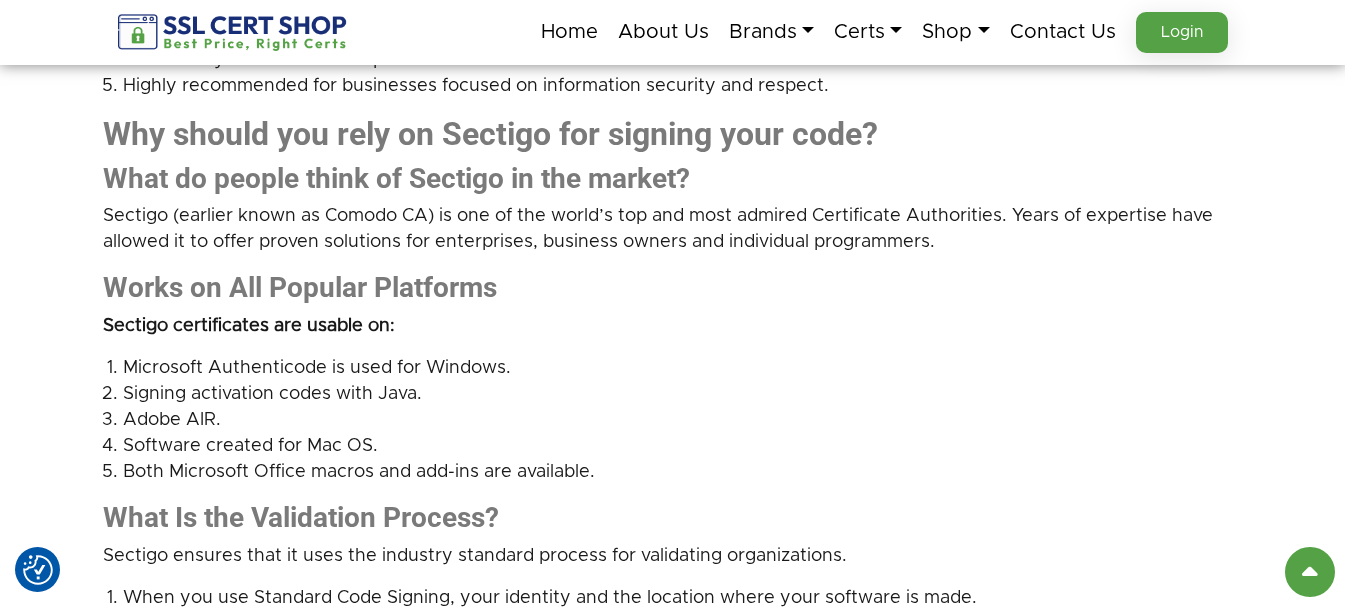 scroll, scrollTop: 1600, scrollLeft: 0, axis: vertical 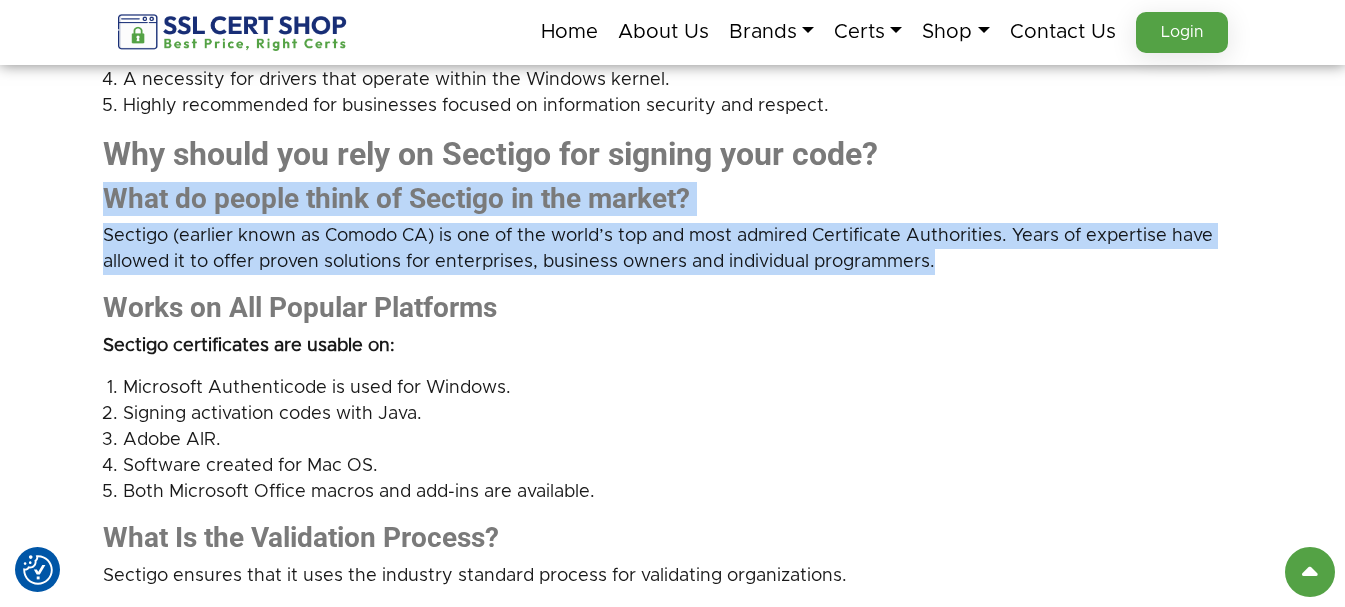 drag, startPoint x: 98, startPoint y: 192, endPoint x: 1181, endPoint y: 263, distance: 1085.3248 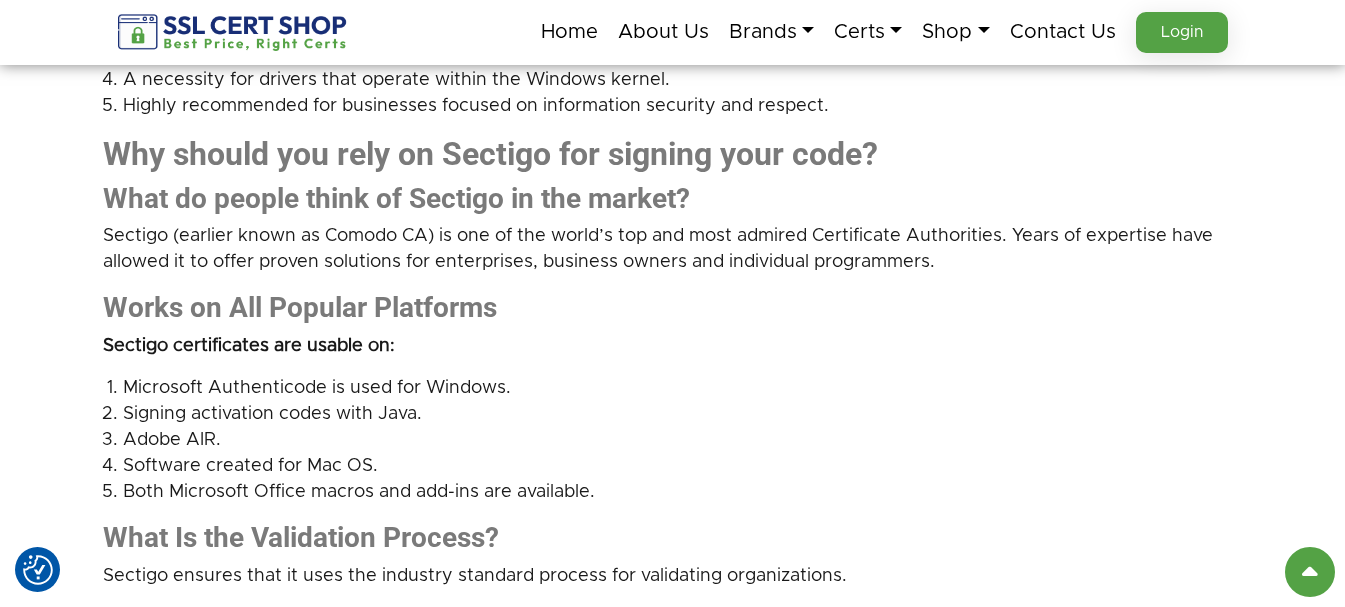 click on "What Is Code Signing Certificate and Why It Is Significant in 2025?
Having strong digital trust is key to a safe way of distributing software today. Since cyber threats are increasing, especially due to malware concealed in unusual code,  cheap sectigo code signing certificate  have become crucial for everyone involved in software. When a software application is digitally signed, the developer proves it is genuine and has not changed. Sectigo, a widely known certificate authority, offers sectigo ev code signing certificates to clients around the world.
What is meant by a Code Signing Certificate?
Integration and Purpose
A code signing certificate is an electronic certificate that enables developers to sign software, scripts and executables. The signature proves software genuinely with no alterations possible post signing.
A Look into How It Works" at bounding box center (672, 1258) 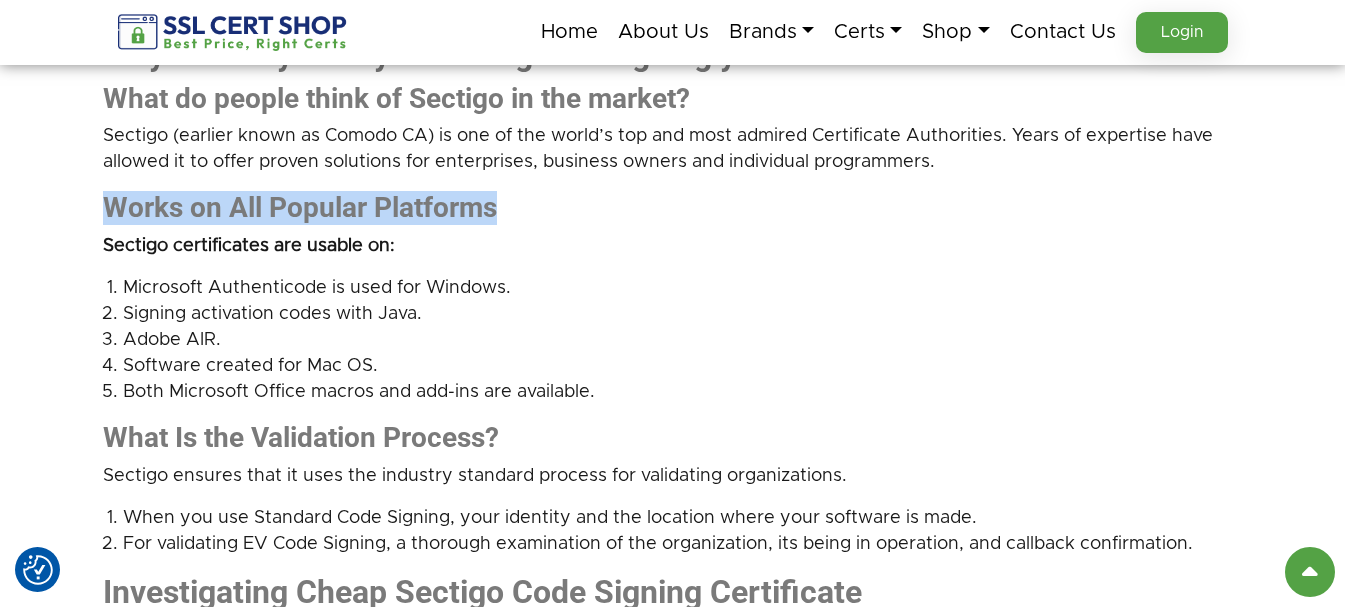 drag, startPoint x: 94, startPoint y: 206, endPoint x: 543, endPoint y: 191, distance: 449.2505 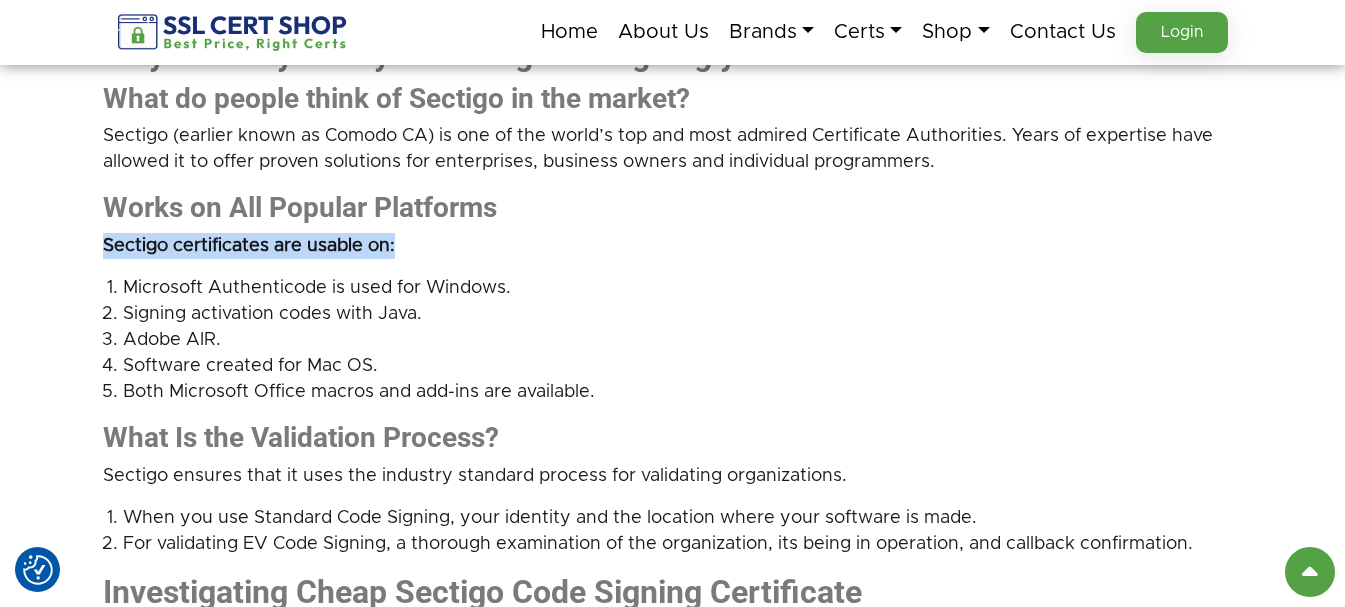 drag, startPoint x: 207, startPoint y: 248, endPoint x: 408, endPoint y: 251, distance: 201.02238 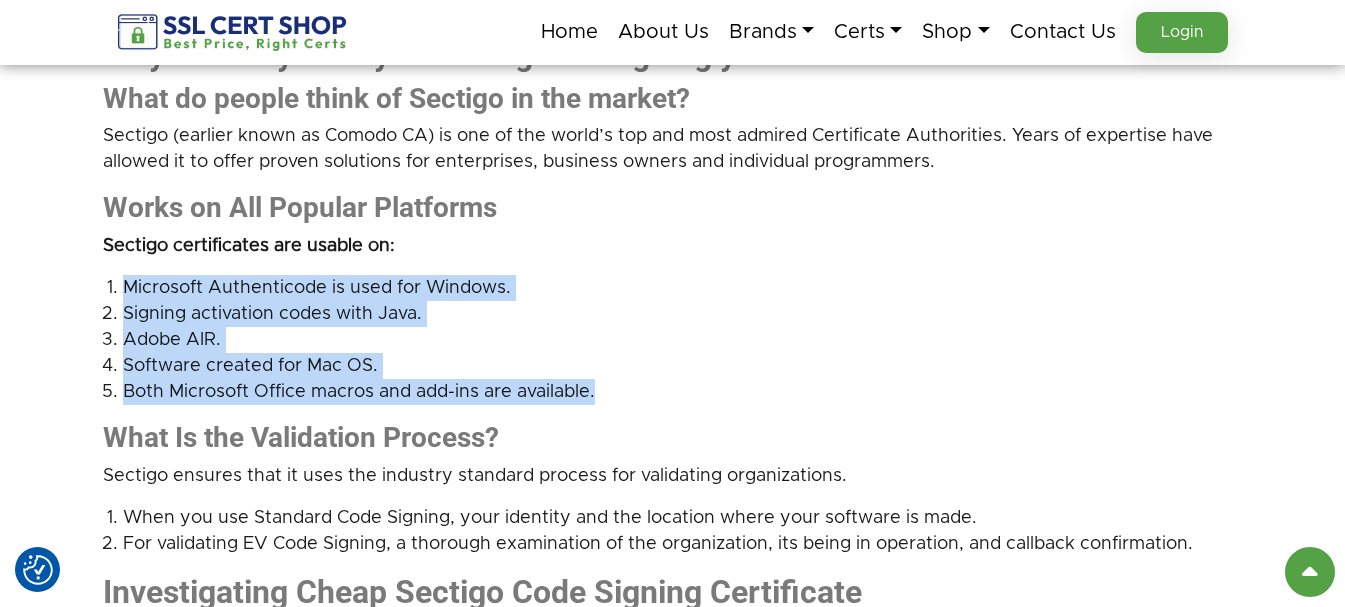 drag, startPoint x: 120, startPoint y: 279, endPoint x: 638, endPoint y: 397, distance: 531.2702 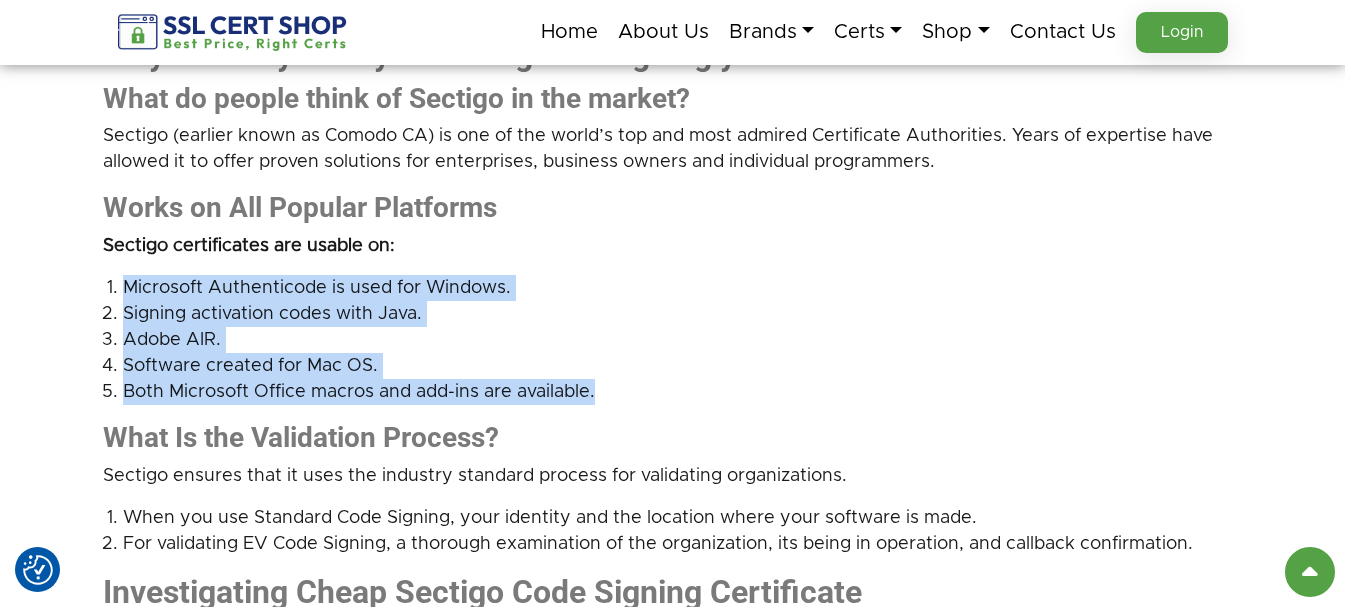 click on "Signing activation codes with Java." at bounding box center [683, 314] 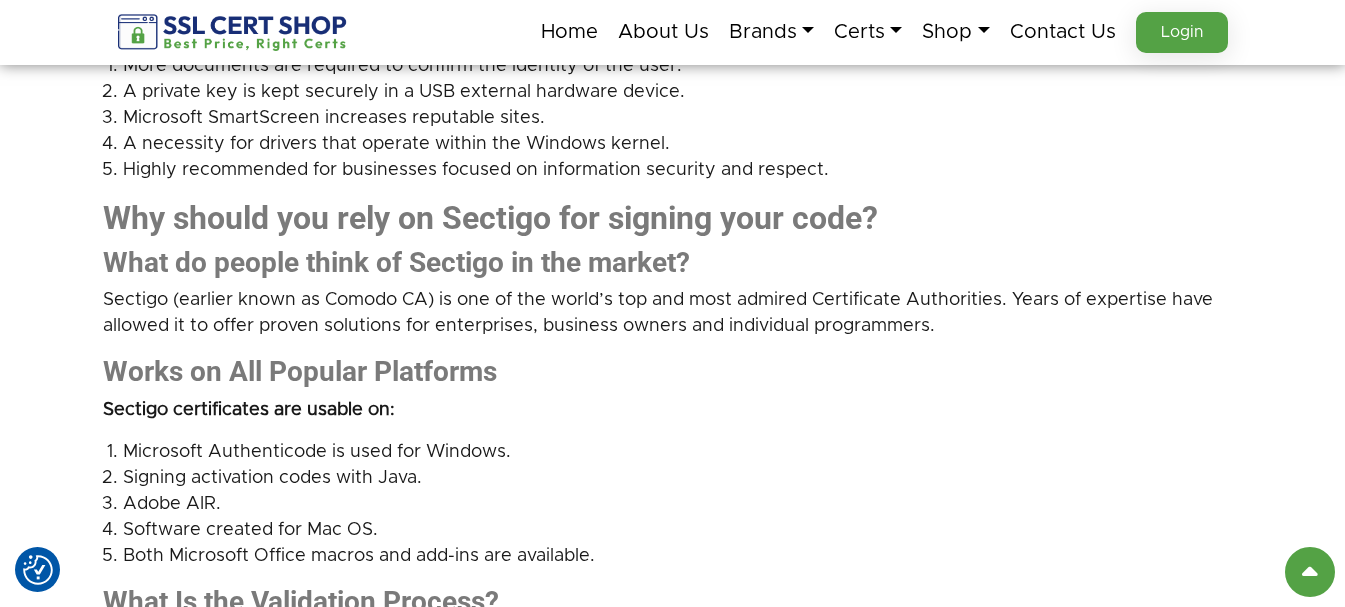 scroll, scrollTop: 1500, scrollLeft: 0, axis: vertical 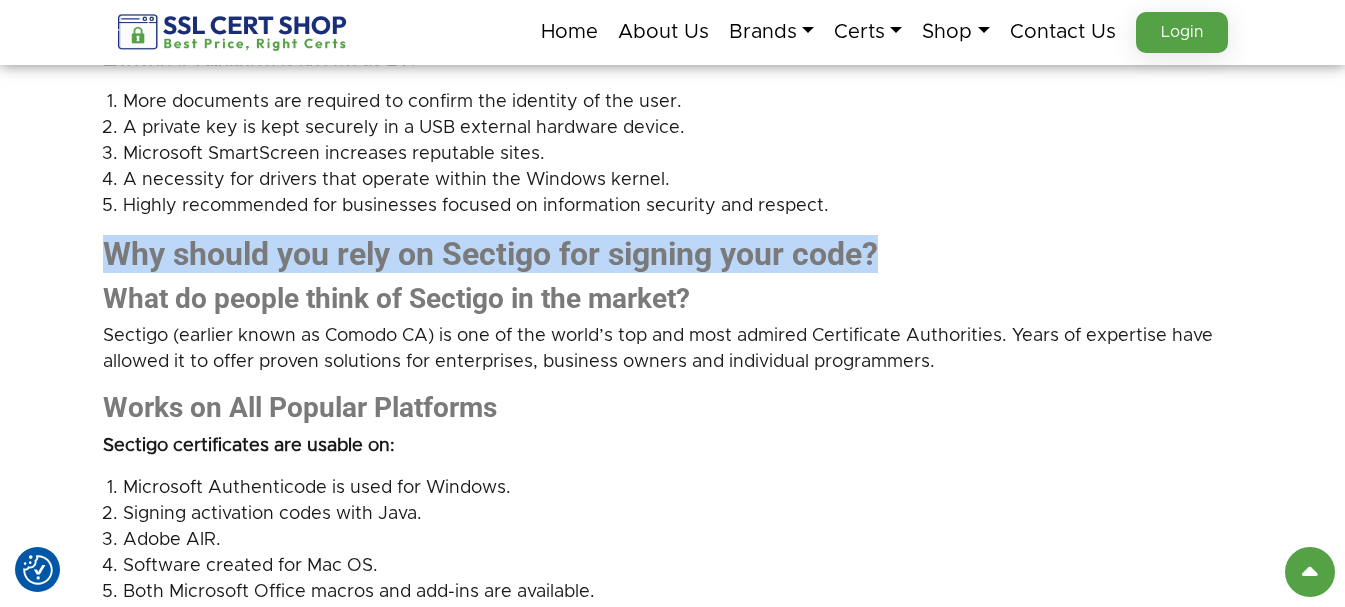 drag, startPoint x: 98, startPoint y: 252, endPoint x: 976, endPoint y: 259, distance: 878.0279 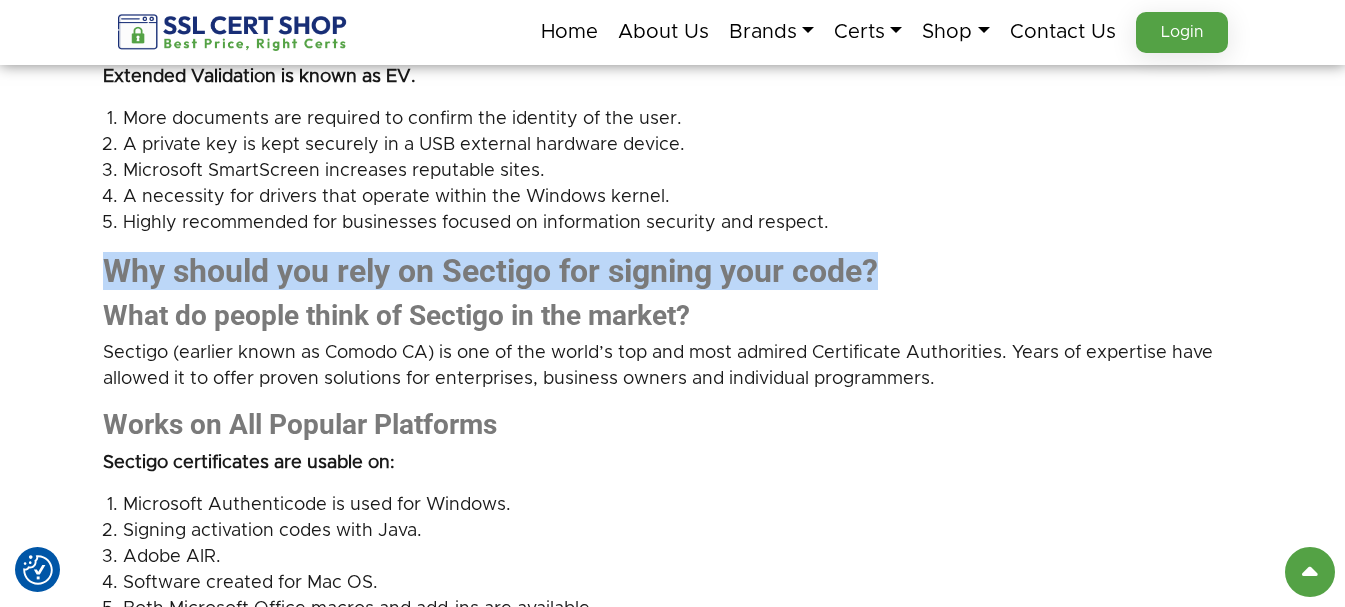 scroll, scrollTop: 1500, scrollLeft: 0, axis: vertical 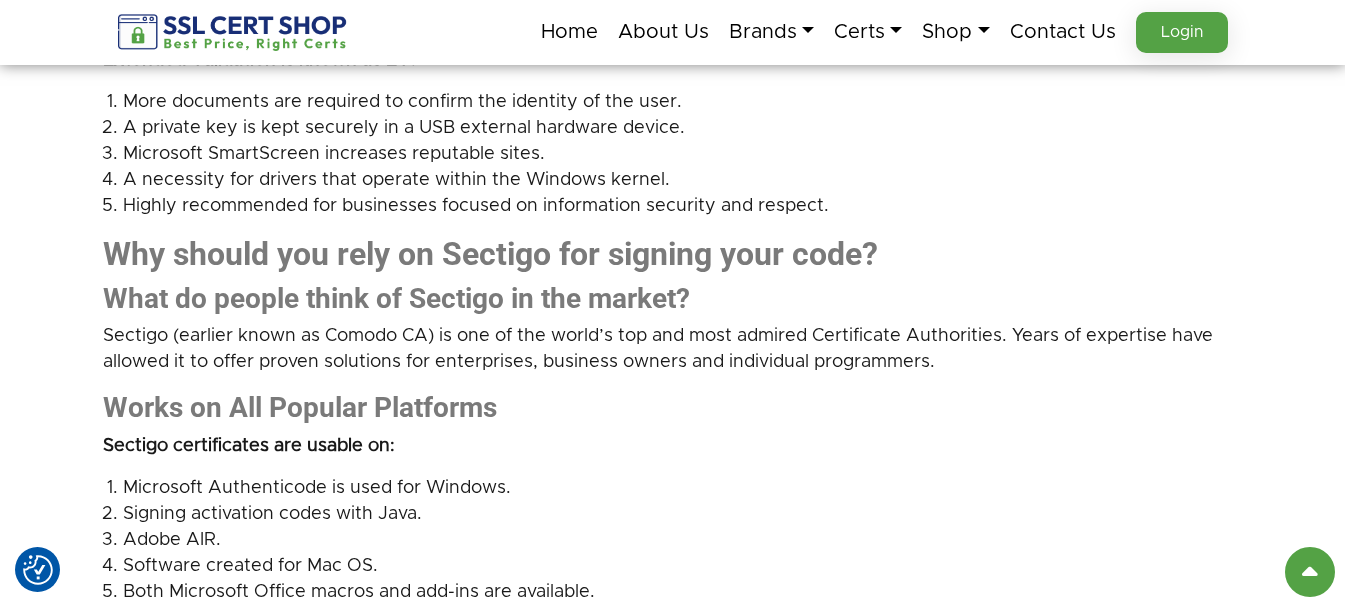 click on "What Is Code Signing Certificate and Why It Is Significant in 2025?
Having strong digital trust is key to a safe way of distributing software today. Since cyber threats are increasing, especially due to malware concealed in unusual code,  cheap sectigo code signing certificate  have become crucial for everyone involved in software. When a software application is digitally signed, the developer proves it is genuine and has not changed. Sectigo, a widely known certificate authority, offers sectigo ev code signing certificates to clients around the world.
What is meant by a Code Signing Certificate?
Integration and Purpose
A code signing certificate is an electronic certificate that enables developers to sign software, scripts and executables. The signature proves software genuinely with no alterations possible post signing.
A Look into How It Works" at bounding box center [672, 1358] 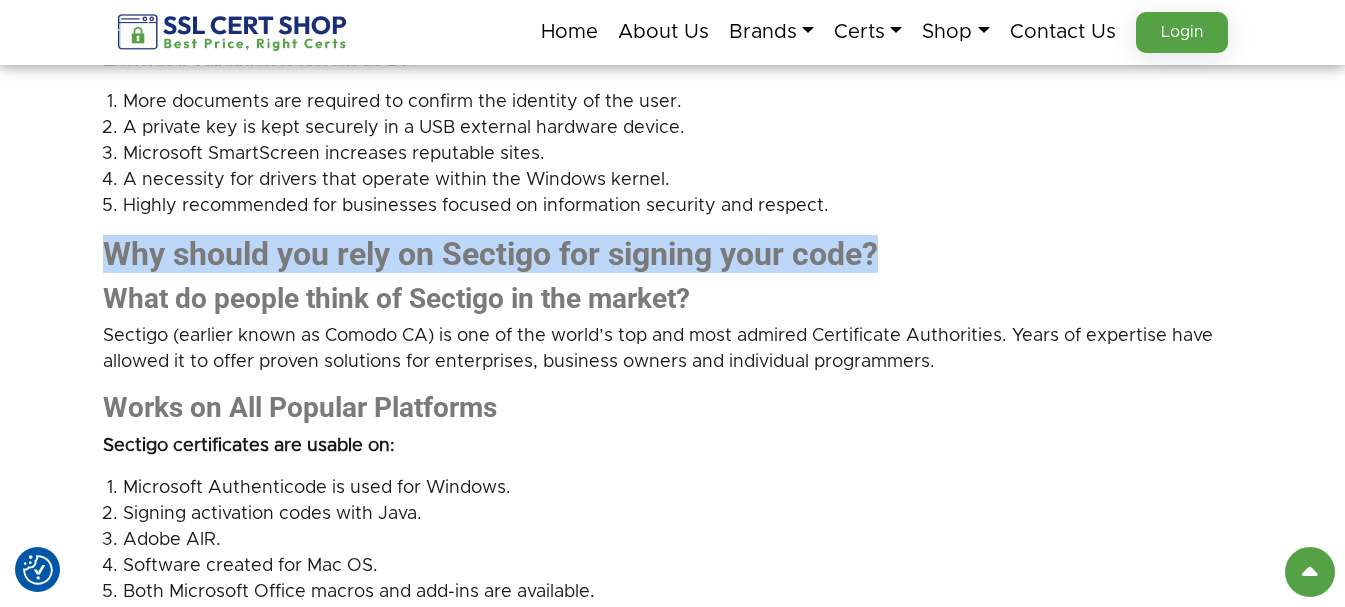 drag, startPoint x: 89, startPoint y: 243, endPoint x: 903, endPoint y: 250, distance: 814.0301 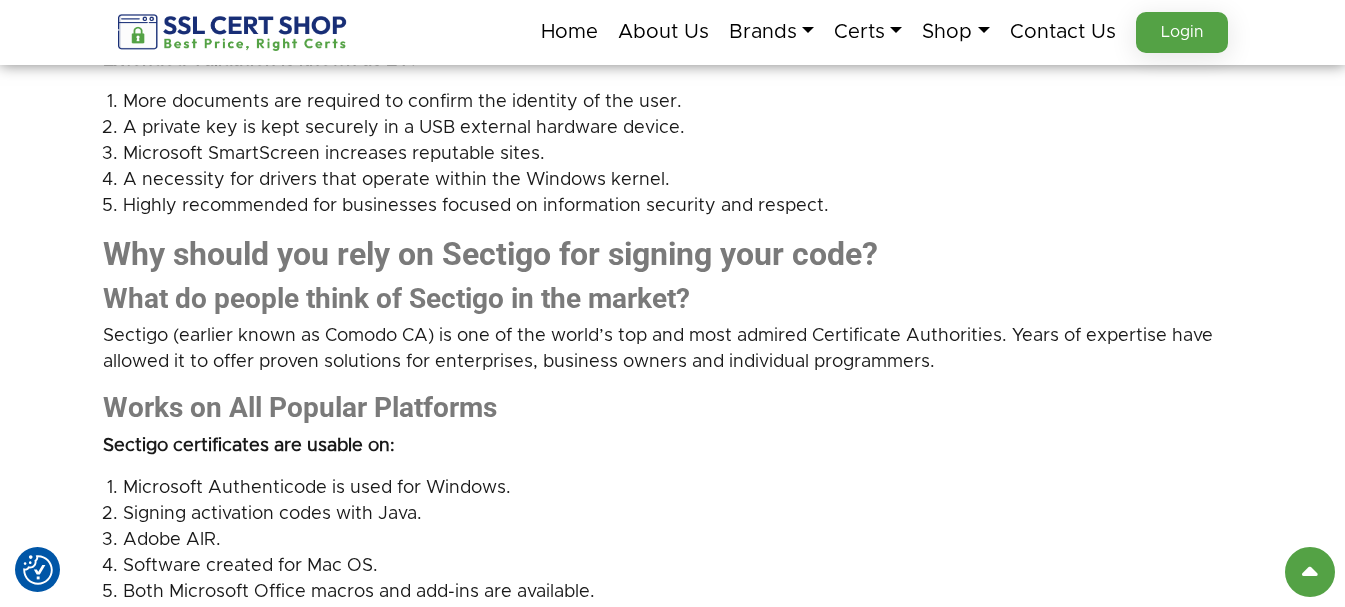 click on "Works on All Popular Platforms" at bounding box center (673, 408) 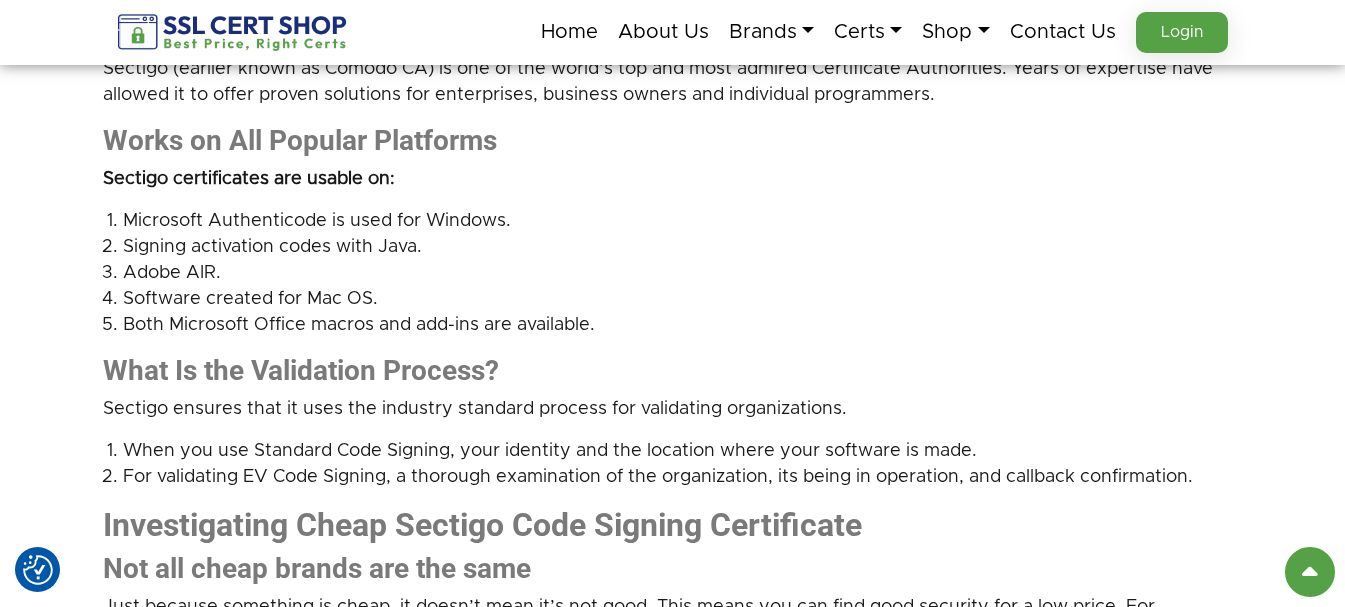 scroll, scrollTop: 1800, scrollLeft: 0, axis: vertical 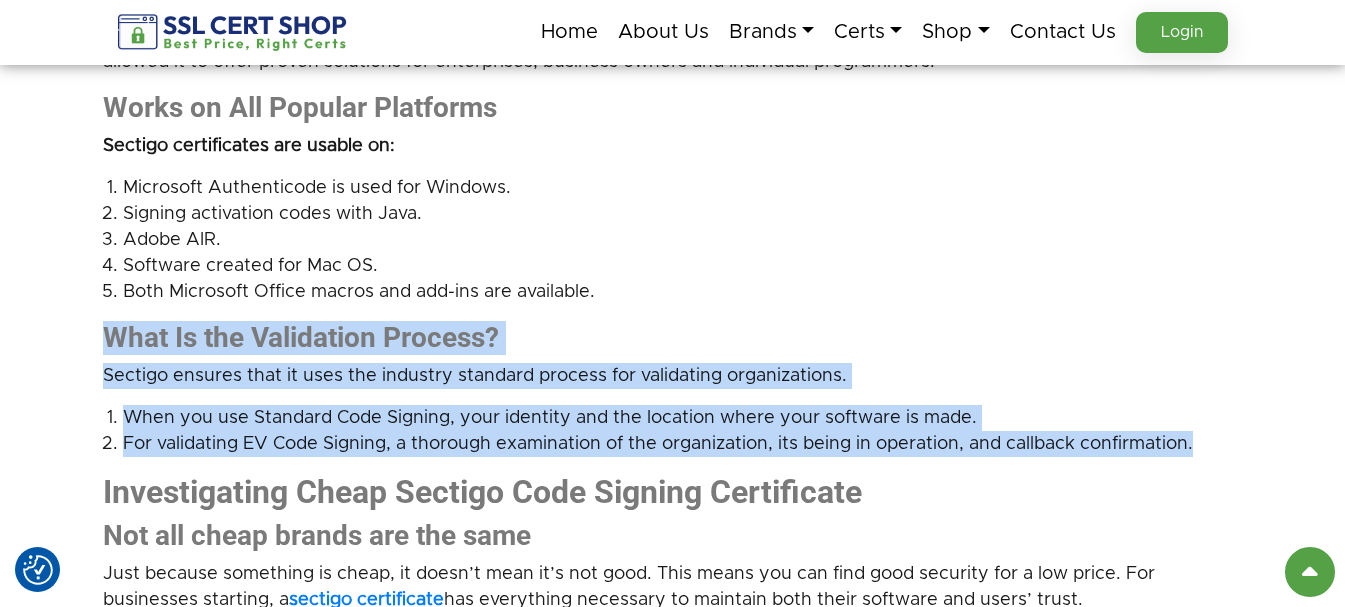 drag, startPoint x: 91, startPoint y: 341, endPoint x: 1241, endPoint y: 437, distance: 1154 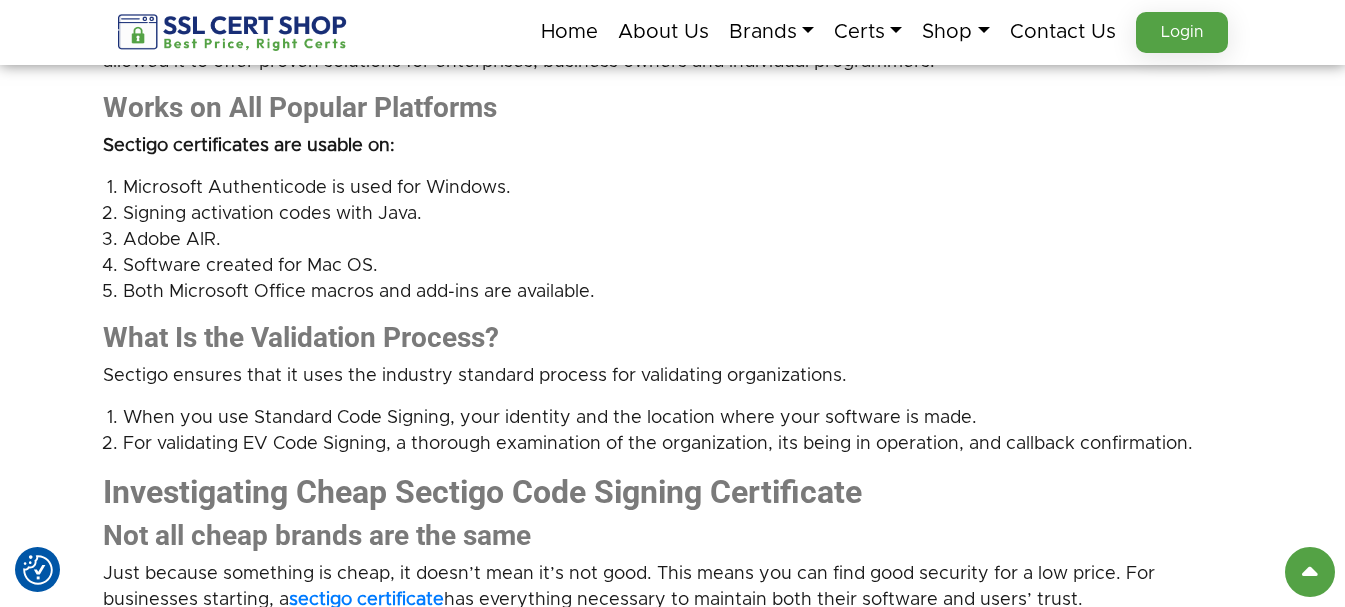 click on "Both Microsoft Office macros and add-ins are available." at bounding box center (683, 292) 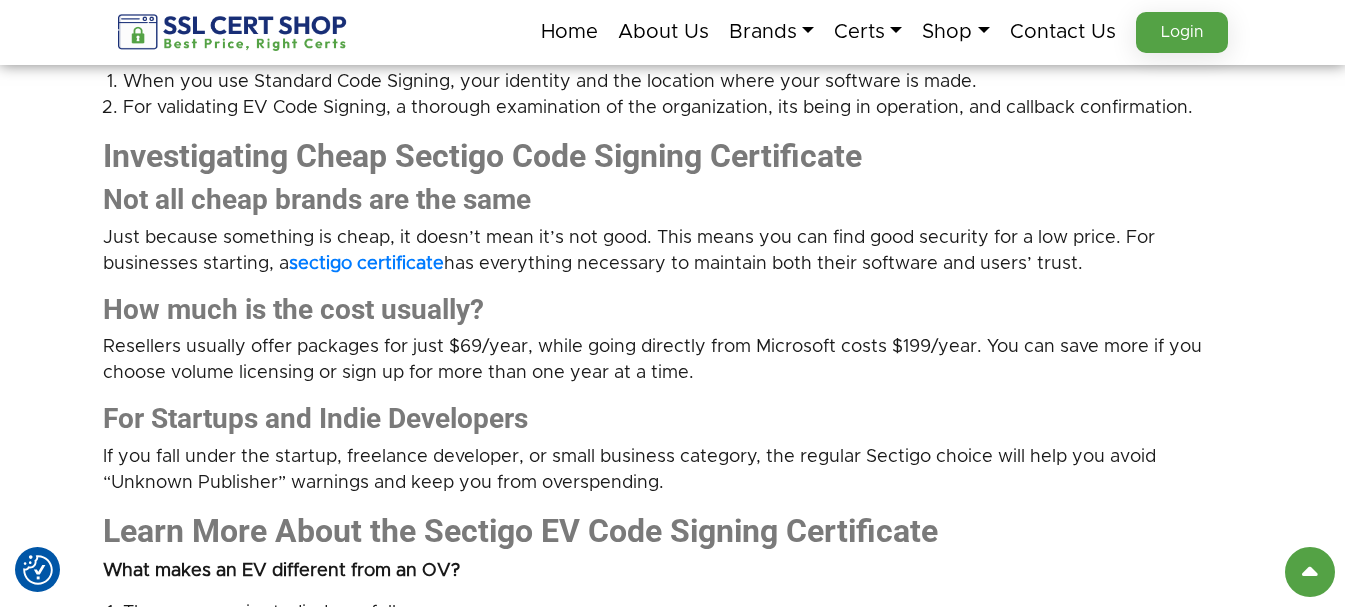 scroll, scrollTop: 2100, scrollLeft: 0, axis: vertical 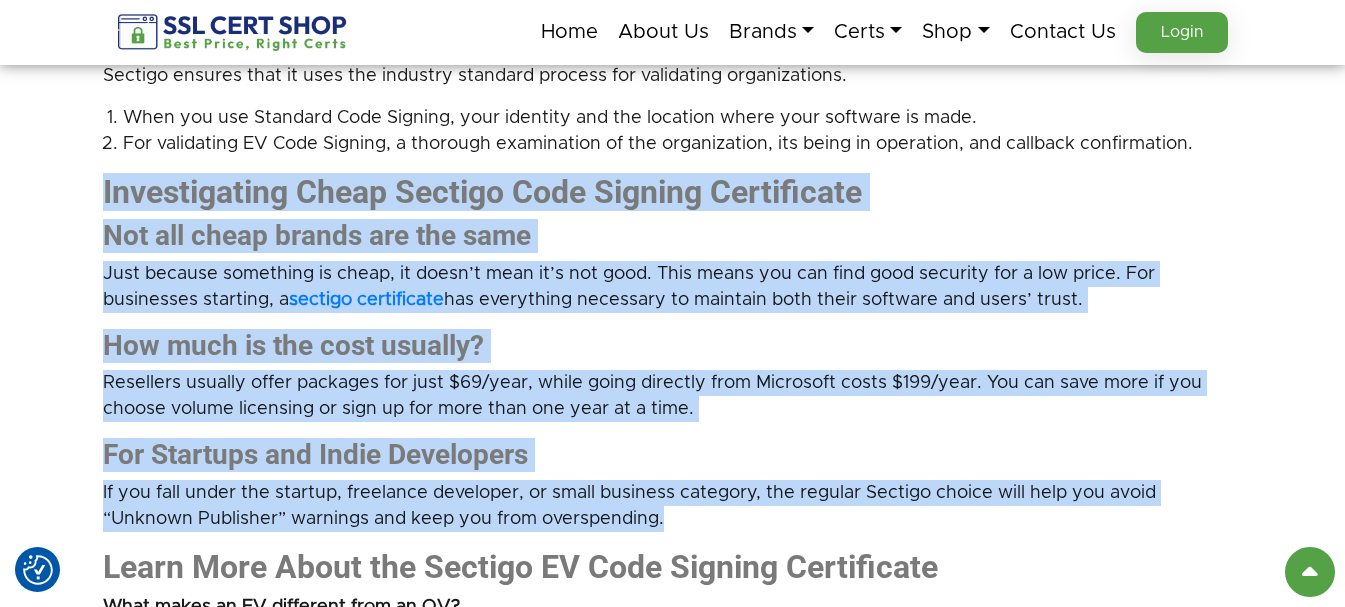 drag, startPoint x: 90, startPoint y: 184, endPoint x: 697, endPoint y: 508, distance: 688.05884 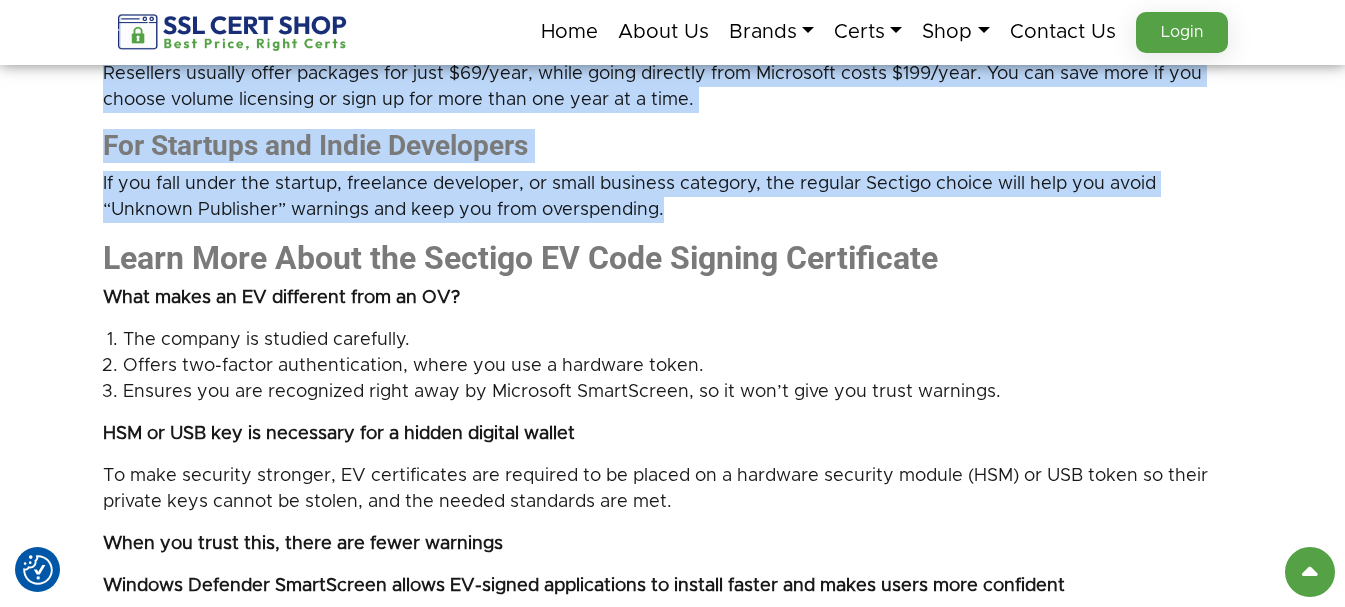 scroll, scrollTop: 2400, scrollLeft: 0, axis: vertical 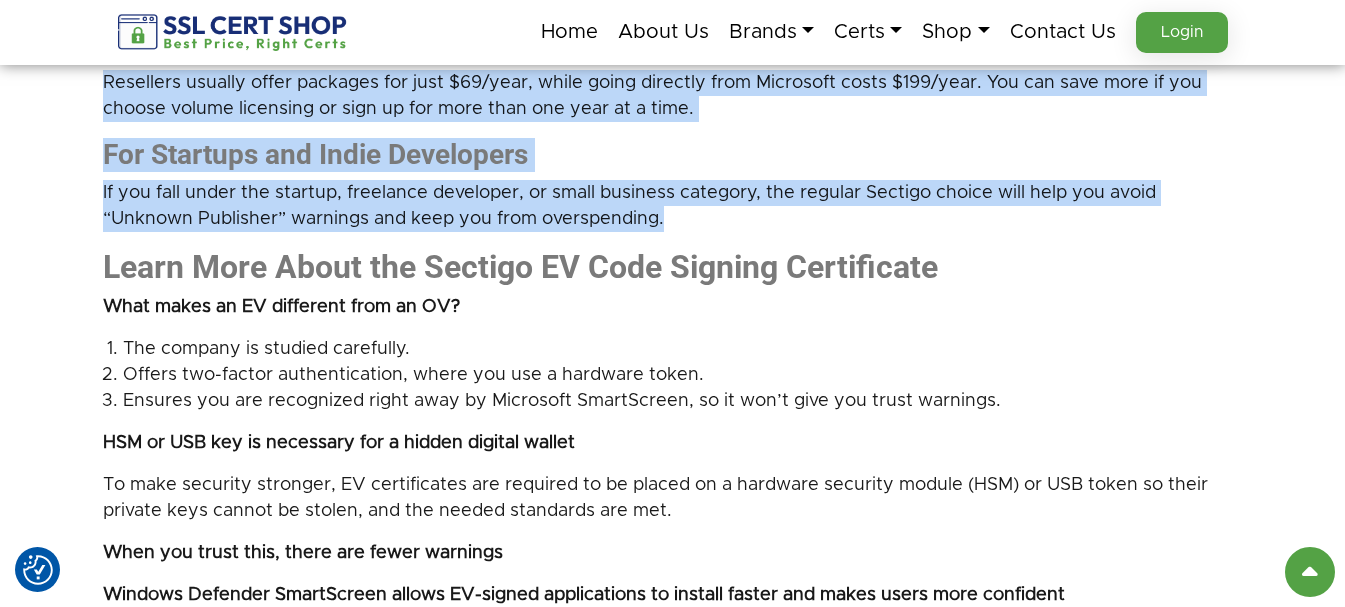 click on "What Is Code Signing Certificate and Why It Is Significant in 2025?
Having strong digital trust is key to a safe way of distributing software today. Since cyber threats are increasing, especially due to malware concealed in unusual code,  cheap sectigo code signing certificate  have become crucial for everyone involved in software. When a software application is digitally signed, the developer proves it is genuine and has not changed. Sectigo, a widely known certificate authority, offers sectigo ev code signing certificates to clients around the world.
What is meant by a Code Signing Certificate?
Integration and Purpose
A code signing certificate is an electronic certificate that enables developers to sign software, scripts and executables. The signature proves software genuinely with no alterations possible post signing.
A Look into How It Works" at bounding box center (672, 458) 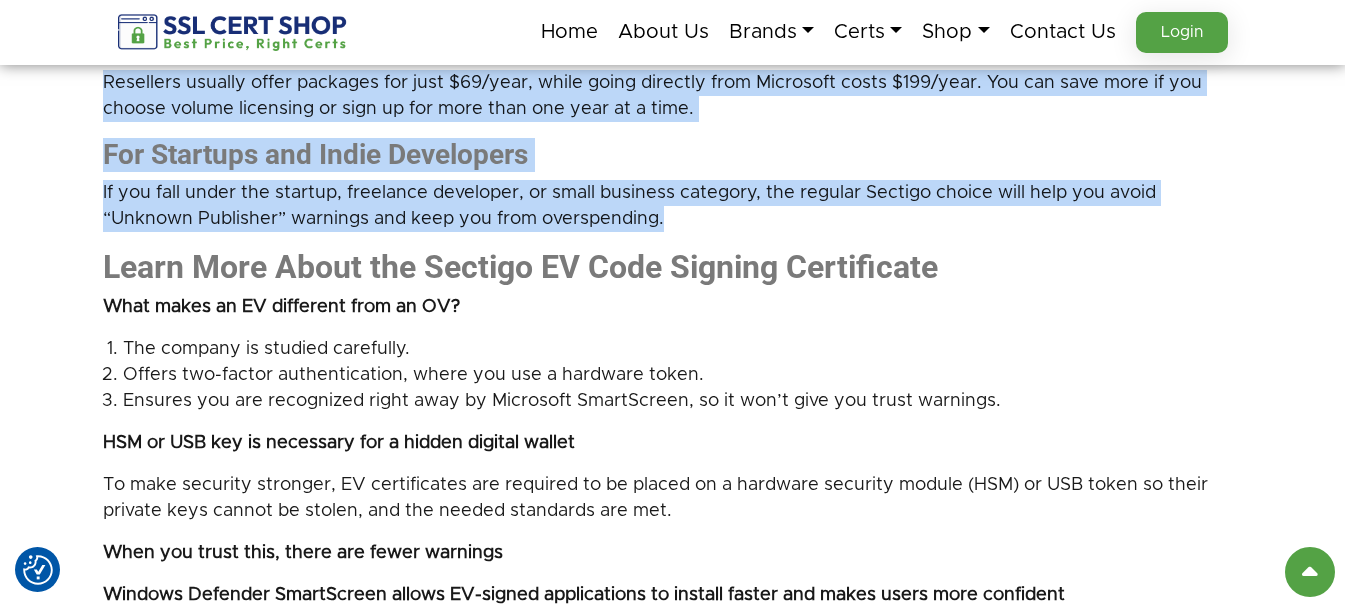 click on "For Startups and Indie Developers" at bounding box center (673, 155) 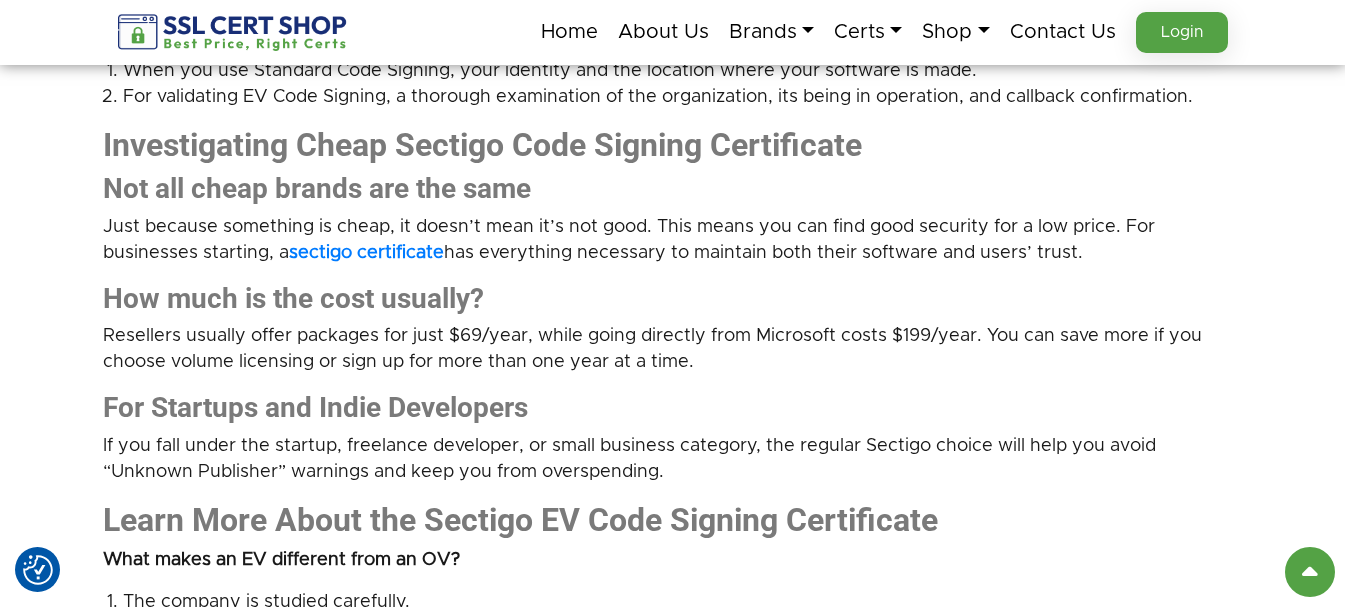 scroll, scrollTop: 2100, scrollLeft: 0, axis: vertical 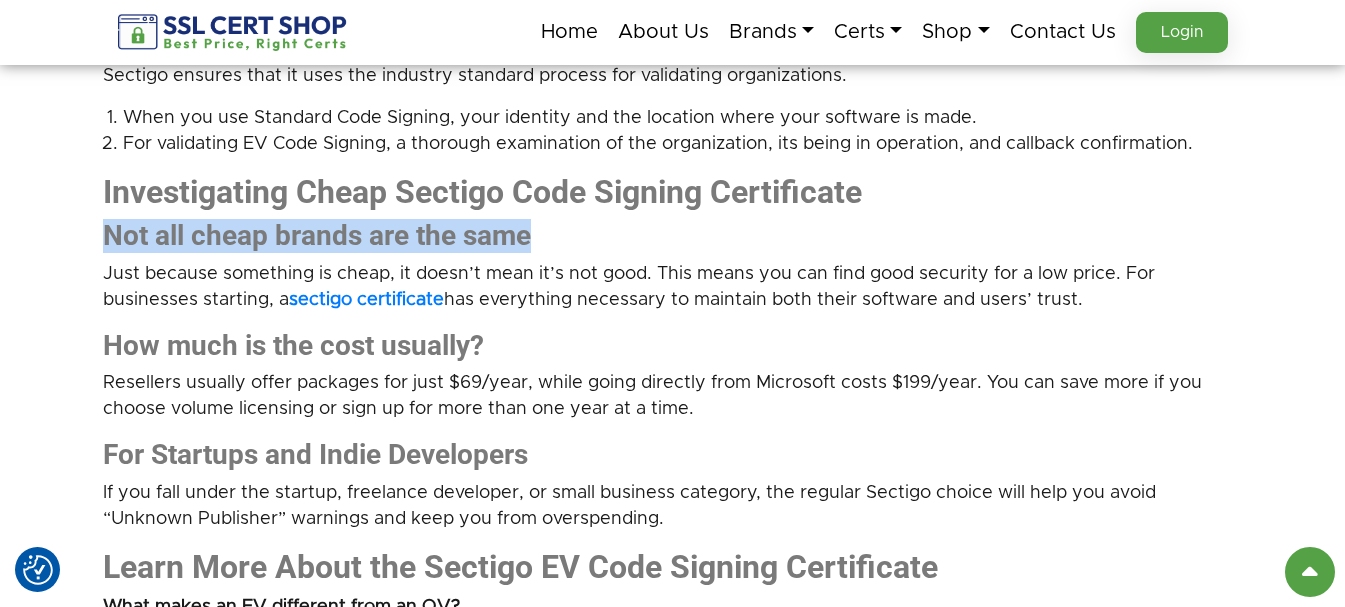 drag, startPoint x: 81, startPoint y: 227, endPoint x: 562, endPoint y: 243, distance: 481.26605 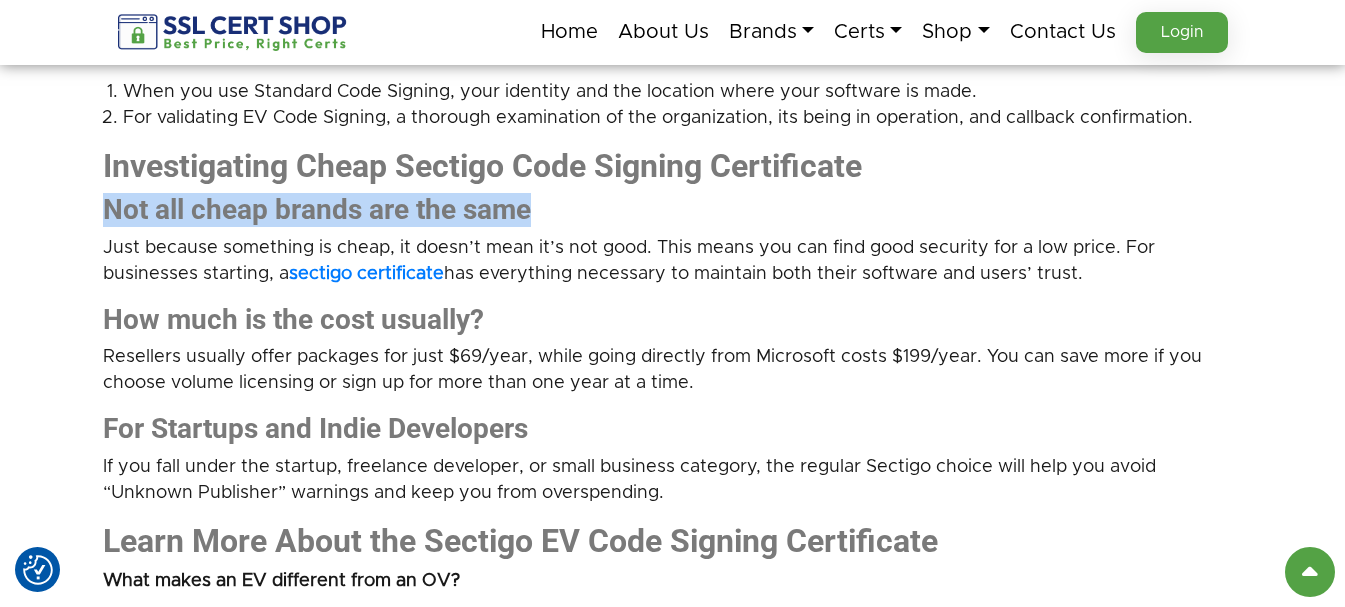 scroll, scrollTop: 2100, scrollLeft: 0, axis: vertical 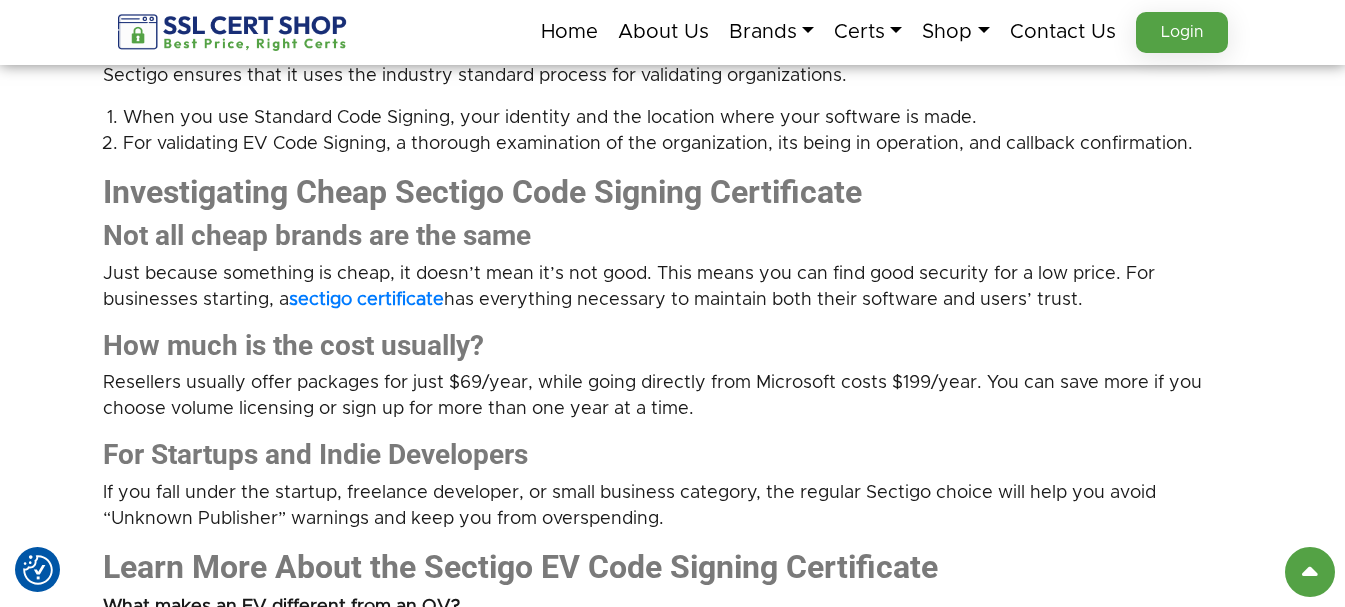 click on "What Is Code Signing Certificate and Why It Is Significant in 2025?
Having strong digital trust is key to a safe way of distributing software today. Since cyber threats are increasing, especially due to malware concealed in unusual code,  cheap sectigo code signing certificate  have become crucial for everyone involved in software. When a software application is digitally signed, the developer proves it is genuine and has not changed. Sectigo, a widely known certificate authority, offers sectigo ev code signing certificates to clients around the world.
What is meant by a Code Signing Certificate?
Integration and Purpose
A code signing certificate is an electronic certificate that enables developers to sign software, scripts and executables. The signature proves software genuinely with no alterations possible post signing.
A Look into How It Works" at bounding box center [672, 758] 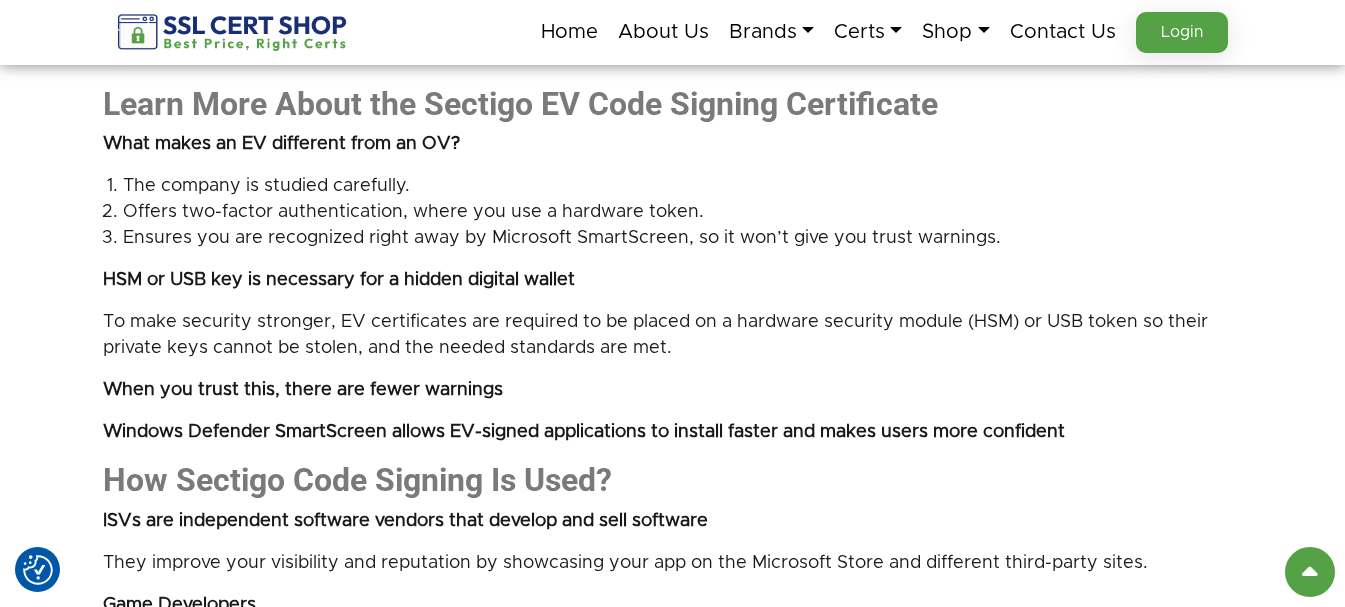 scroll, scrollTop: 2500, scrollLeft: 0, axis: vertical 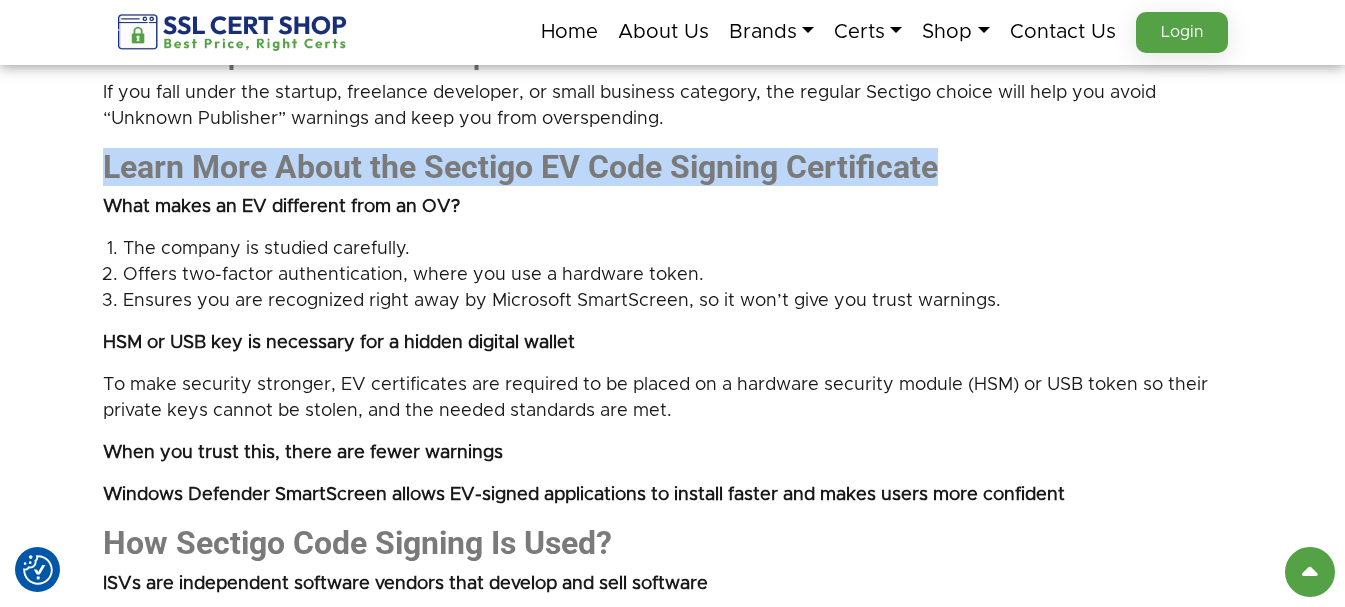 drag, startPoint x: 87, startPoint y: 145, endPoint x: 978, endPoint y: 158, distance: 891.09485 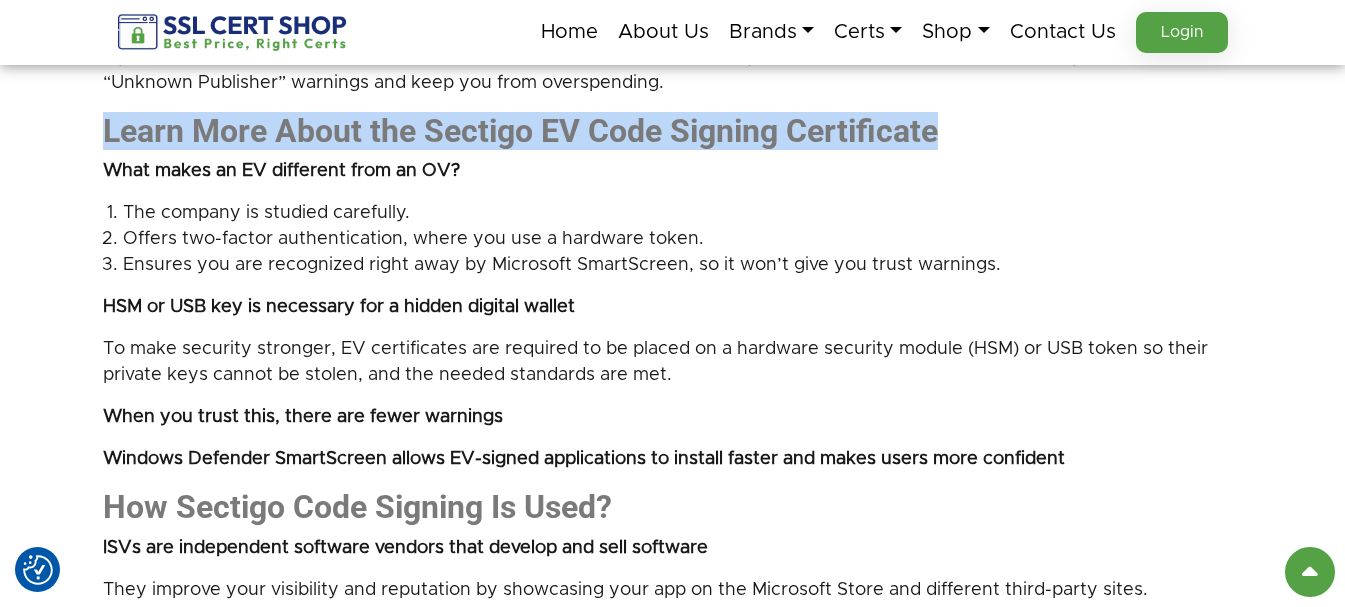 scroll, scrollTop: 2500, scrollLeft: 0, axis: vertical 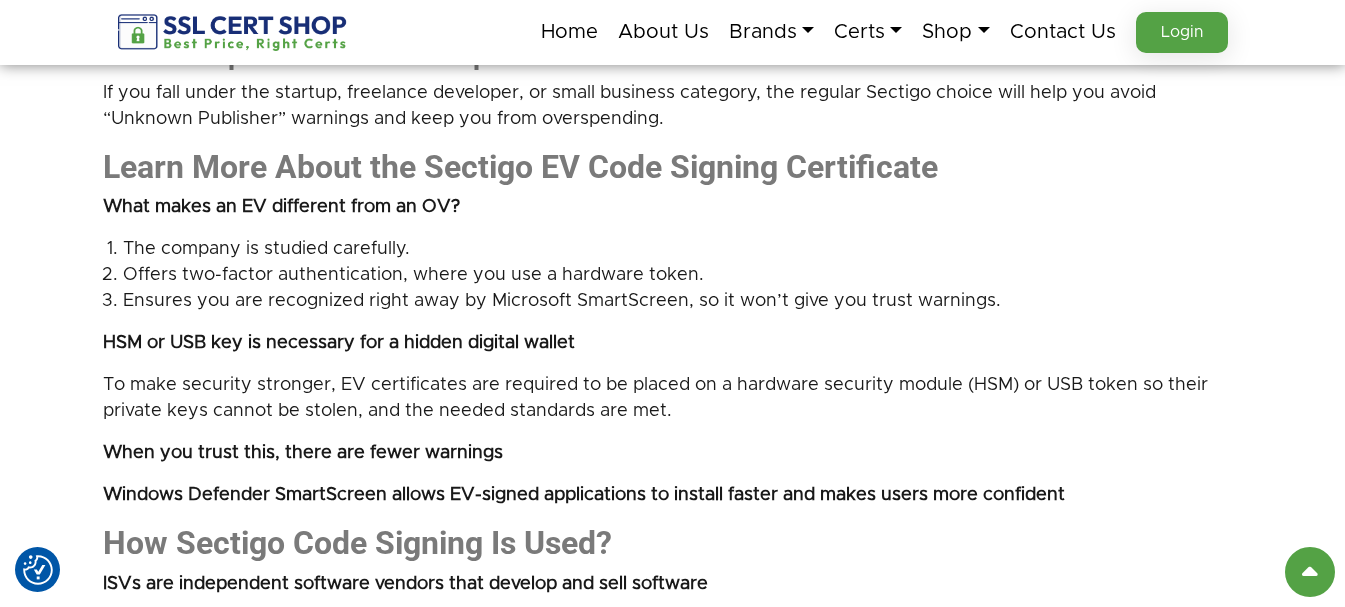 click on "What Is Code Signing Certificate and Why It Is Significant in 2025?
Having strong digital trust is key to a safe way of distributing software today. Since cyber threats are increasing, especially due to malware concealed in unusual code,  cheap sectigo code signing certificate  have become crucial for everyone involved in software. When a software application is digitally signed, the developer proves it is genuine and has not changed. Sectigo, a widely known certificate authority, offers sectigo ev code signing certificates to clients around the world.
What is meant by a Code Signing Certificate?
Integration and Purpose
A code signing certificate is an electronic certificate that enables developers to sign software, scripts and executables. The signature proves software genuinely with no alterations possible post signing.
A Look into How It Works" at bounding box center (672, 358) 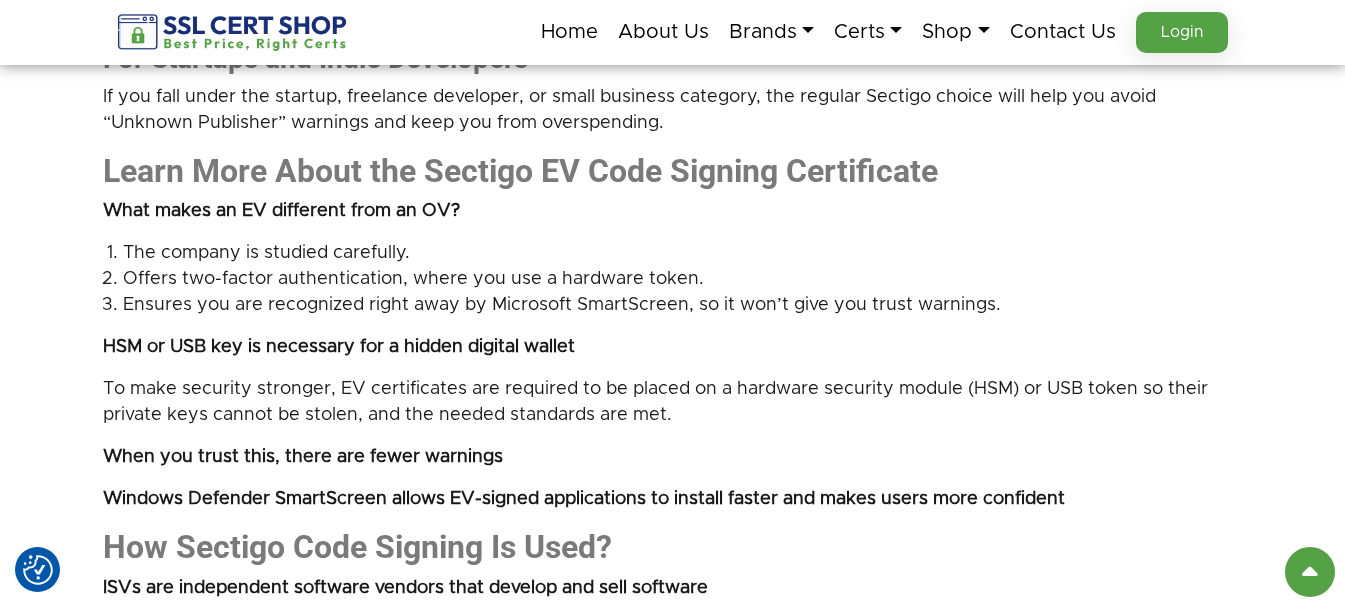scroll, scrollTop: 2500, scrollLeft: 0, axis: vertical 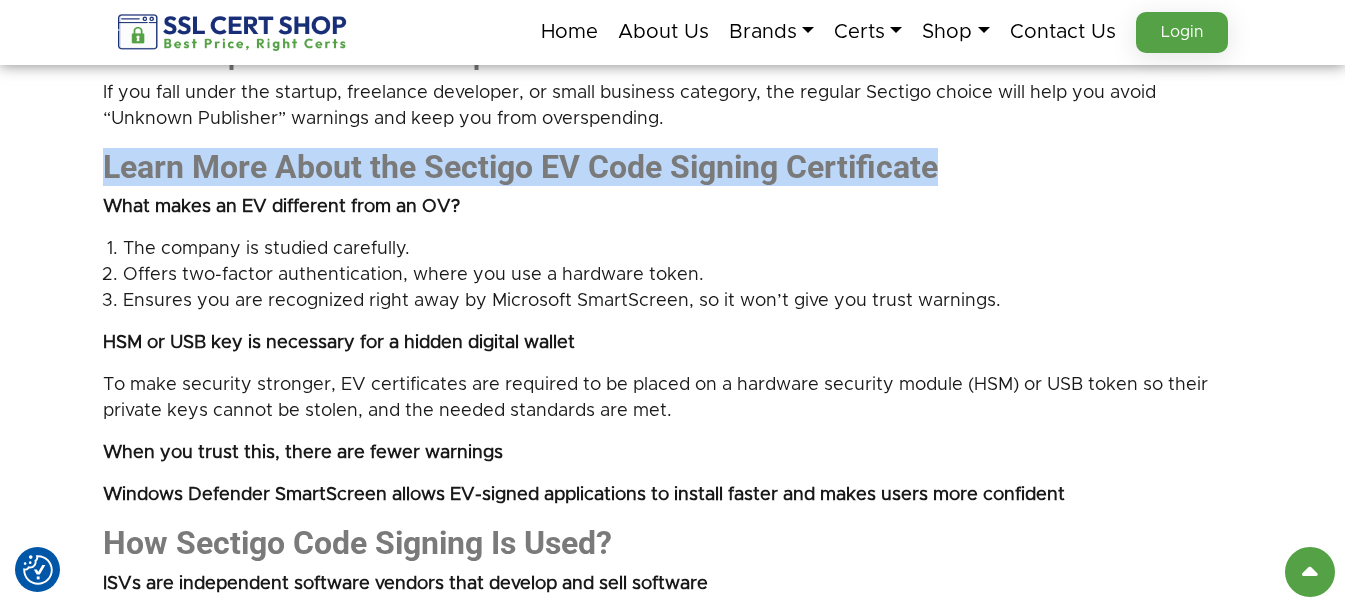 drag, startPoint x: 87, startPoint y: 159, endPoint x: 974, endPoint y: 172, distance: 887.0953 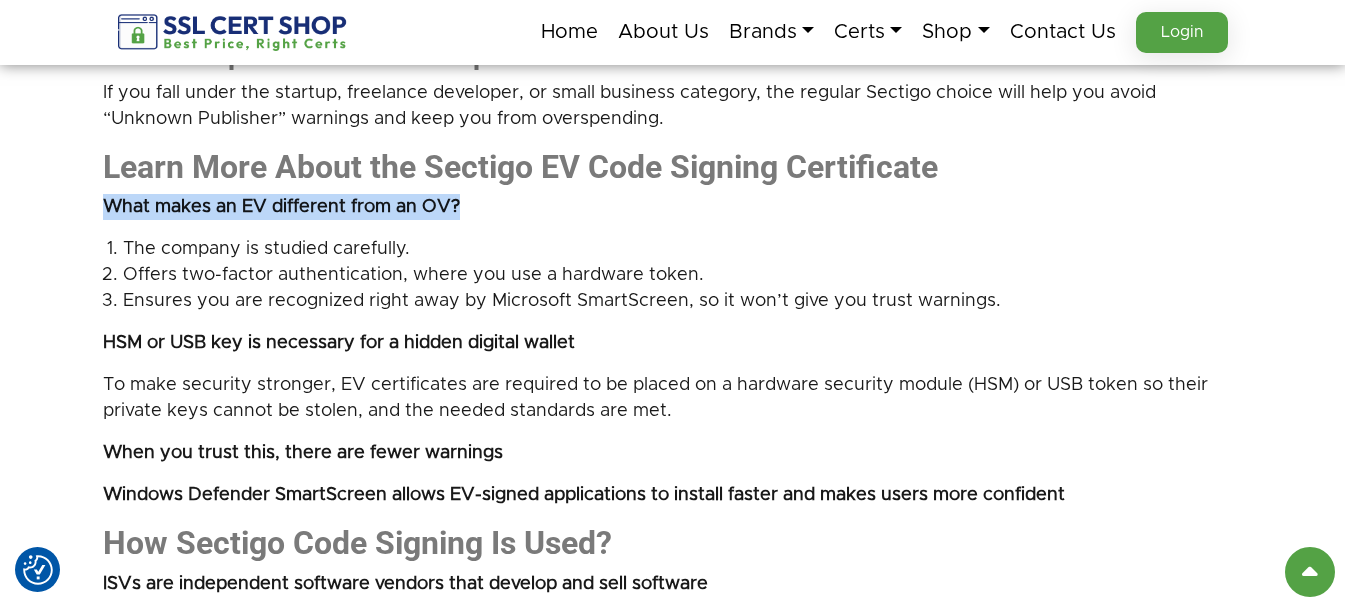 drag, startPoint x: 84, startPoint y: 204, endPoint x: 483, endPoint y: 210, distance: 399.0451 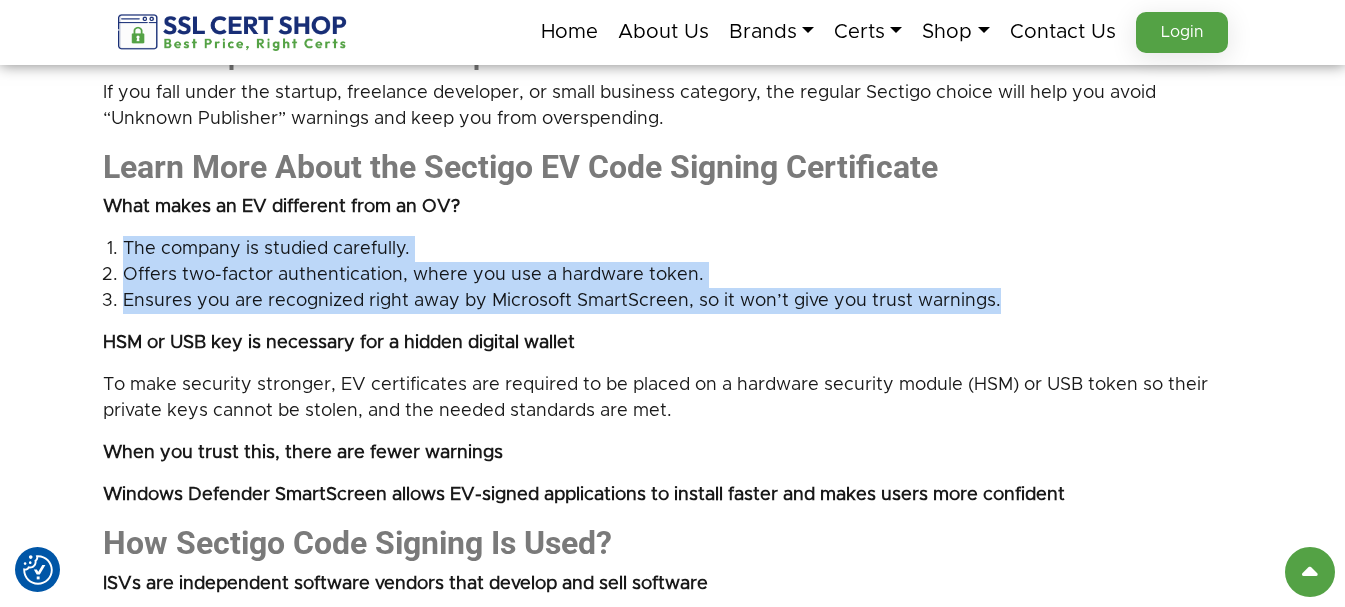 drag, startPoint x: 98, startPoint y: 227, endPoint x: 1063, endPoint y: 301, distance: 967.8331 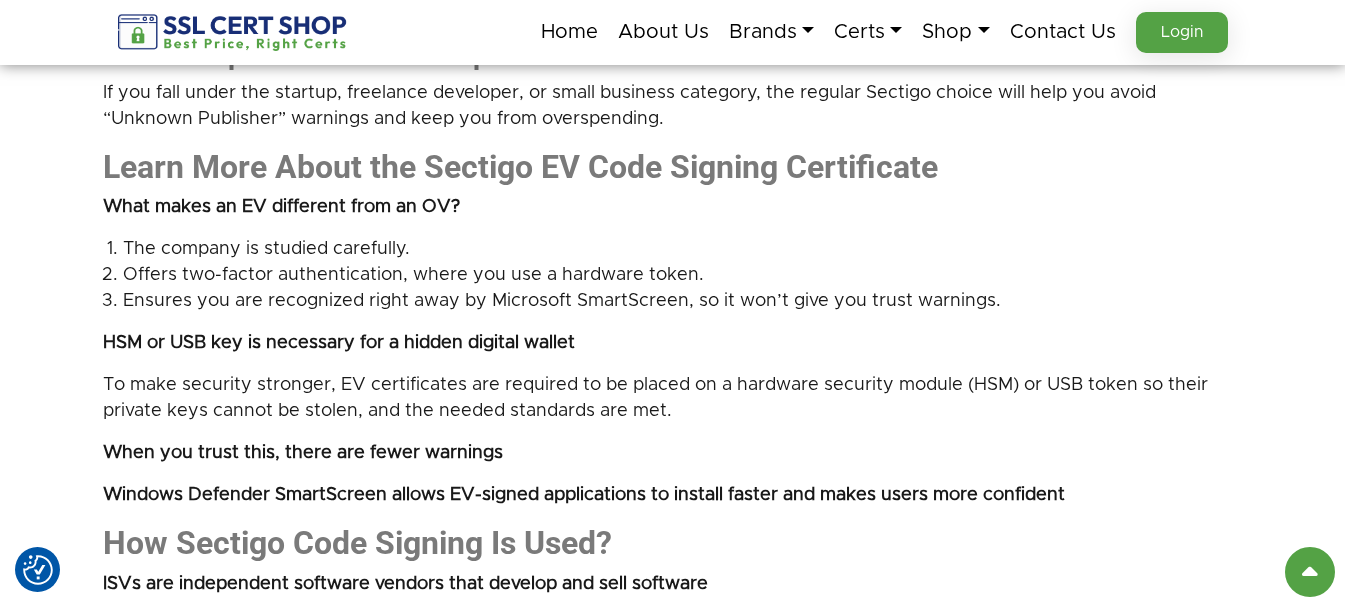 click on "What Is Code Signing Certificate and Why It Is Significant in 2025?
Having strong digital trust is key to a safe way of distributing software today. Since cyber threats are increasing, especially due to malware concealed in unusual code,  cheap sectigo code signing certificate  have become crucial for everyone involved in software. When a software application is digitally signed, the developer proves it is genuine and has not changed. Sectigo, a widely known certificate authority, offers sectigo ev code signing certificates to clients around the world.
What is meant by a Code Signing Certificate?
Integration and Purpose
A code signing certificate is an electronic certificate that enables developers to sign software, scripts and executables. The signature proves software genuinely with no alterations possible post signing.
A Look into How It Works" at bounding box center [672, 358] 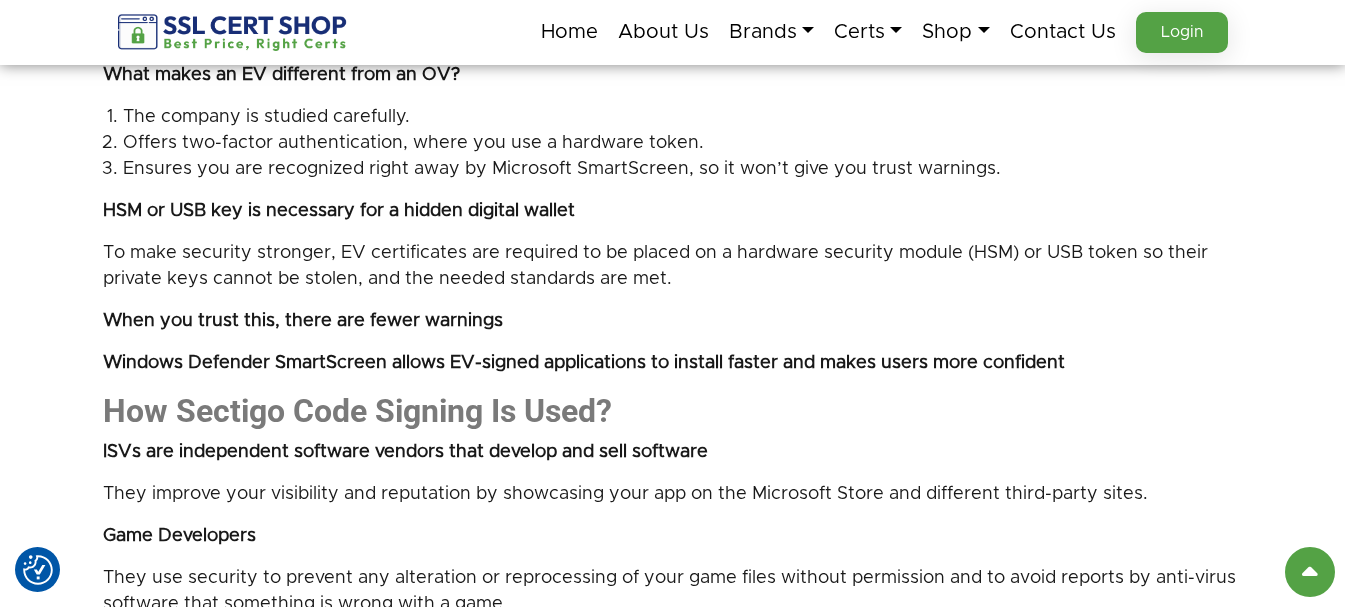 scroll, scrollTop: 2600, scrollLeft: 0, axis: vertical 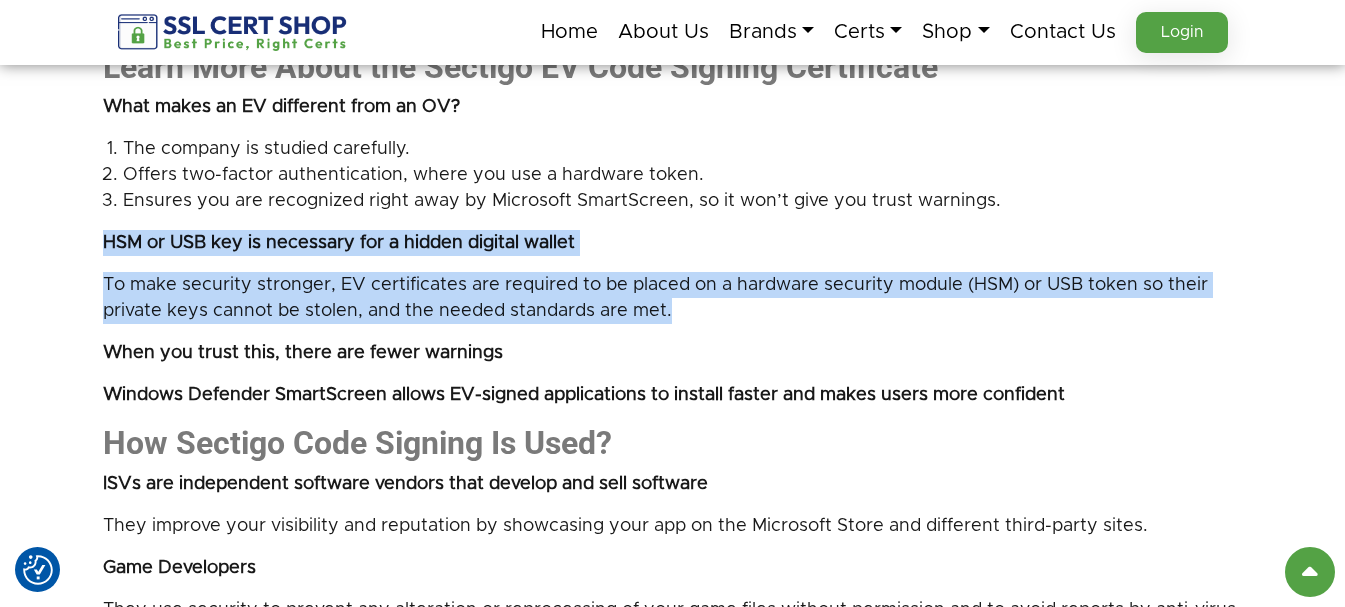 drag, startPoint x: 92, startPoint y: 229, endPoint x: 696, endPoint y: 319, distance: 610.66846 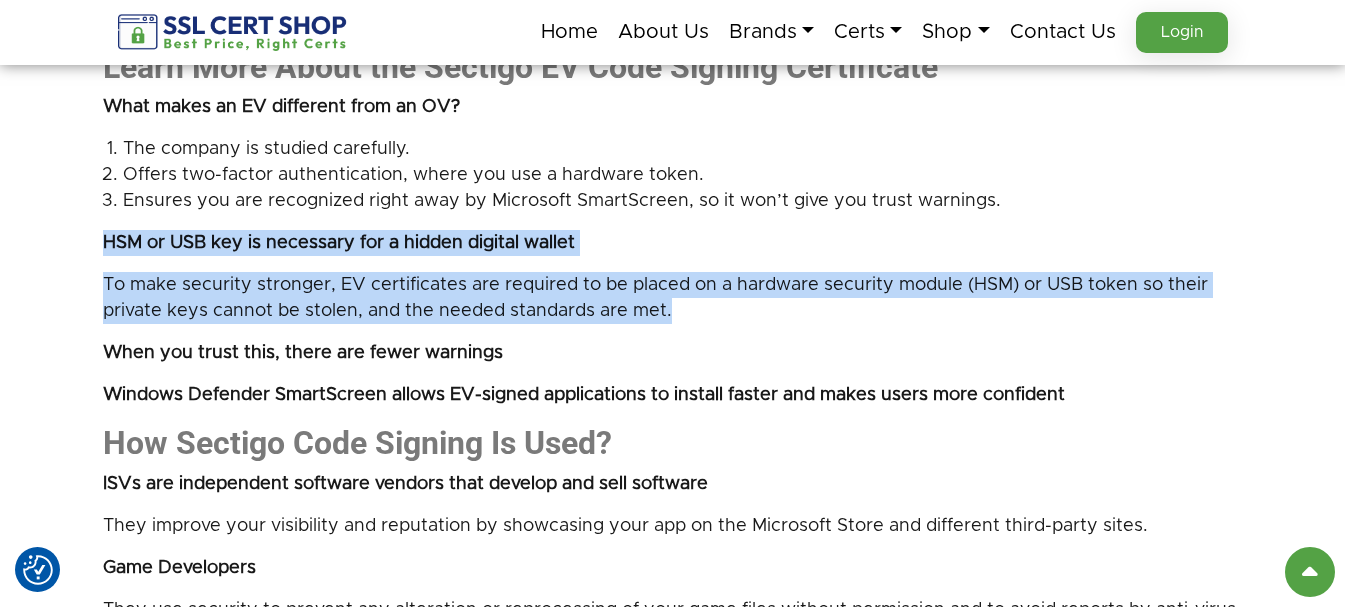 click on "What Is Code Signing Certificate and Why It Is Significant in 2025?
Having strong digital trust is key to a safe way of distributing software today. Since cyber threats are increasing, especially due to malware concealed in unusual code,  cheap sectigo code signing certificate  have become crucial for everyone involved in software. When a software application is digitally signed, the developer proves it is genuine and has not changed. Sectigo, a widely known certificate authority, offers sectigo ev code signing certificates to clients around the world.
What is meant by a Code Signing Certificate?
Integration and Purpose
A code signing certificate is an electronic certificate that enables developers to sign software, scripts and executables. The signature proves software genuinely with no alterations possible post signing.
A Look into How It Works" at bounding box center [672, 258] 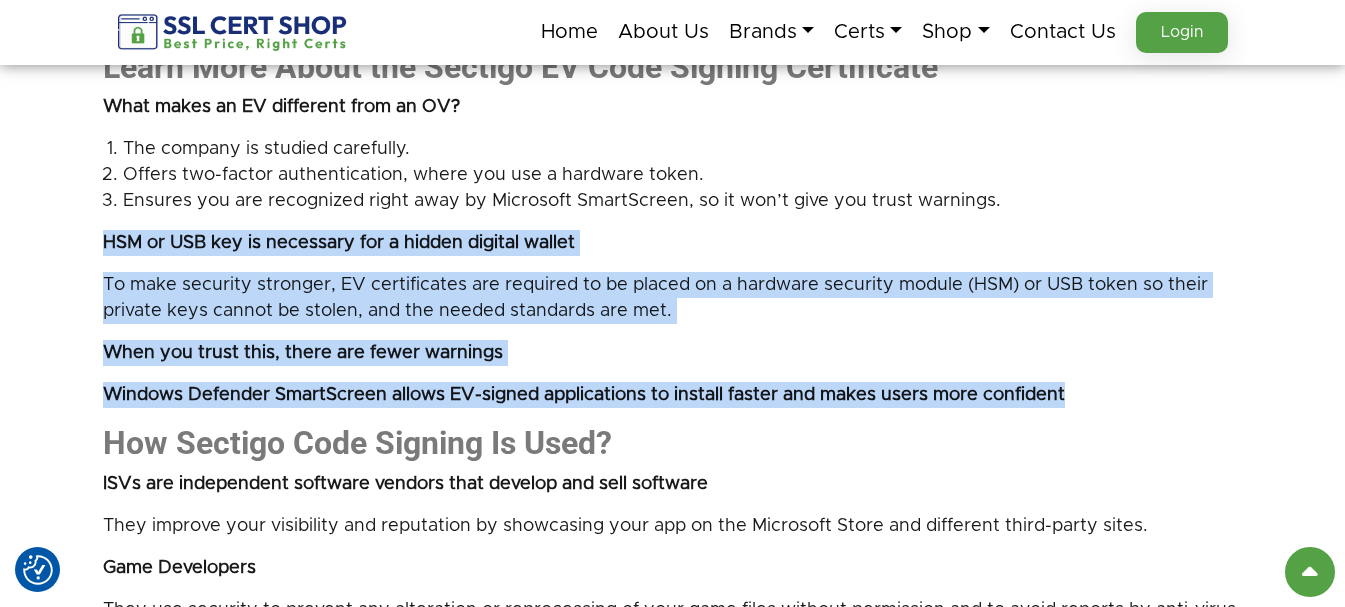 drag, startPoint x: 92, startPoint y: 228, endPoint x: 1137, endPoint y: 401, distance: 1059.2233 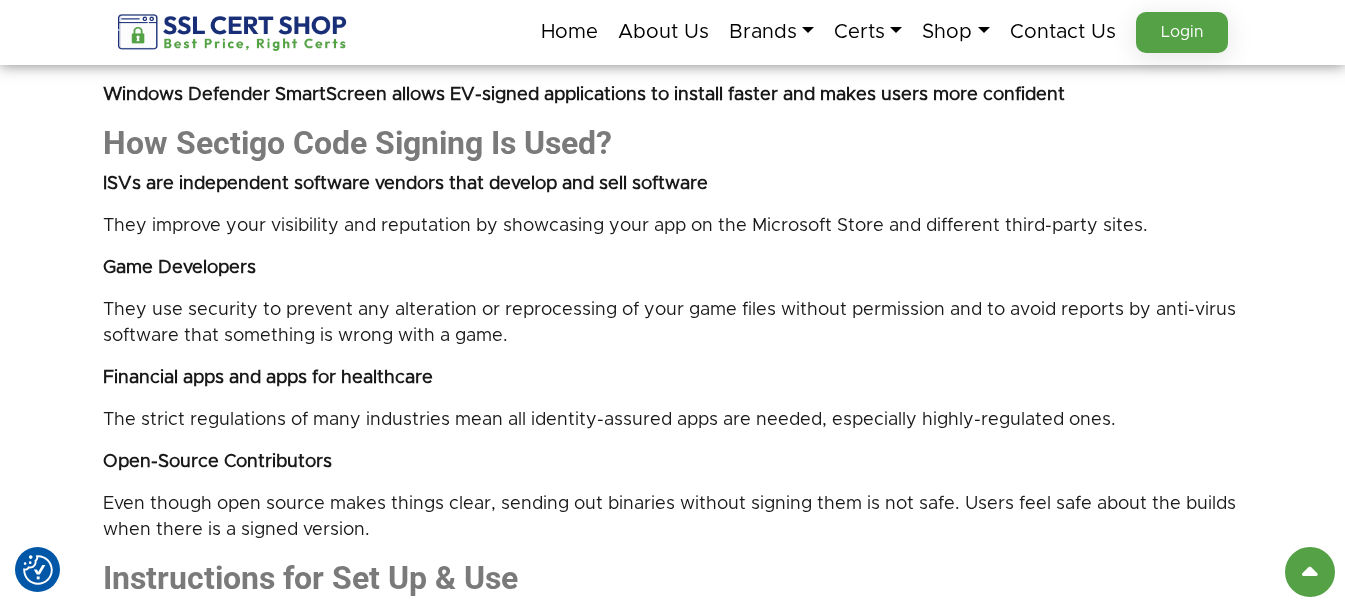 scroll, scrollTop: 2800, scrollLeft: 0, axis: vertical 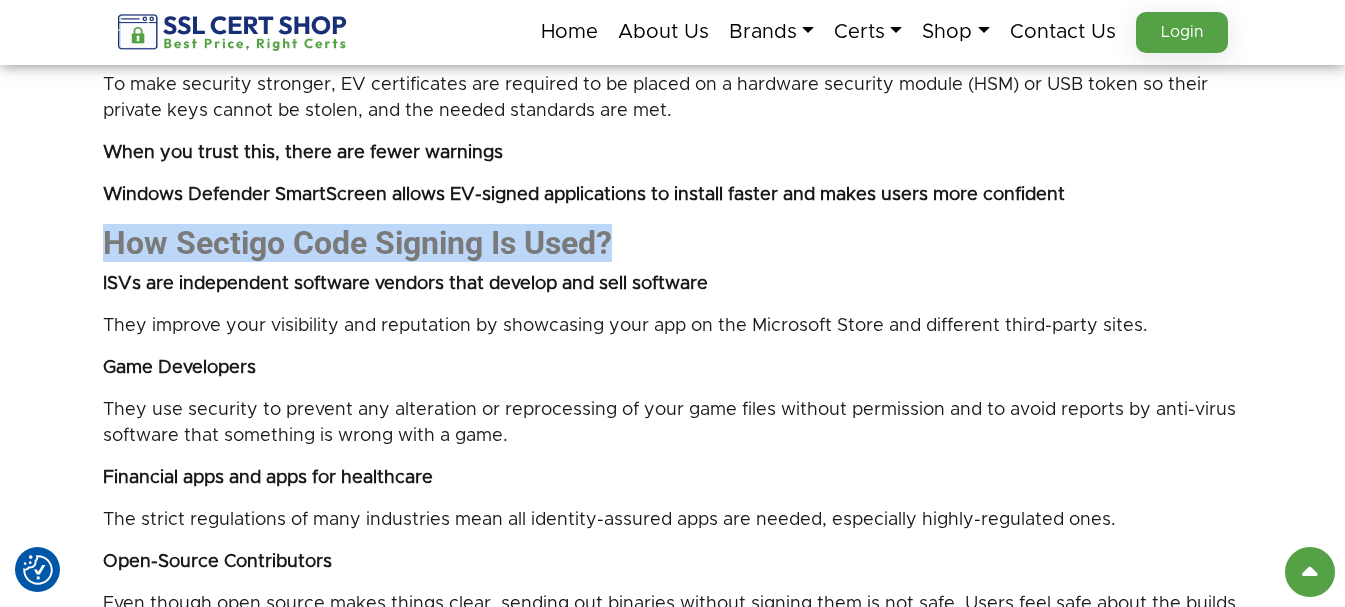 drag, startPoint x: 87, startPoint y: 239, endPoint x: 654, endPoint y: 225, distance: 567.1728 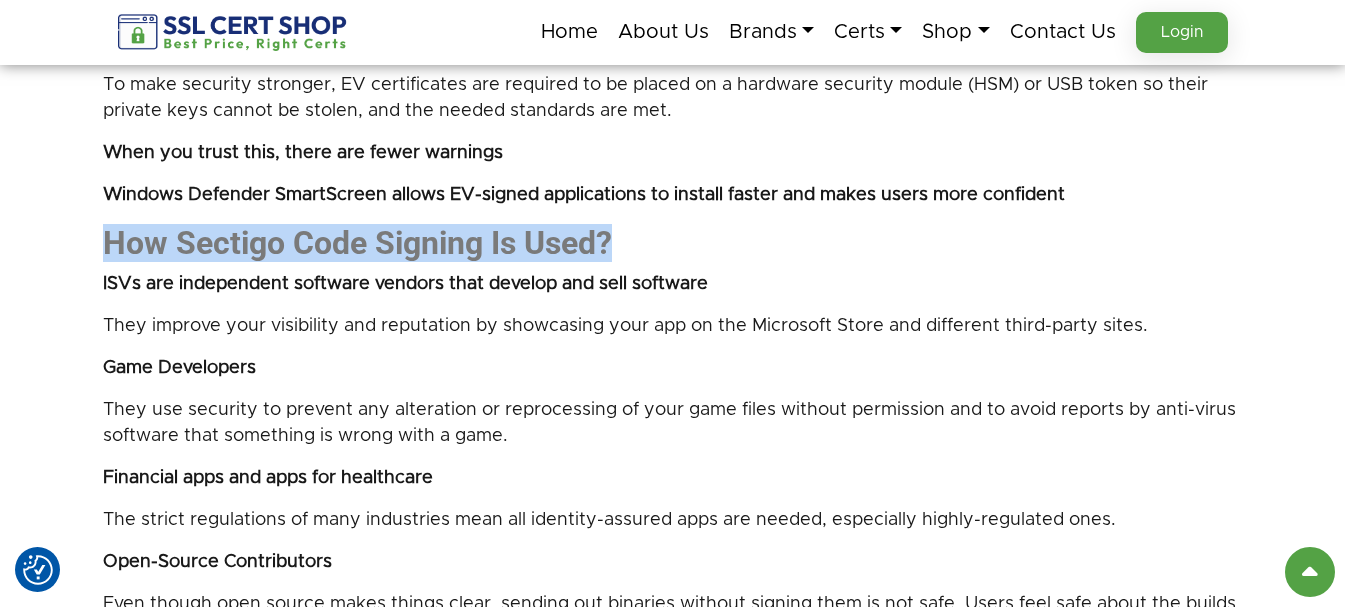 scroll, scrollTop: 2900, scrollLeft: 0, axis: vertical 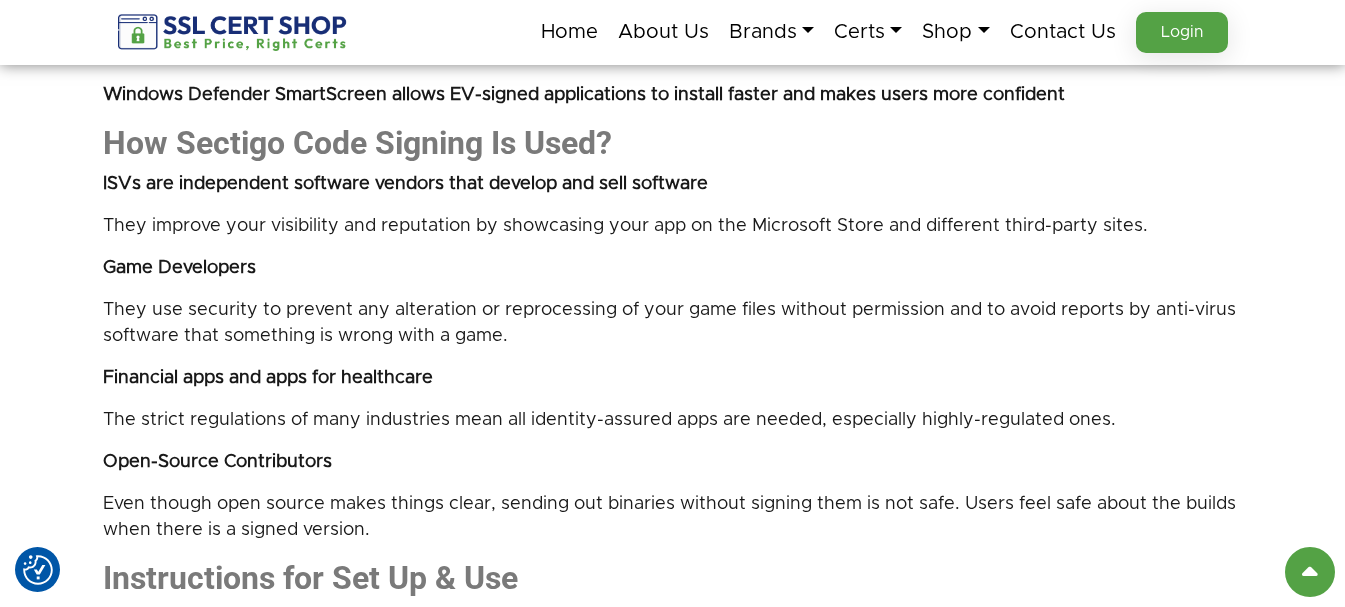 click on "What Is Code Signing Certificate and Why It Is Significant in 2025?
Having strong digital trust is key to a safe way of distributing software today. Since cyber threats are increasing, especially due to malware concealed in unusual code,  cheap sectigo code signing certificate  have become crucial for everyone involved in software. When a software application is digitally signed, the developer proves it is genuine and has not changed. Sectigo, a widely known certificate authority, offers sectigo ev code signing certificates to clients around the world.
What is meant by a Code Signing Certificate?
Integration and Purpose
A code signing certificate is an electronic certificate that enables developers to sign software, scripts and executables. The signature proves software genuinely with no alterations possible post signing.
A Look into How It Works" at bounding box center [672, -42] 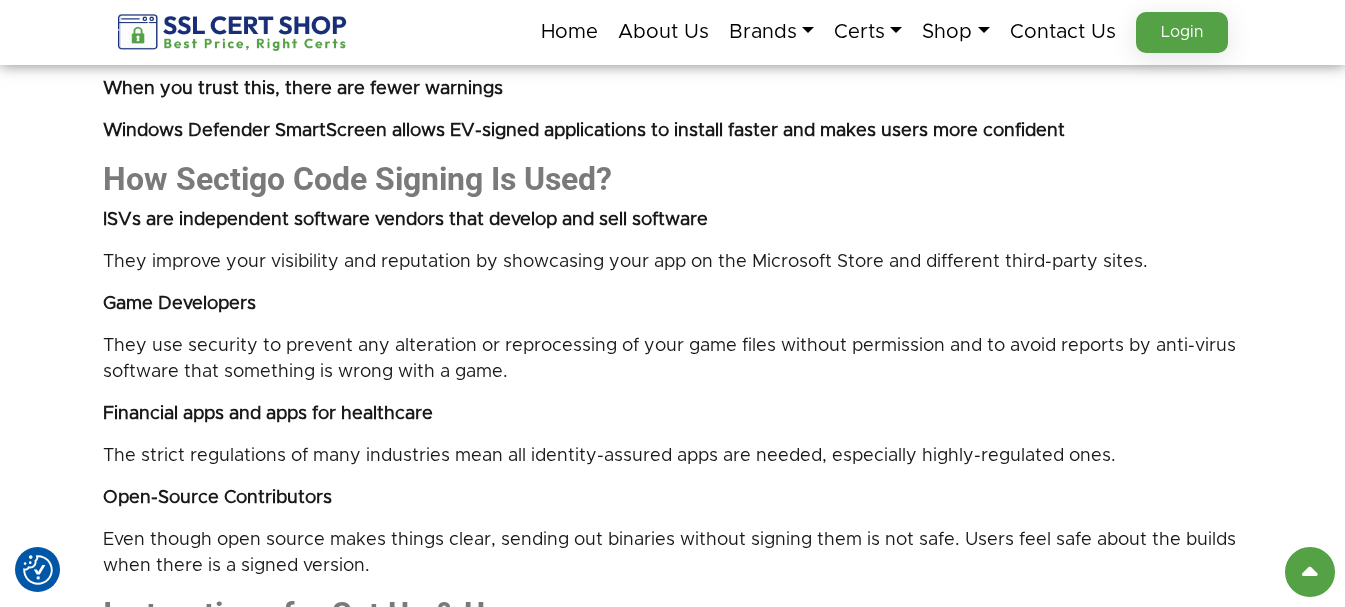 scroll, scrollTop: 2900, scrollLeft: 0, axis: vertical 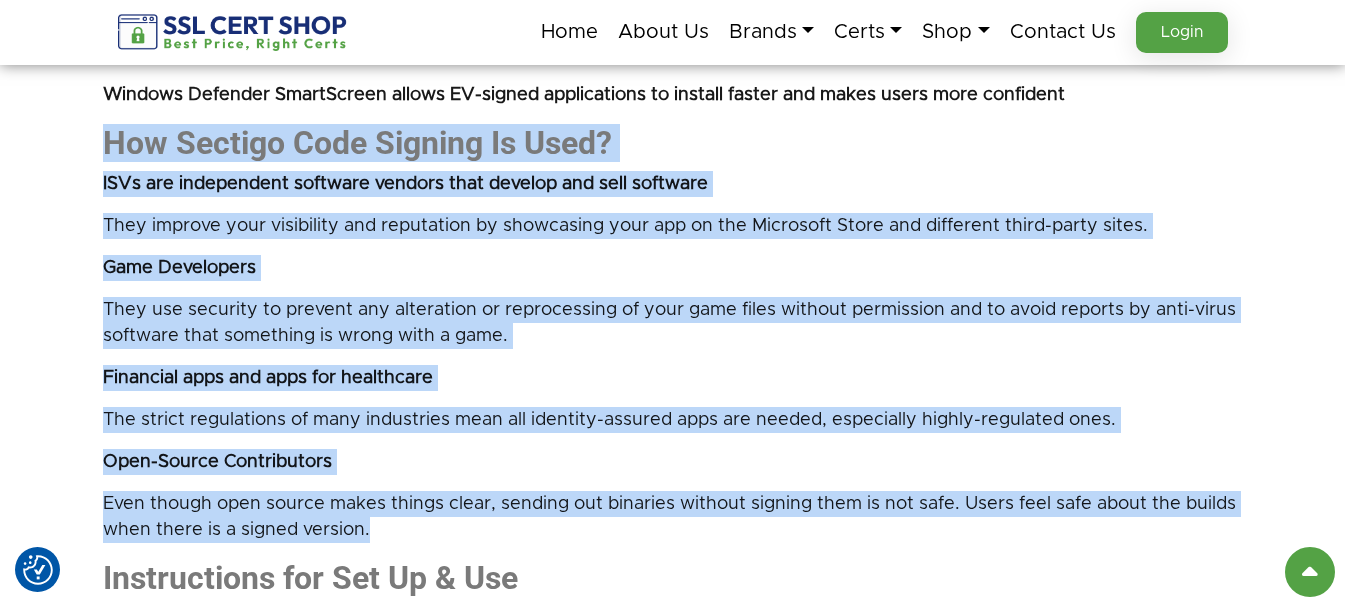 drag, startPoint x: 100, startPoint y: 136, endPoint x: 403, endPoint y: 537, distance: 502.6032 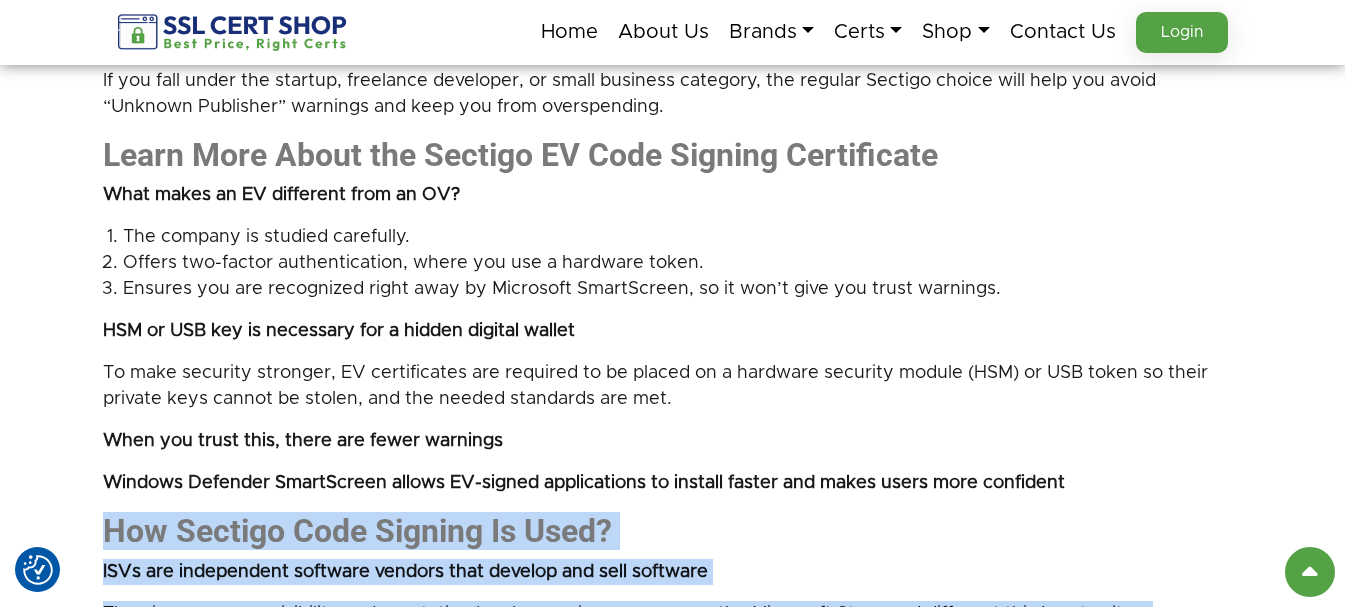 scroll, scrollTop: 2500, scrollLeft: 0, axis: vertical 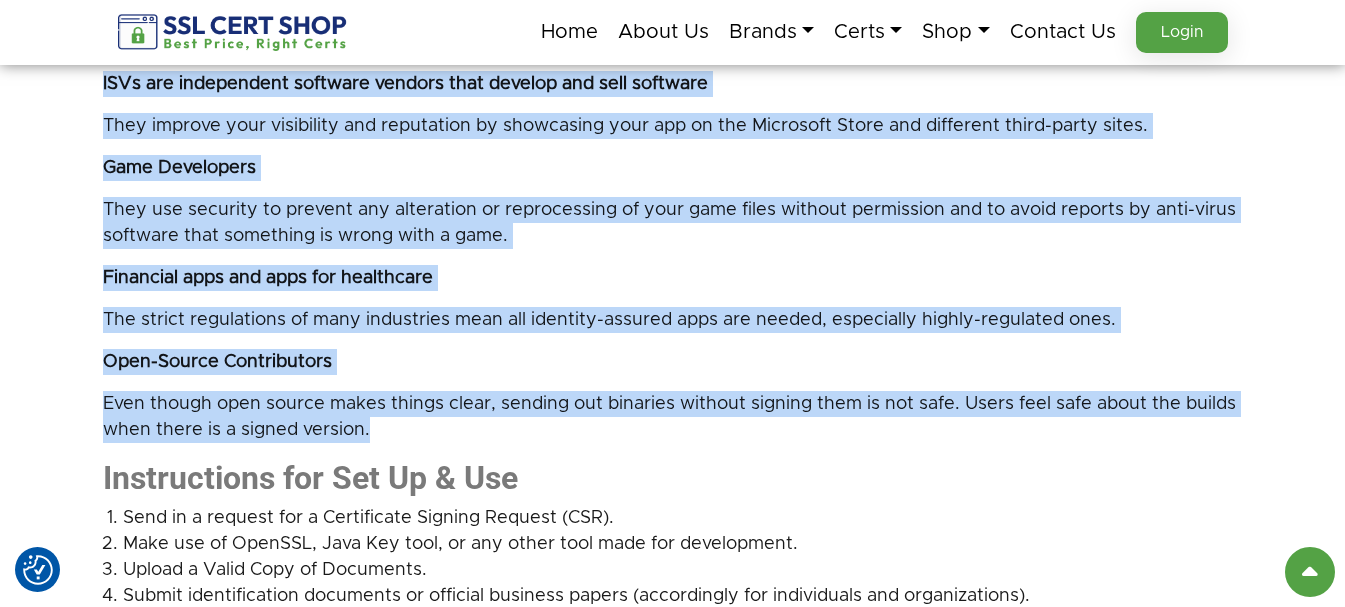 click on "What Is Code Signing Certificate and Why It Is Significant in 2025?
Having strong digital trust is key to a safe way of distributing software today. Since cyber threats are increasing, especially due to malware concealed in unusual code,  cheap sectigo code signing certificate  have become crucial for everyone involved in software. When a software application is digitally signed, the developer proves it is genuine and has not changed. Sectigo, a widely known certificate authority, offers sectigo ev code signing certificates to clients around the world.
What is meant by a Code Signing Certificate?
Integration and Purpose
A code signing certificate is an electronic certificate that enables developers to sign software, scripts and executables. The signature proves software genuinely with no alterations possible post signing.
A Look into How It Works" at bounding box center (672, -142) 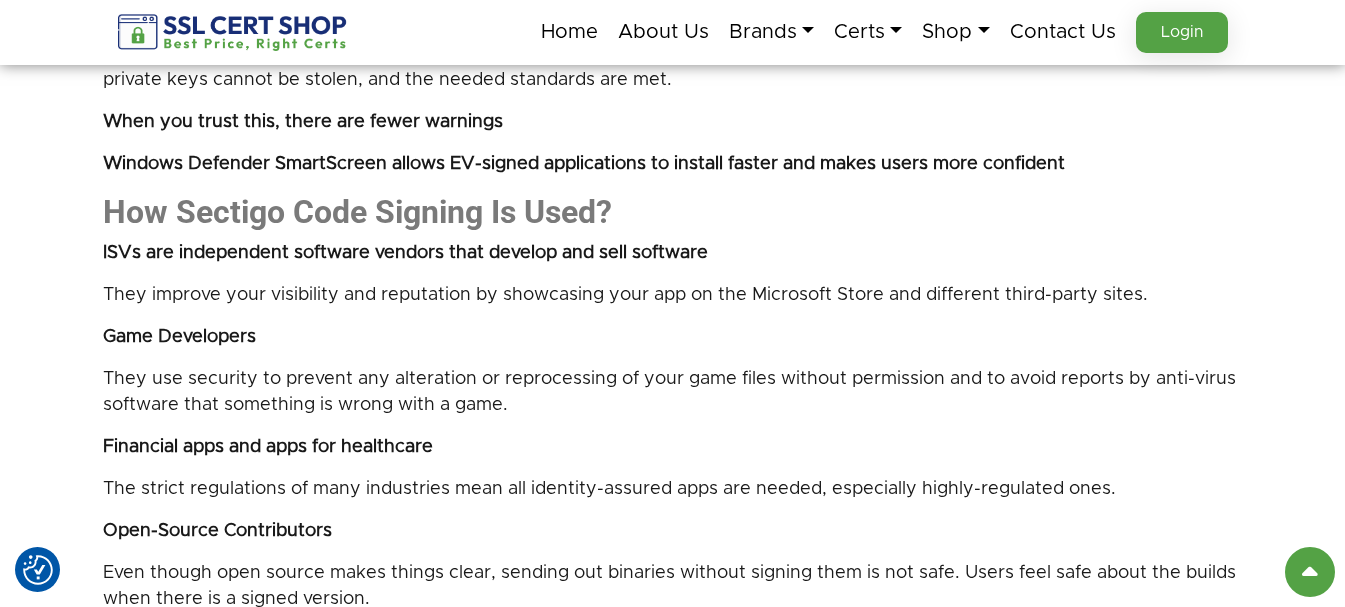 scroll, scrollTop: 2800, scrollLeft: 0, axis: vertical 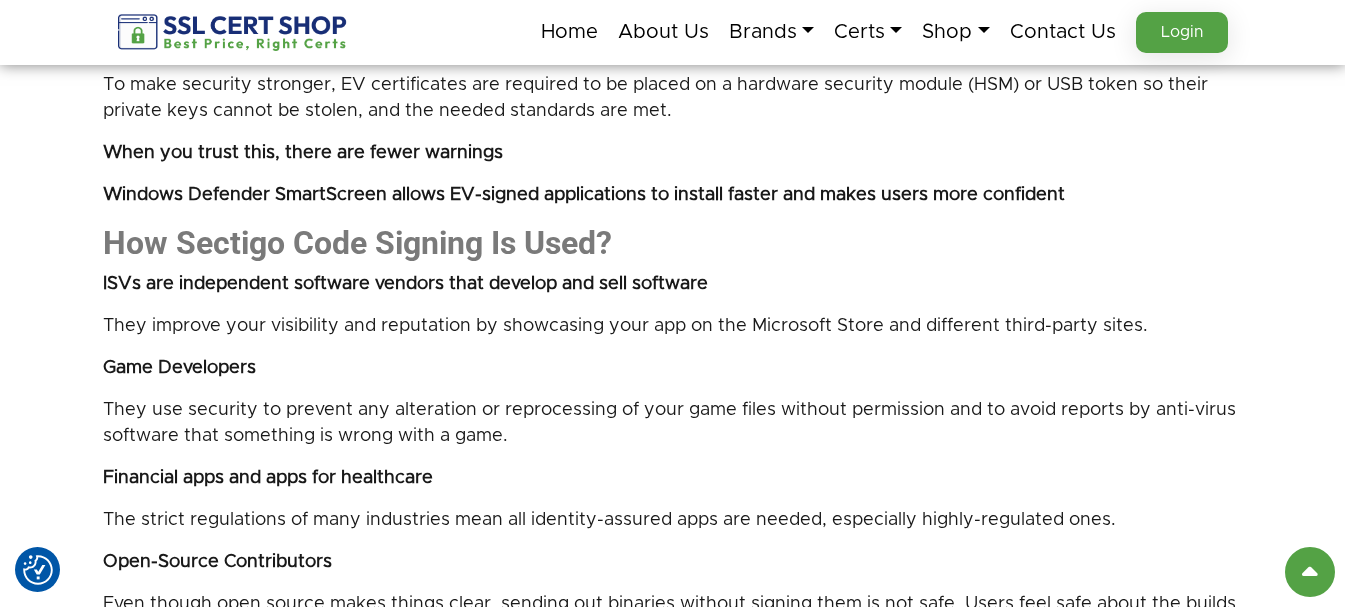 click on "ISVs are independent software vendors that develop and sell software" at bounding box center [405, 284] 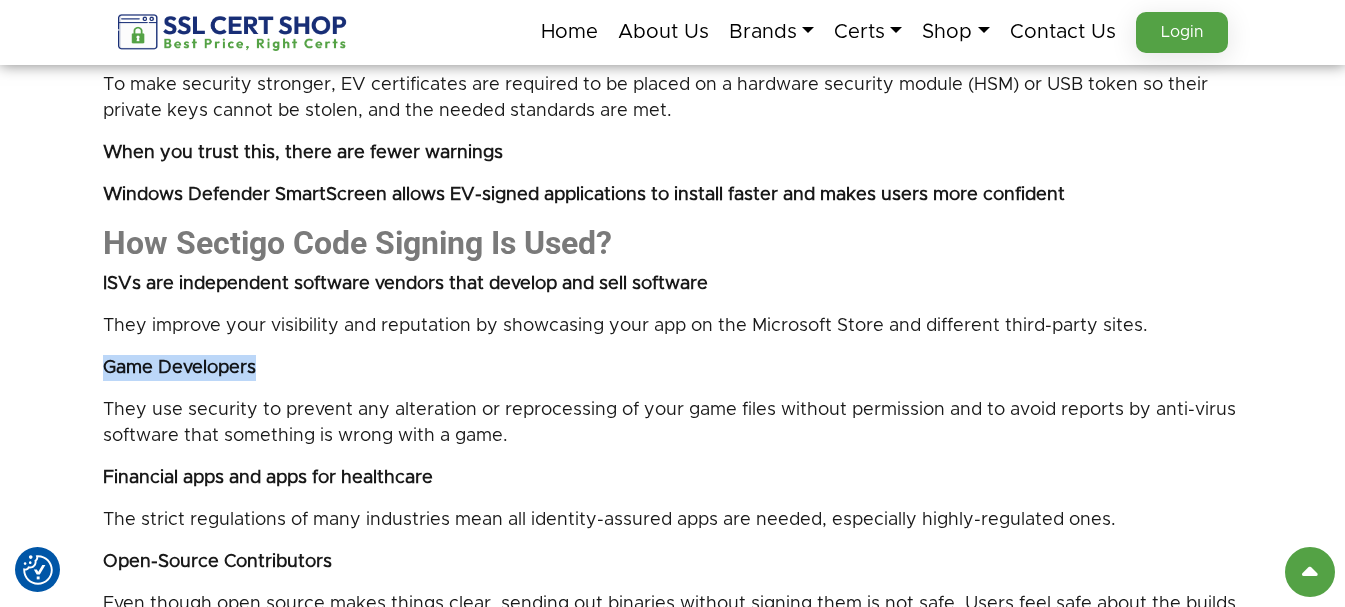 drag, startPoint x: 105, startPoint y: 362, endPoint x: 370, endPoint y: 362, distance: 265 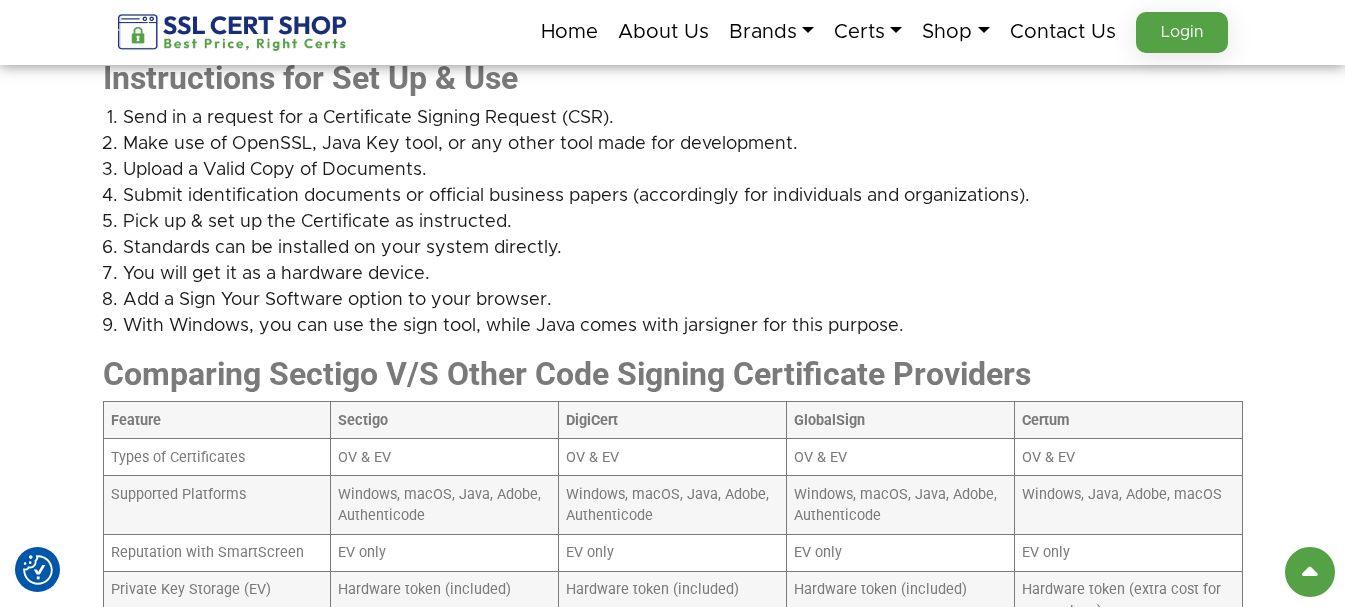 scroll, scrollTop: 3300, scrollLeft: 0, axis: vertical 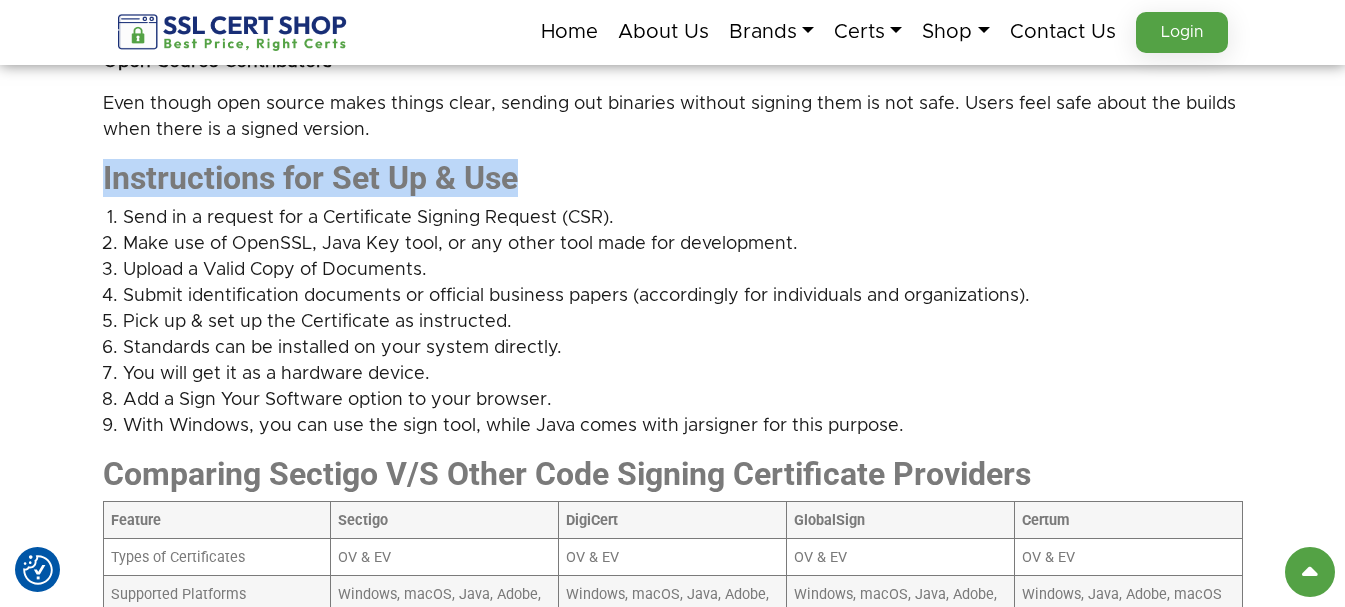 drag, startPoint x: 97, startPoint y: 171, endPoint x: 589, endPoint y: 181, distance: 492.10162 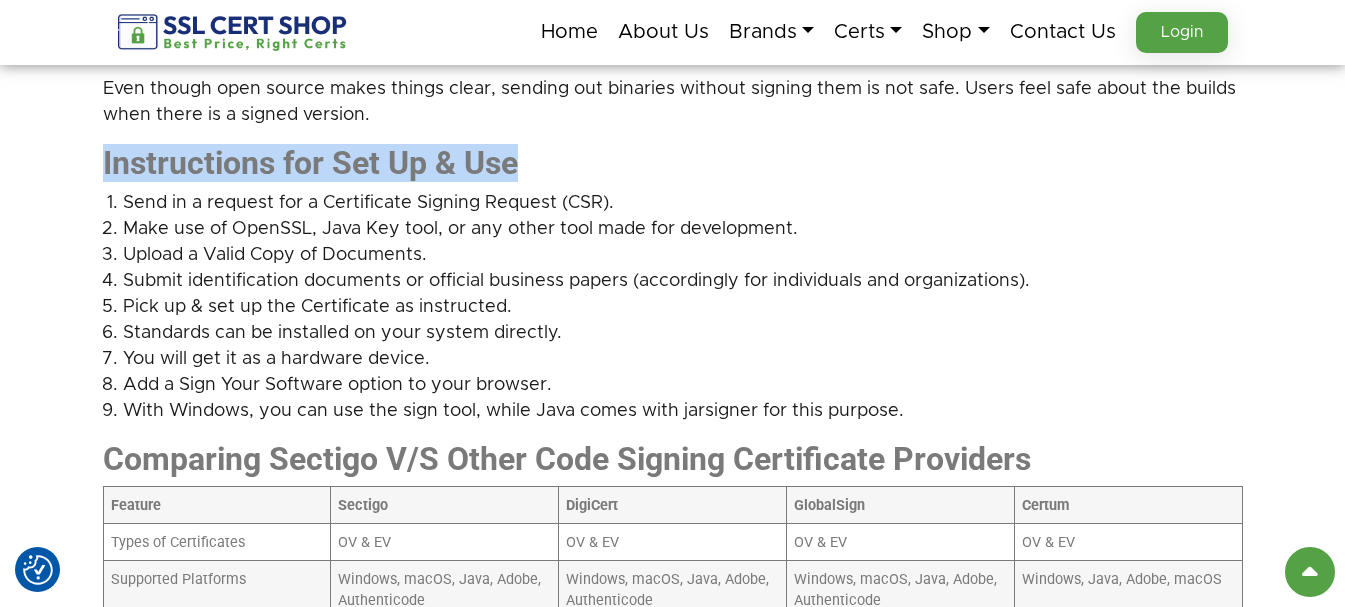 scroll, scrollTop: 3200, scrollLeft: 0, axis: vertical 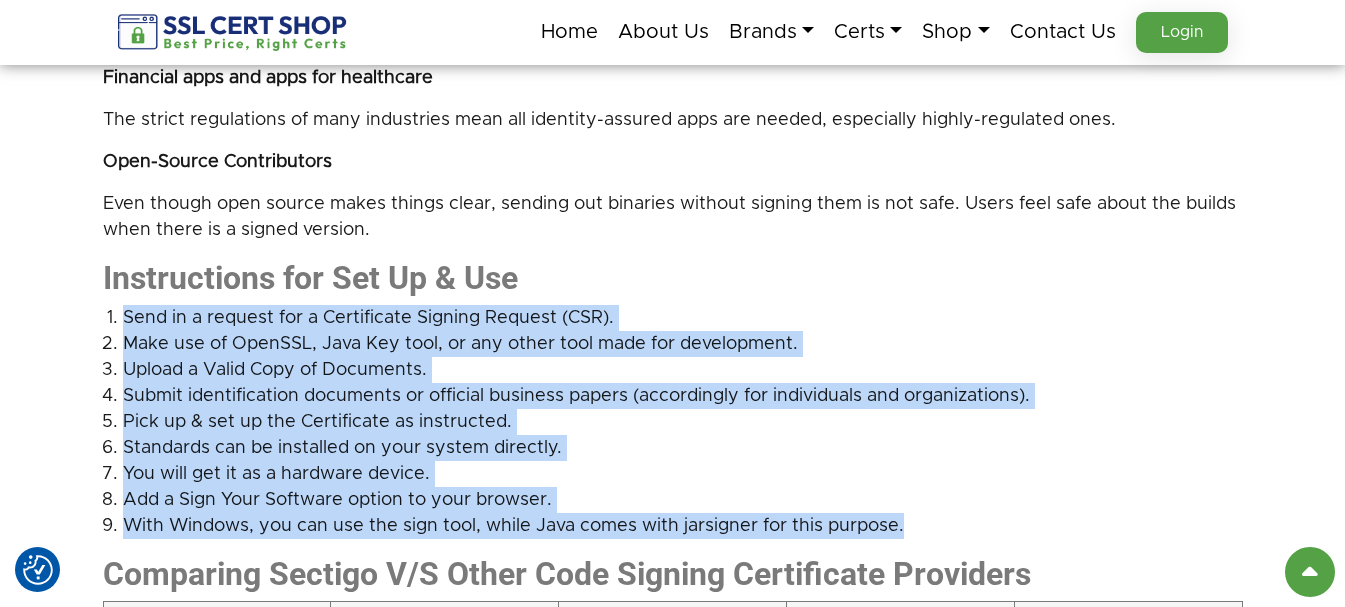 drag, startPoint x: 123, startPoint y: 313, endPoint x: 950, endPoint y: 514, distance: 851.0758 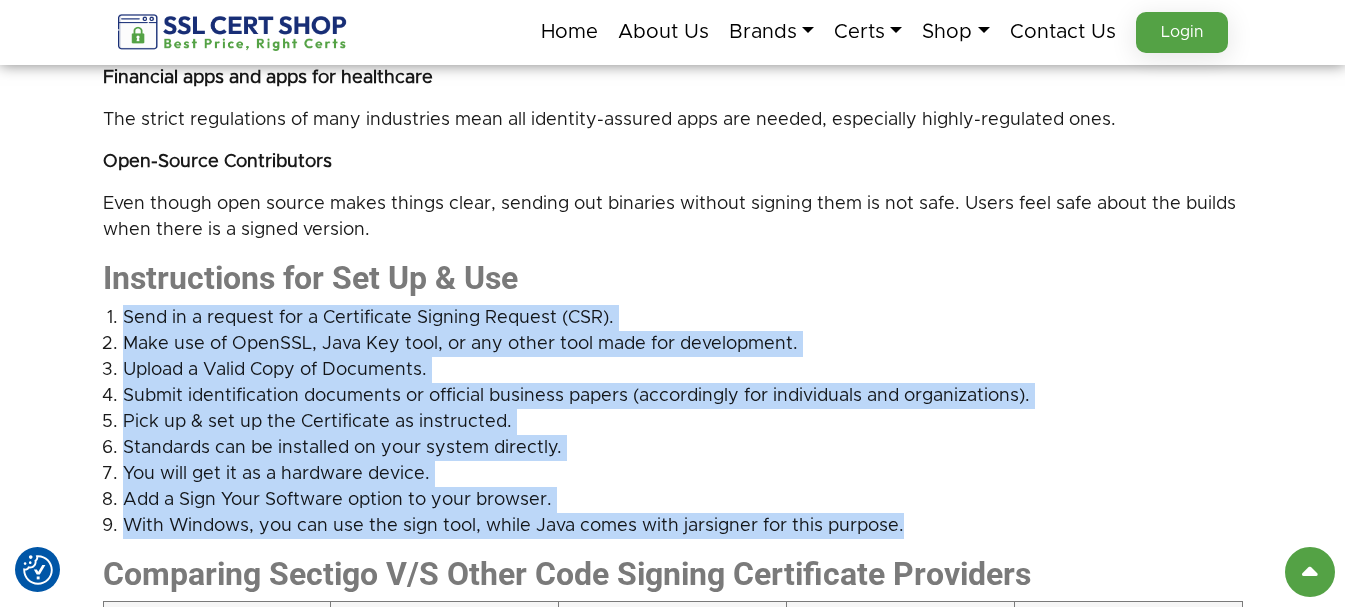 click on "What Is Code Signing Certificate and Why It Is Significant in 2025?
Having strong digital trust is key to a safe way of distributing software today. Since cyber threats are increasing, especially due to malware concealed in unusual code,  cheap sectigo code signing certificate  have become crucial for everyone involved in software. When a software application is digitally signed, the developer proves it is genuine and has not changed. Sectigo, a widely known certificate authority, offers sectigo ev code signing certificates to clients around the world.
What is meant by a Code Signing Certificate?
Integration and Purpose
A code signing certificate is an electronic certificate that enables developers to sign software, scripts and executables. The signature proves software genuinely with no alterations possible post signing.
A Look into How It Works" at bounding box center [672, -342] 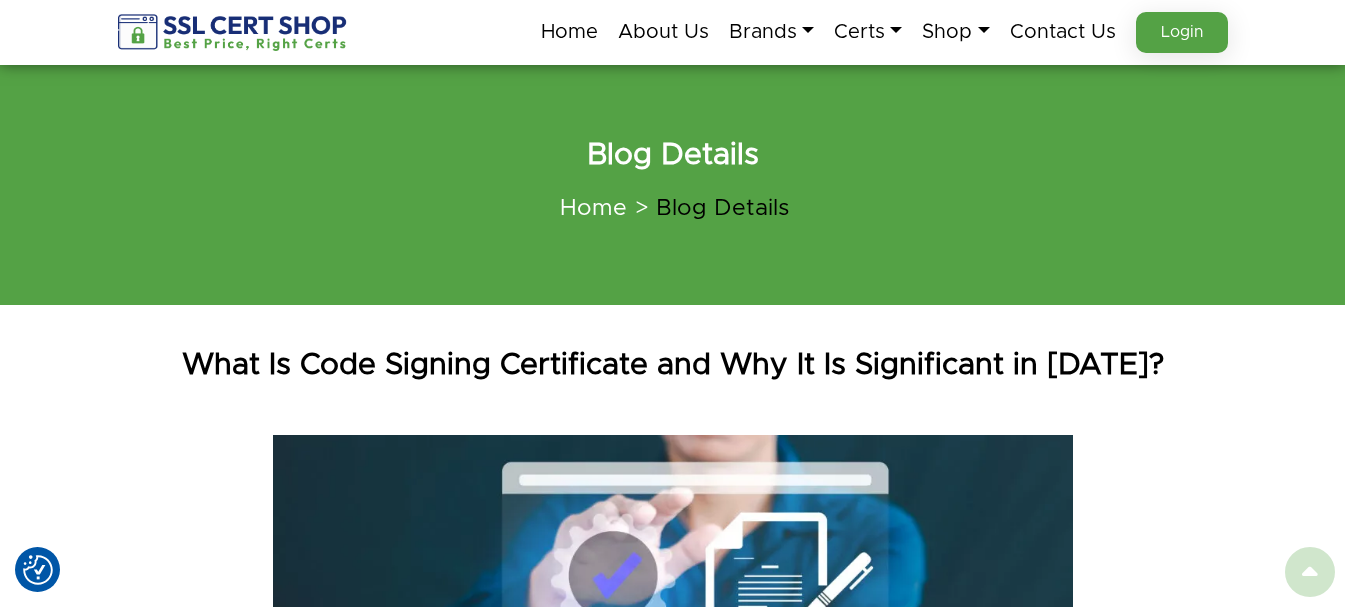 scroll, scrollTop: 0, scrollLeft: 0, axis: both 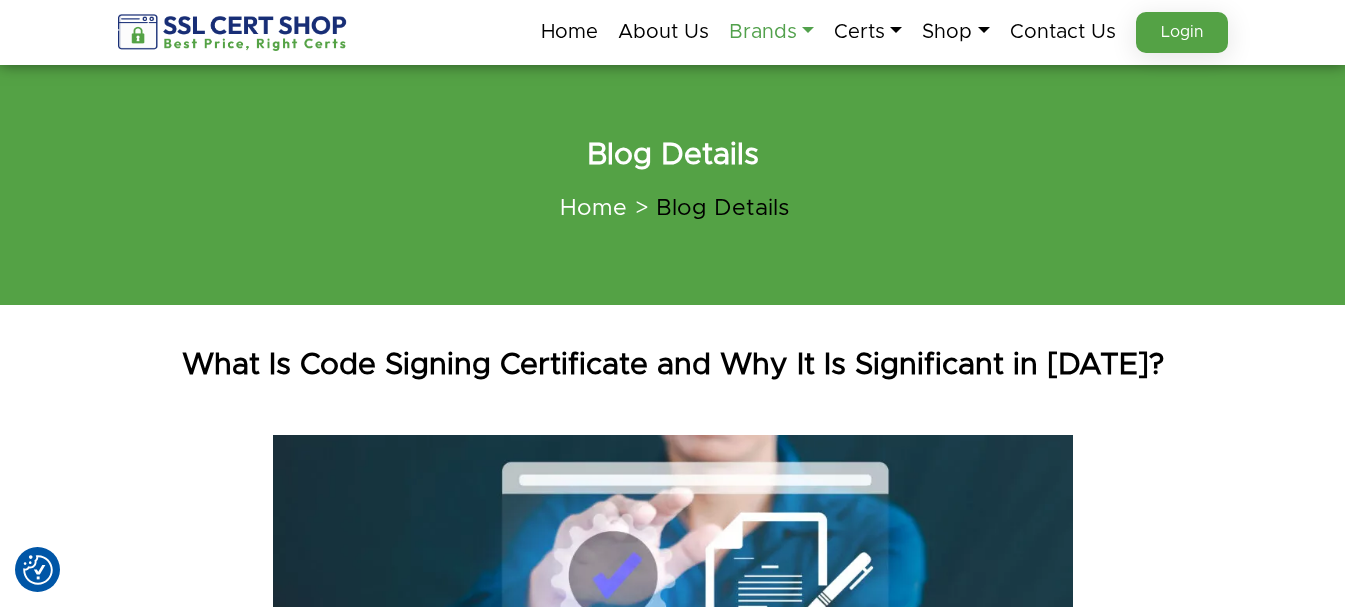 click on "Brands" at bounding box center [771, 32] 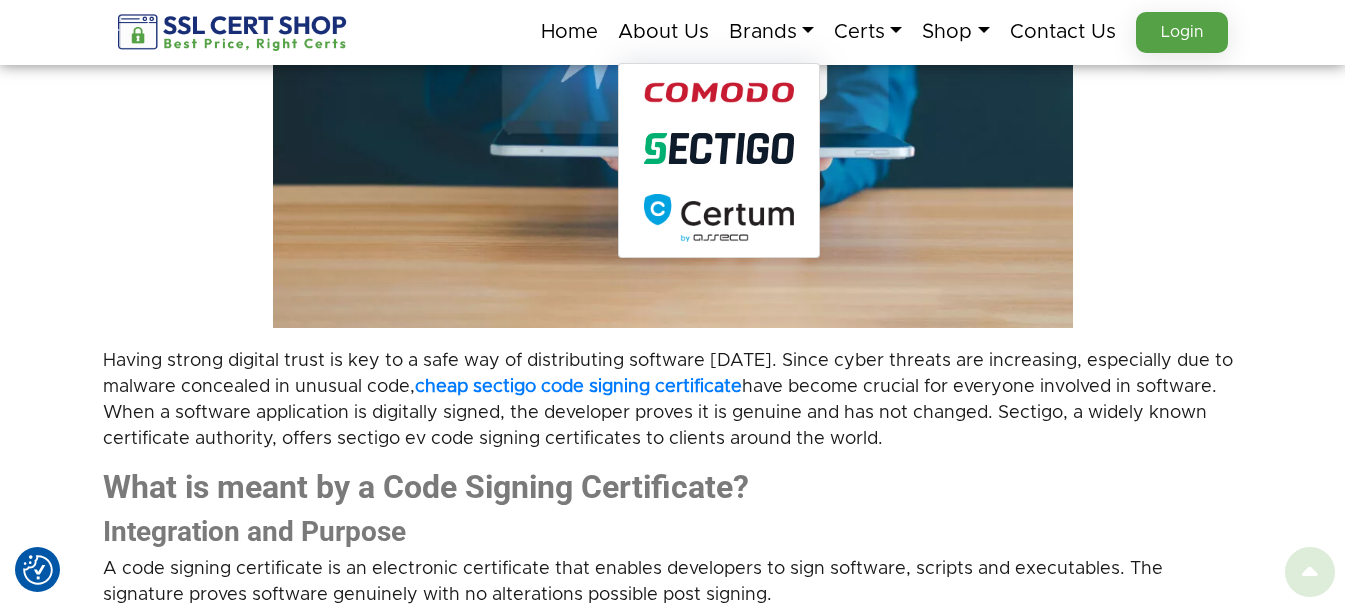scroll, scrollTop: 600, scrollLeft: 0, axis: vertical 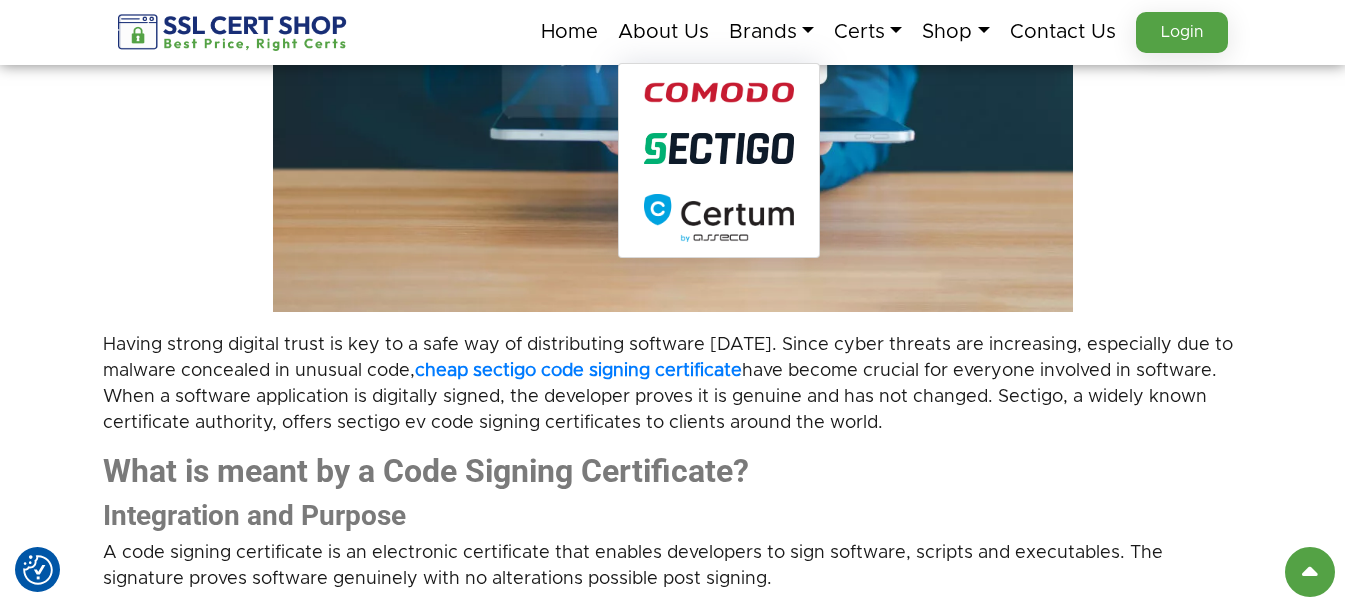 click at bounding box center (673, 73) 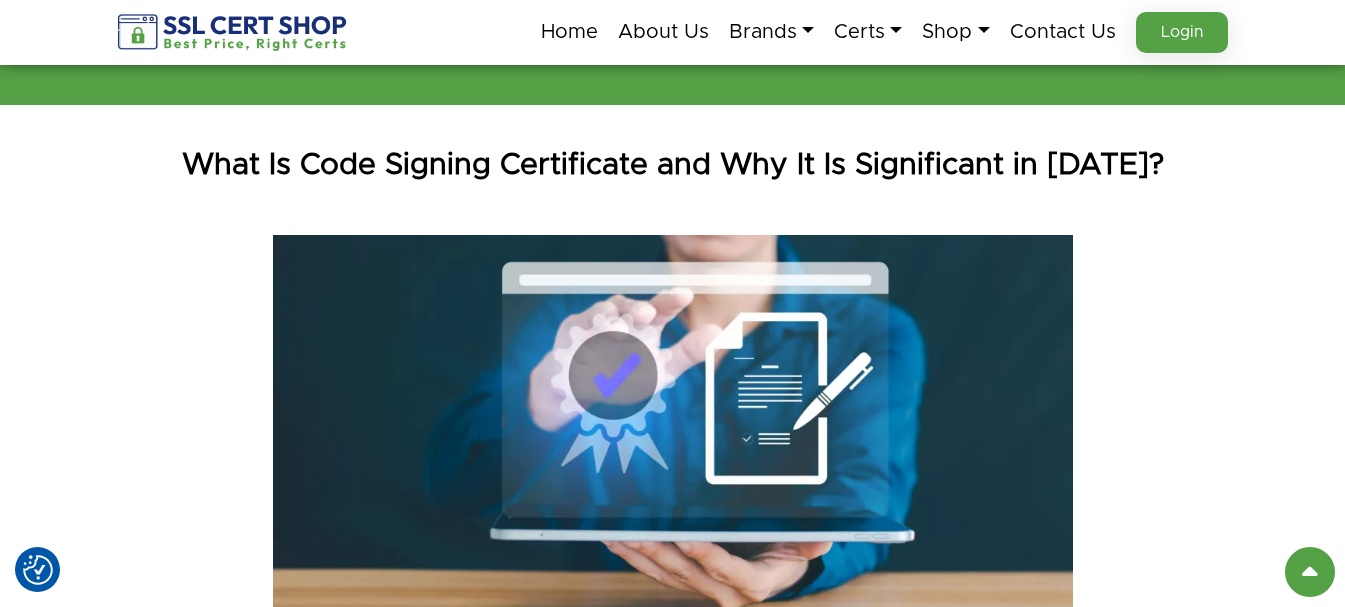 scroll, scrollTop: 0, scrollLeft: 0, axis: both 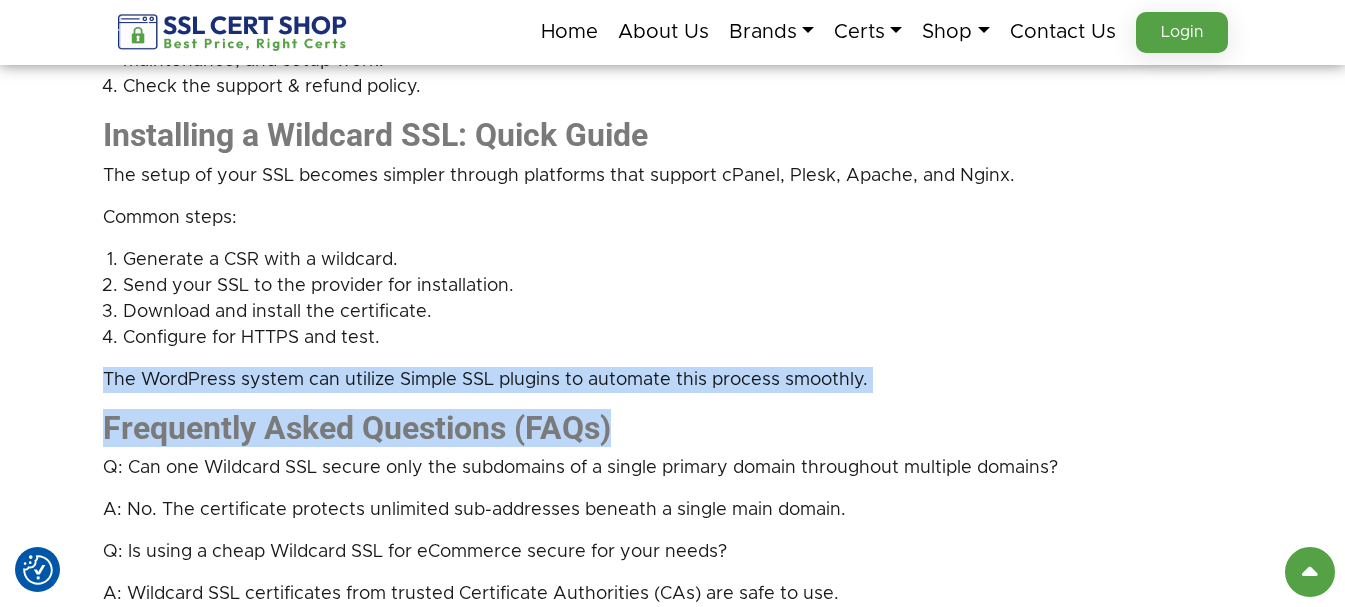 drag, startPoint x: 104, startPoint y: 388, endPoint x: 976, endPoint y: 422, distance: 872.6626 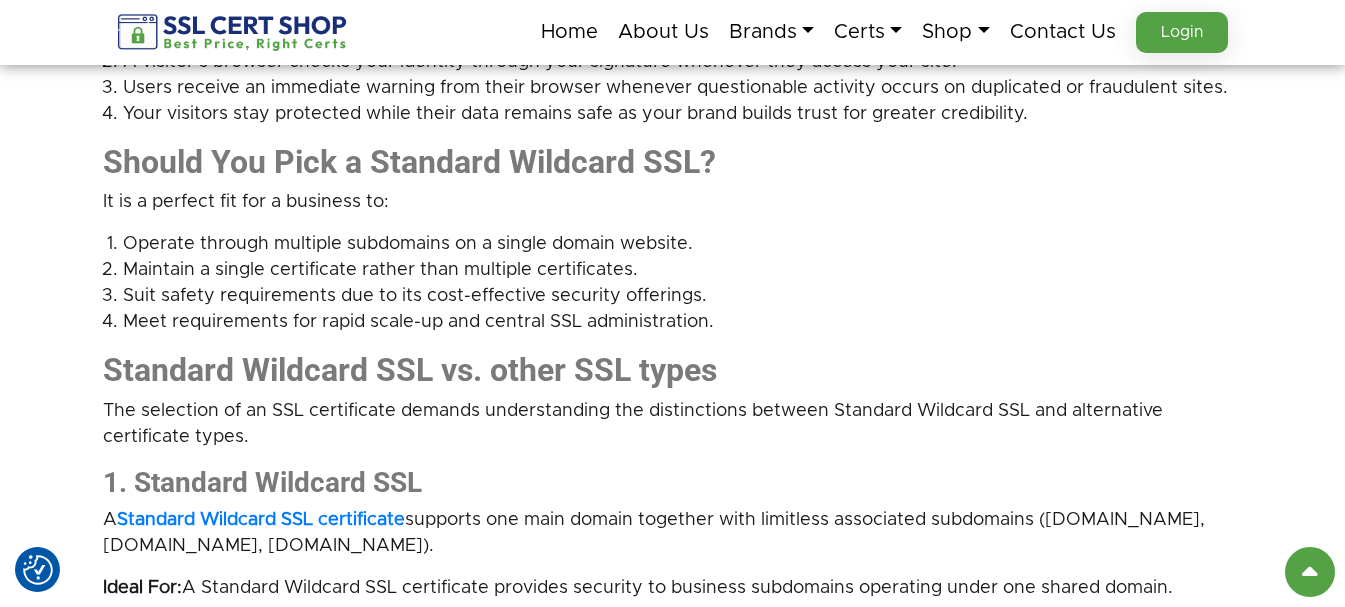 scroll, scrollTop: 2100, scrollLeft: 0, axis: vertical 